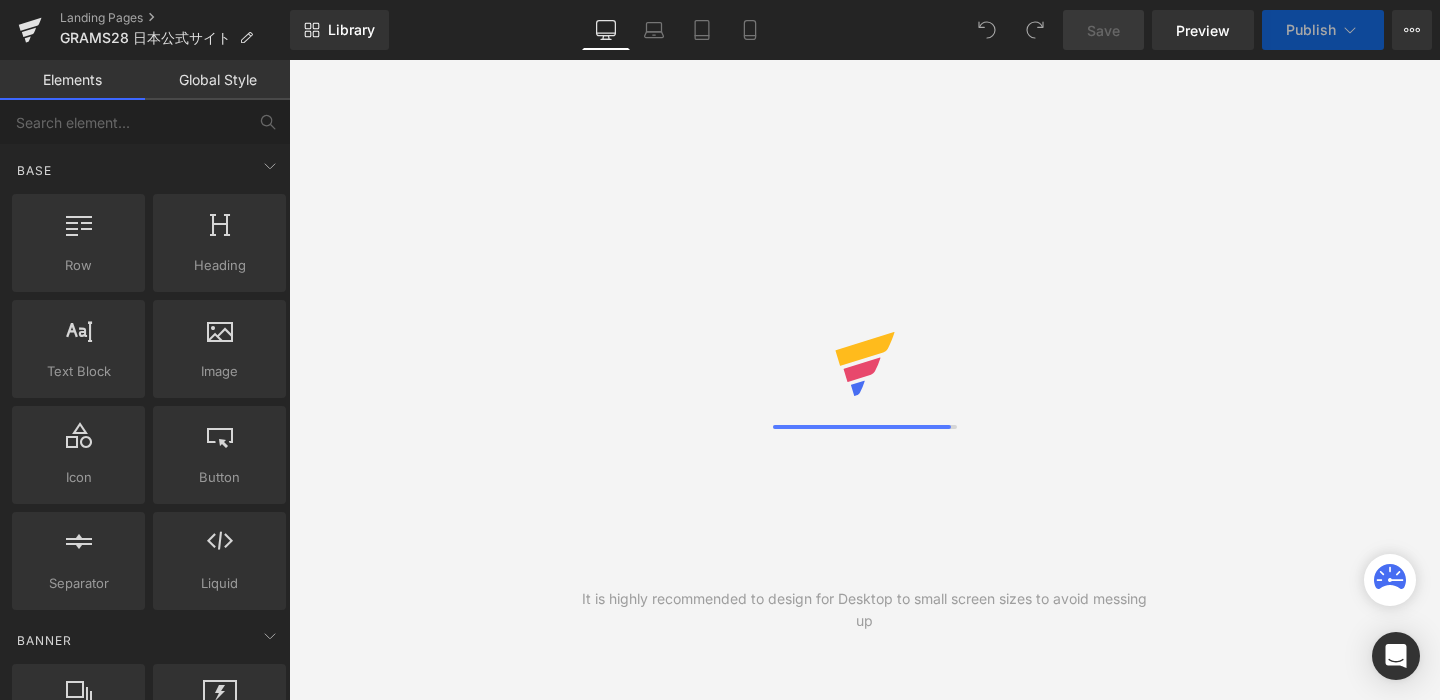 scroll, scrollTop: 0, scrollLeft: 0, axis: both 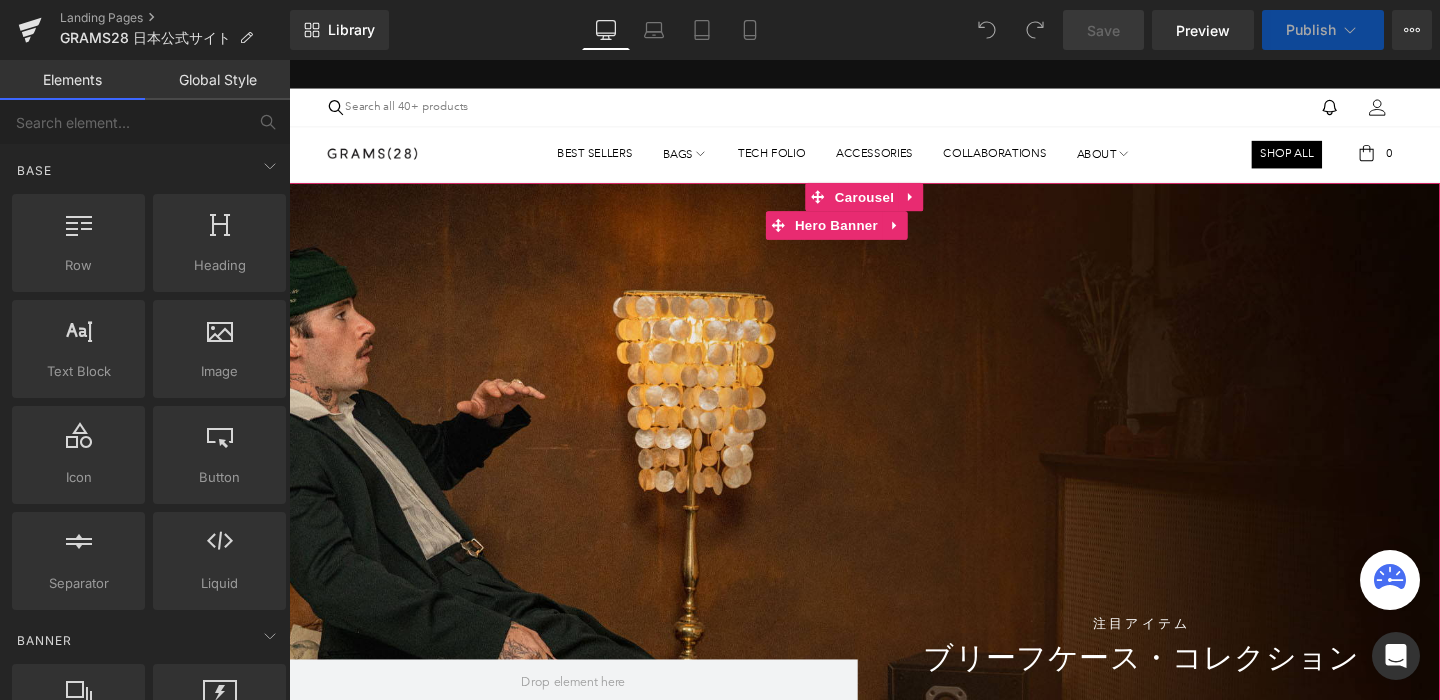 click at bounding box center (894, 664) 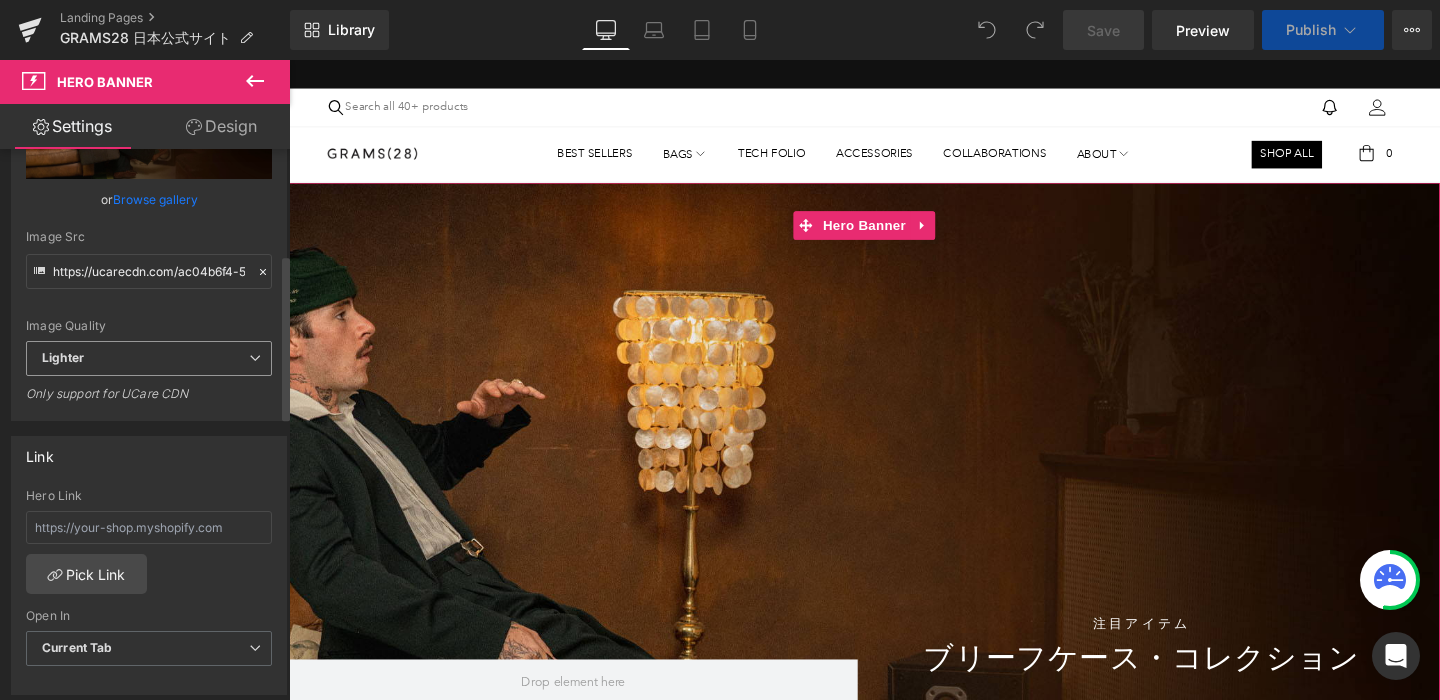 scroll, scrollTop: 731, scrollLeft: 0, axis: vertical 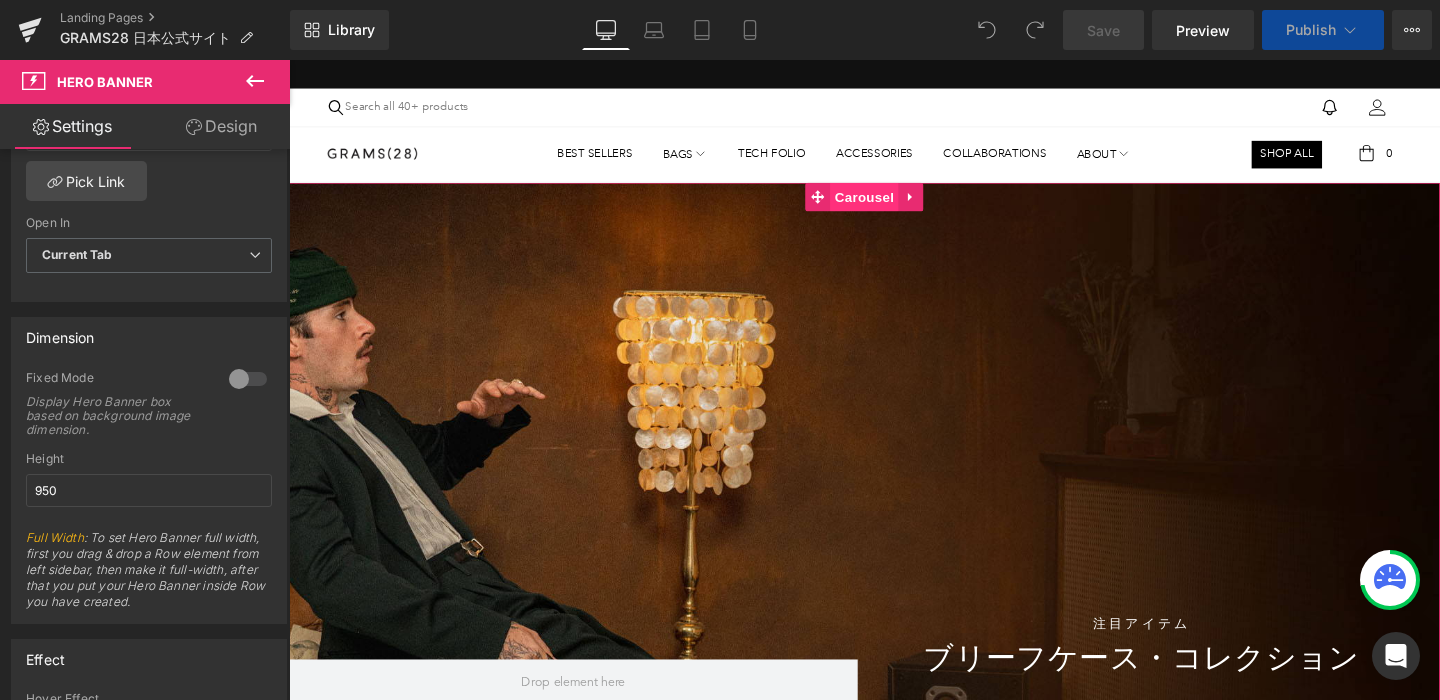 click on "Carousel" at bounding box center [894, 204] 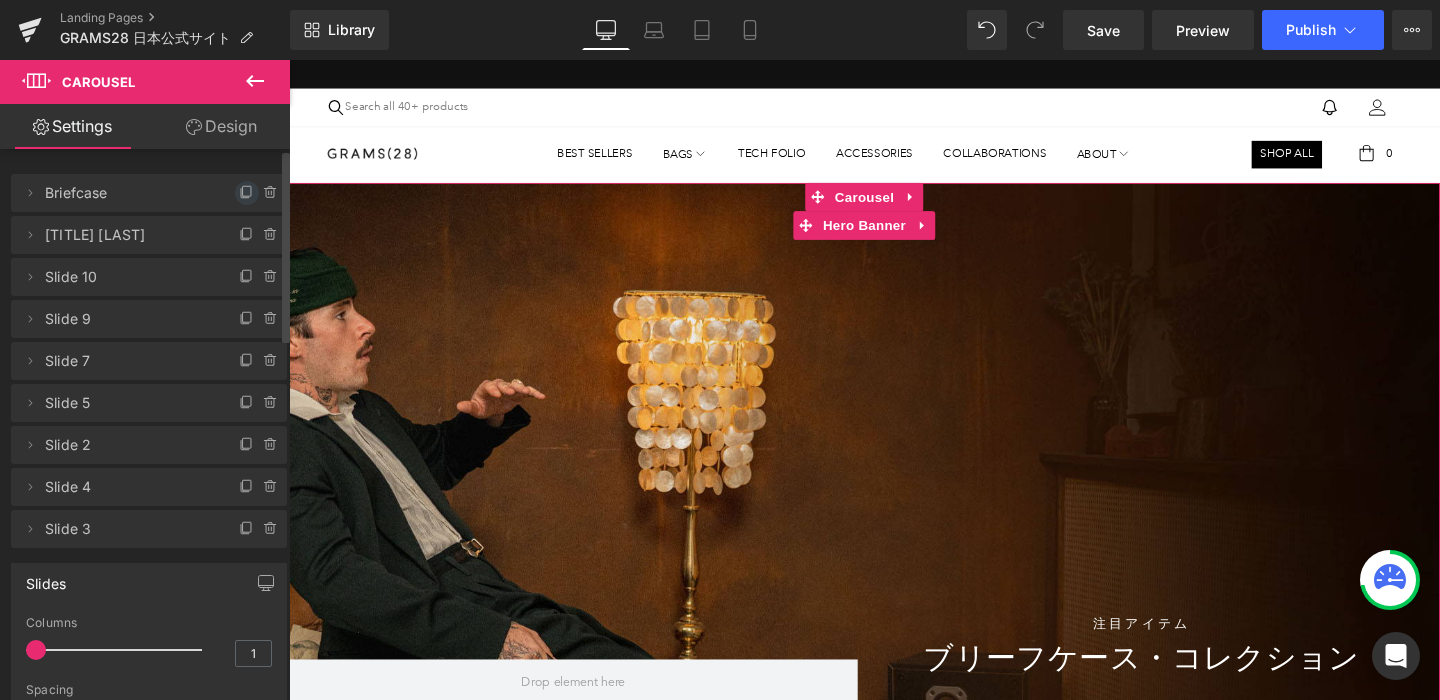 click 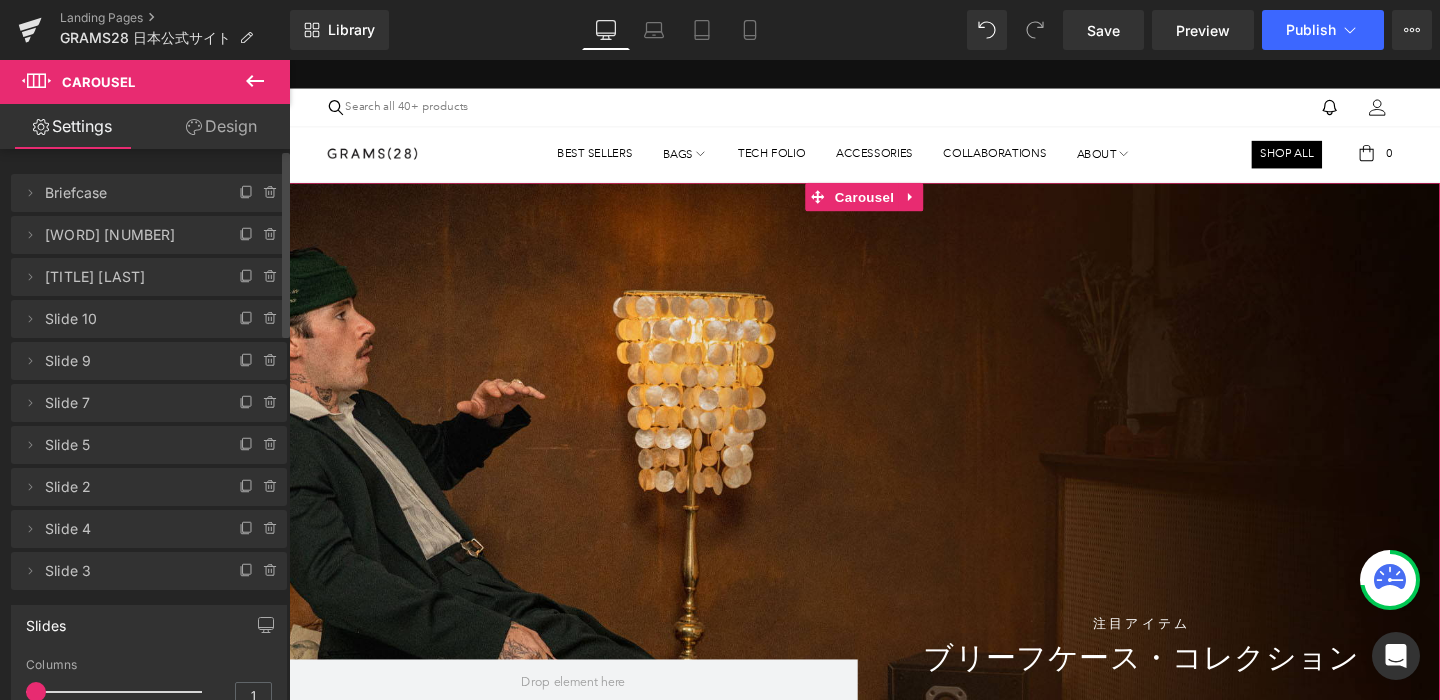 click on "Briefcase 10" at bounding box center (129, 235) 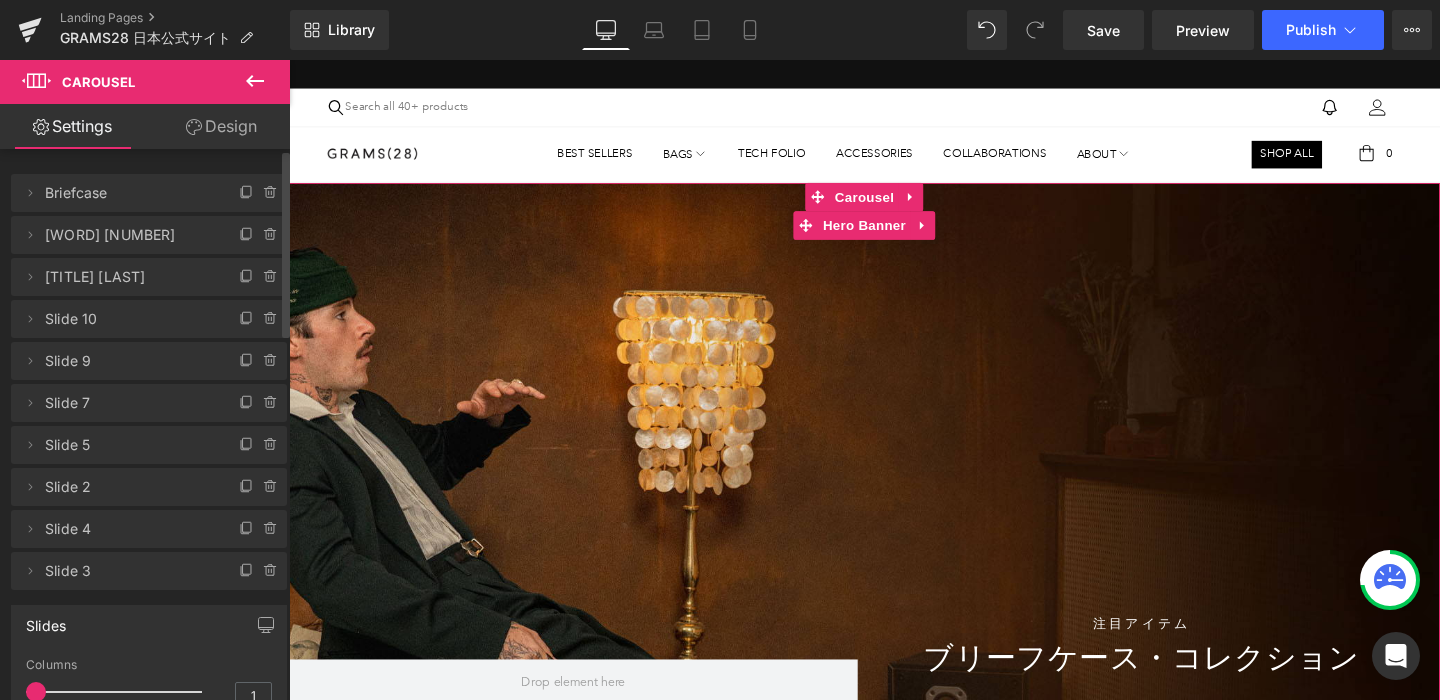 click on "Briefcase" at bounding box center (129, 193) 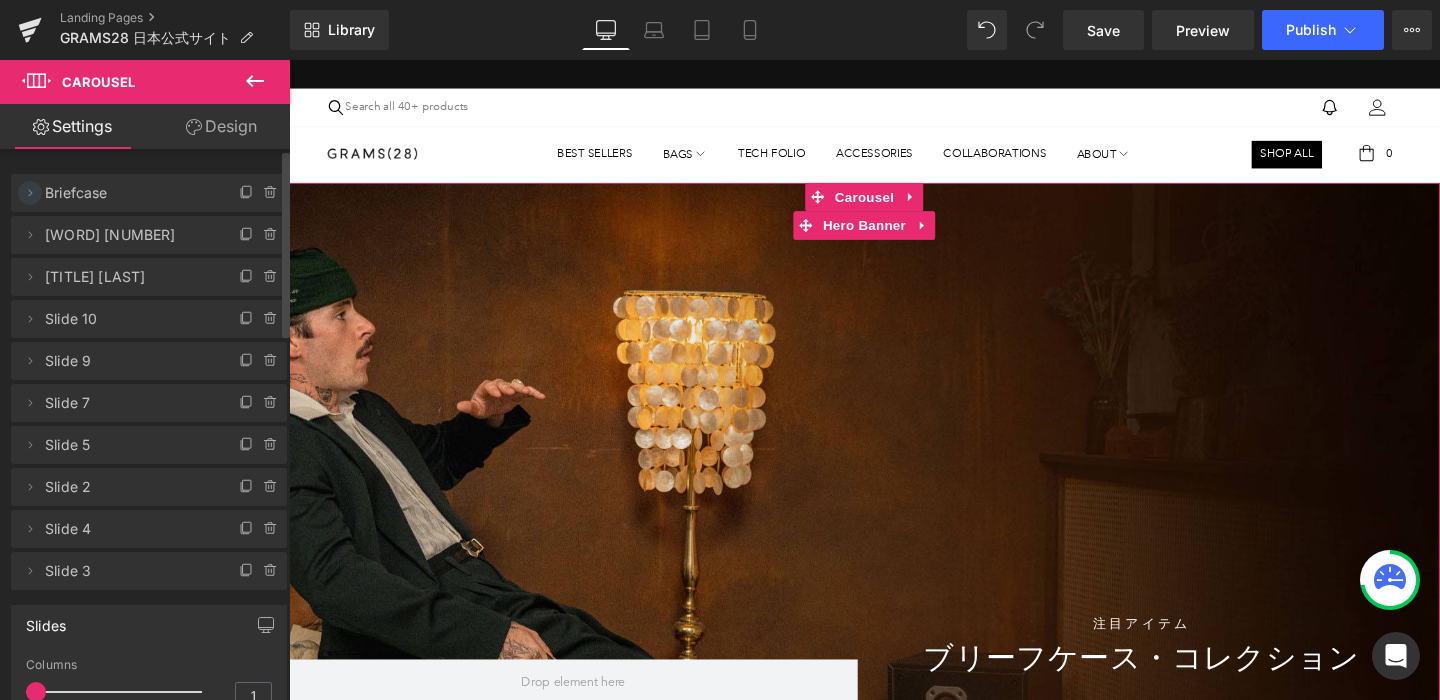 click 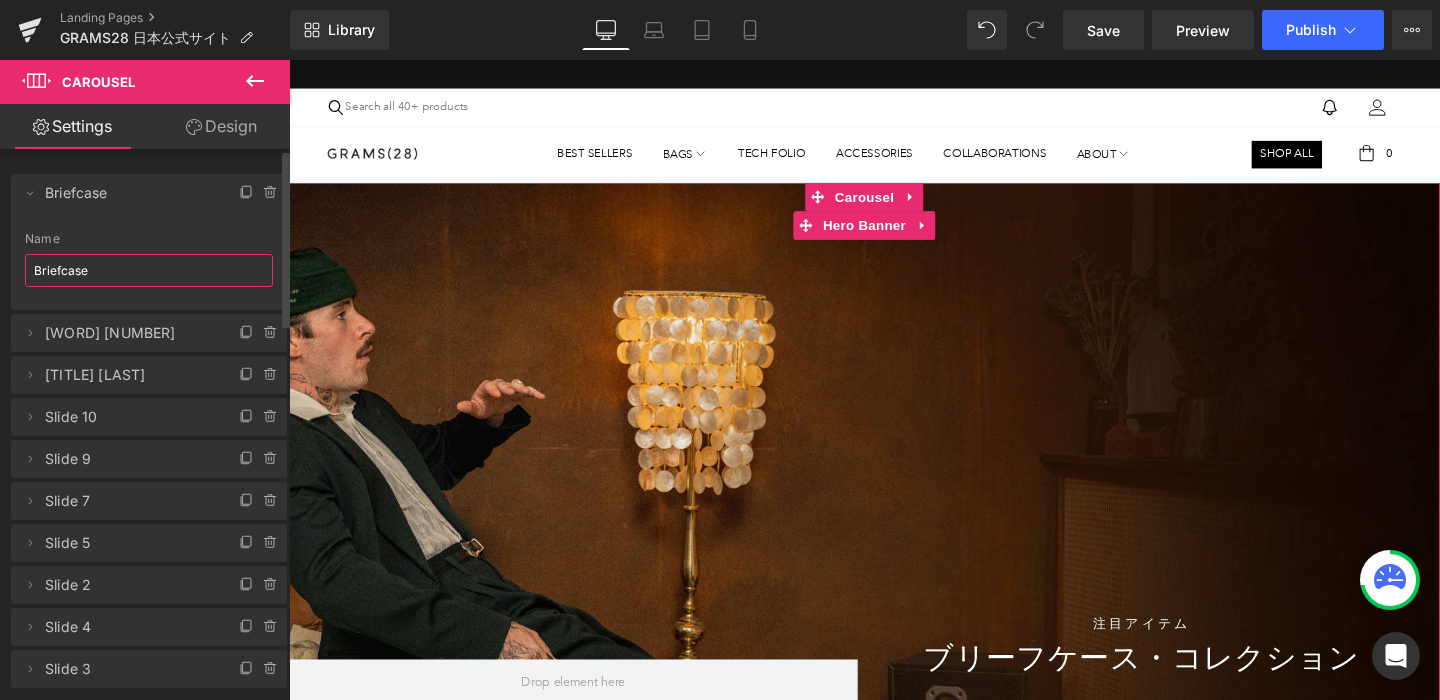 click on "Briefcase" at bounding box center [149, 270] 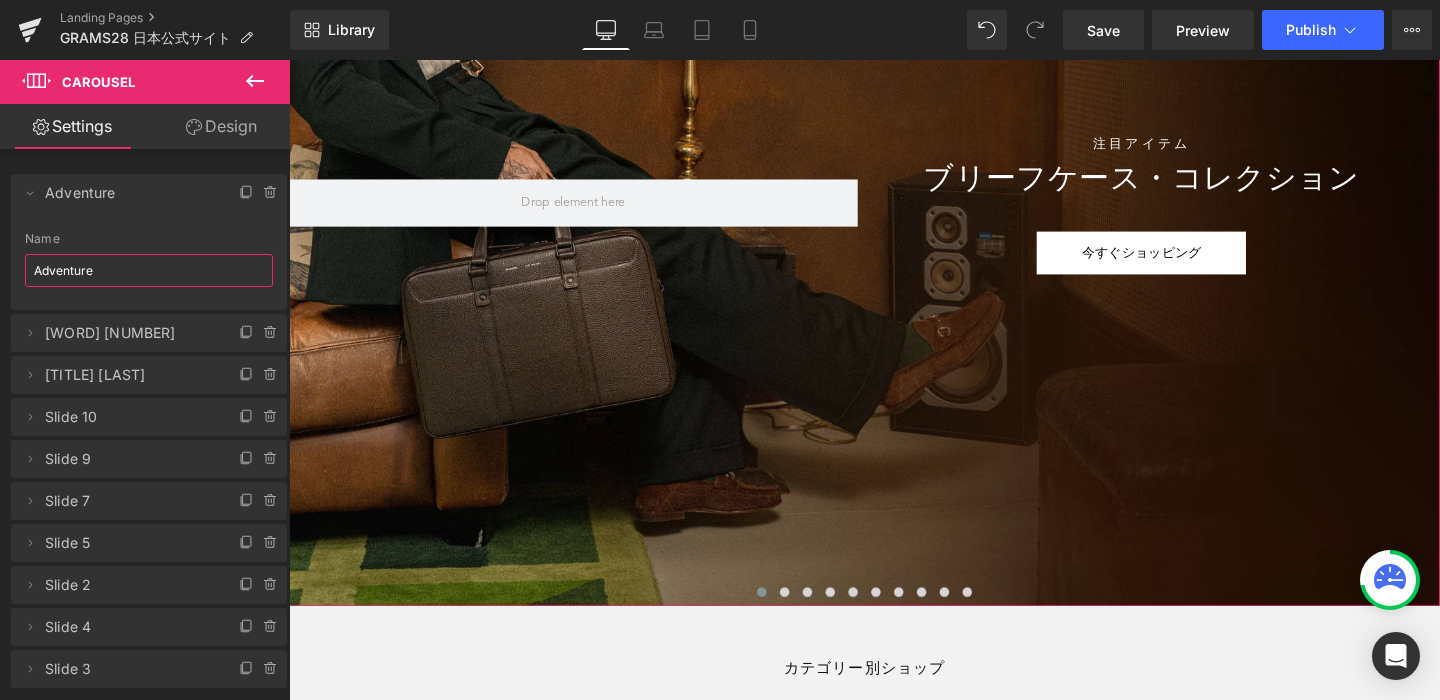 scroll, scrollTop: 516, scrollLeft: 0, axis: vertical 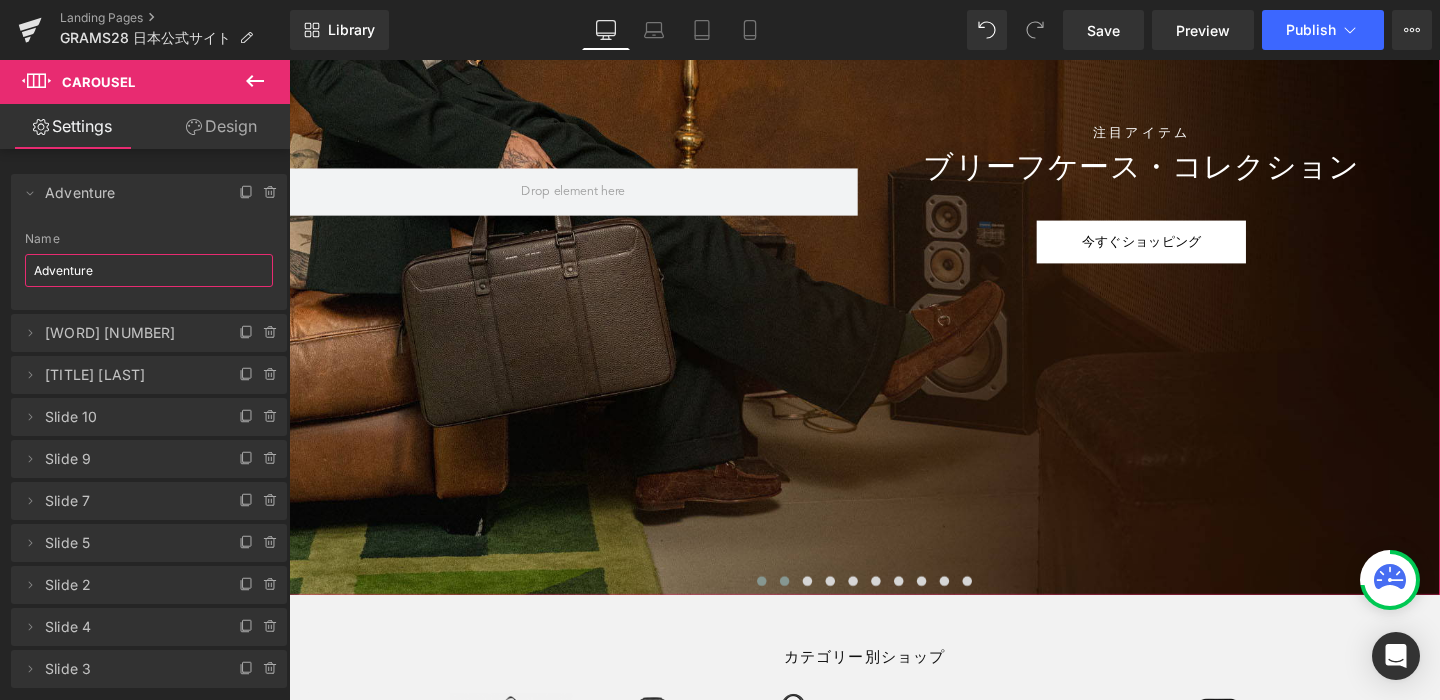 type on "Adventure" 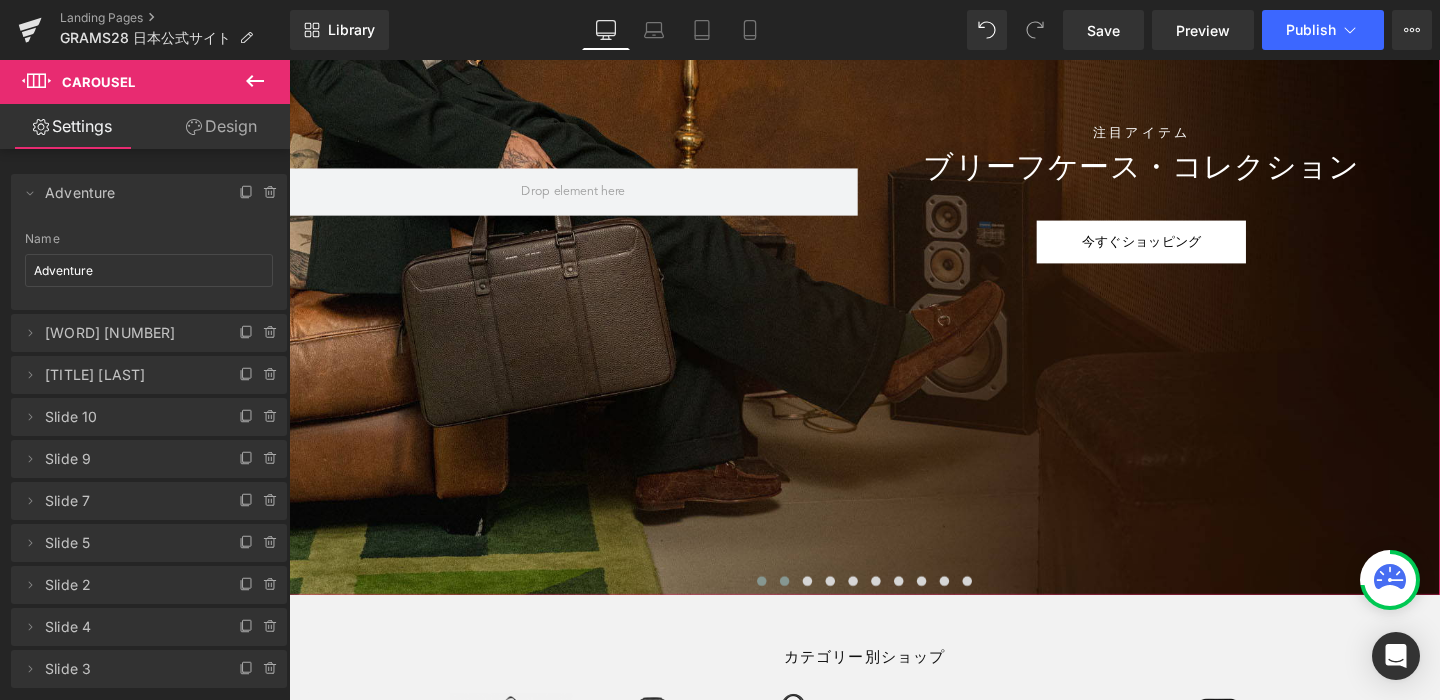 click at bounding box center (810, 608) 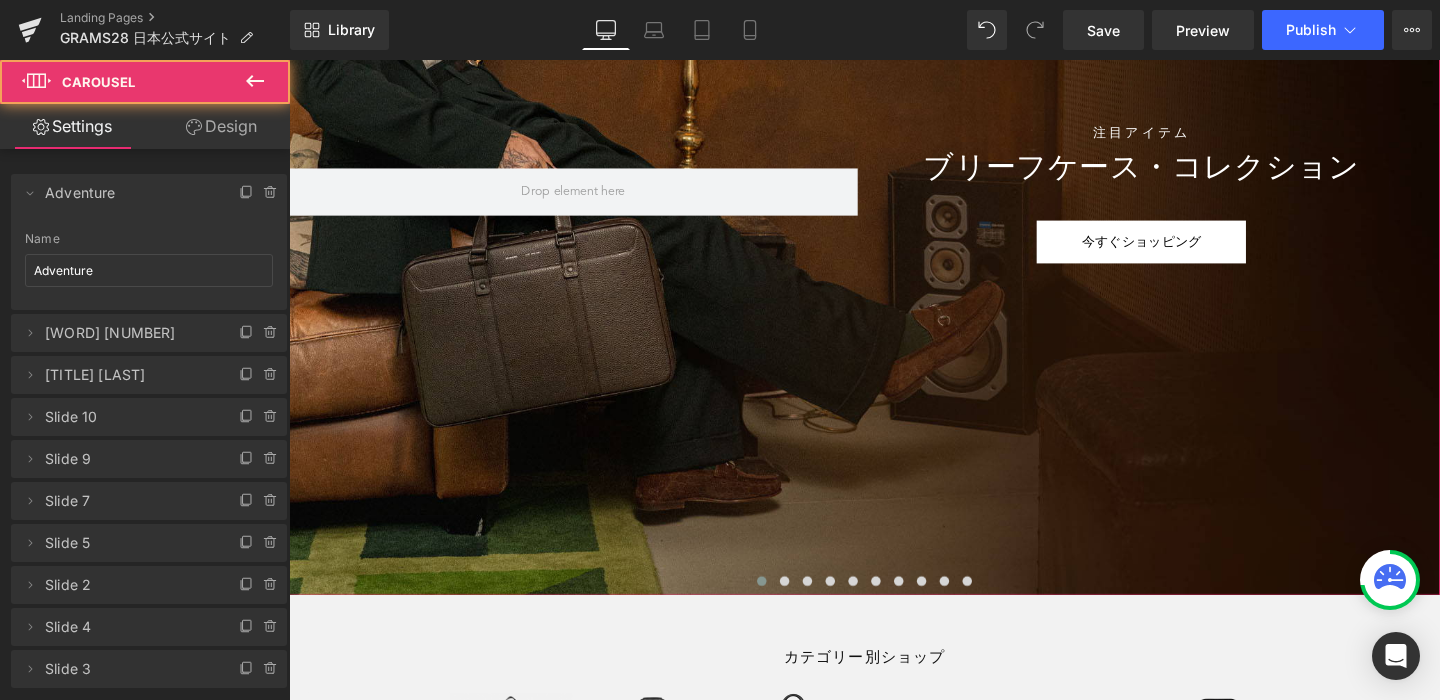 click at bounding box center [786, 608] 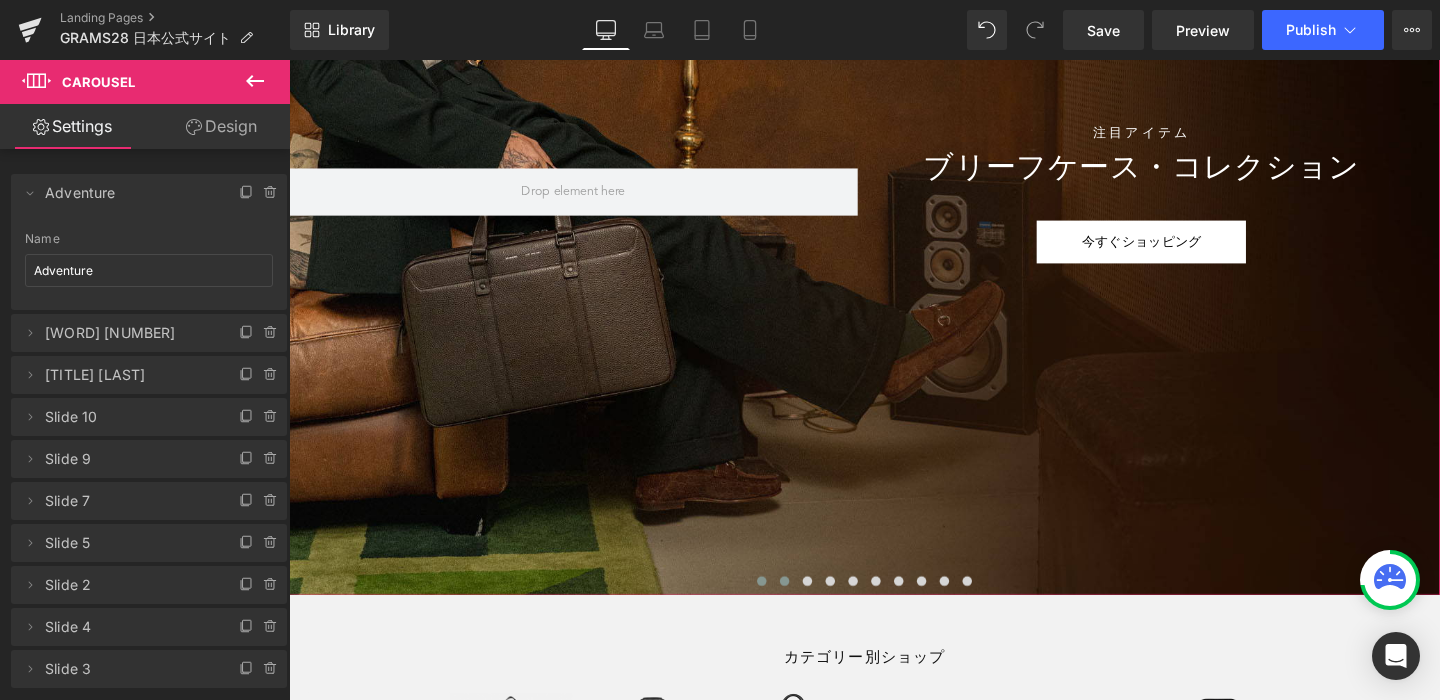 click at bounding box center [810, 608] 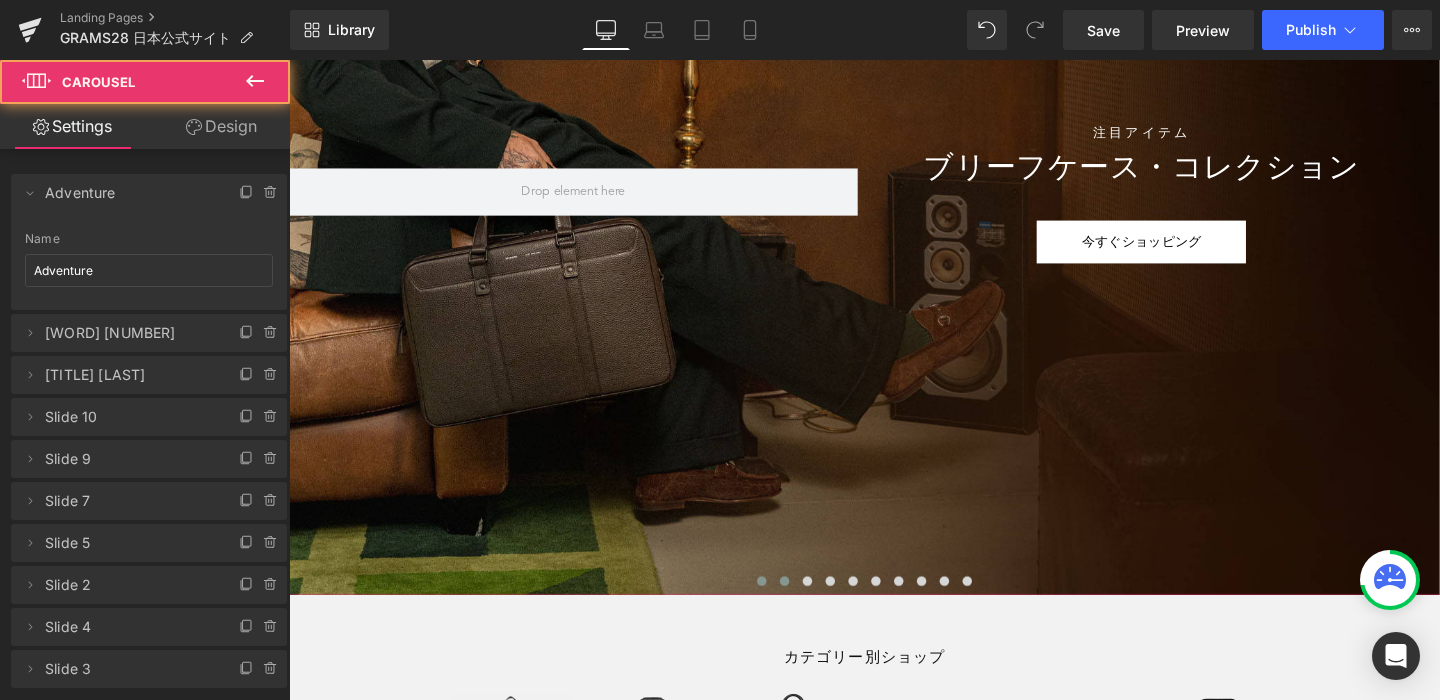 click at bounding box center (786, 608) 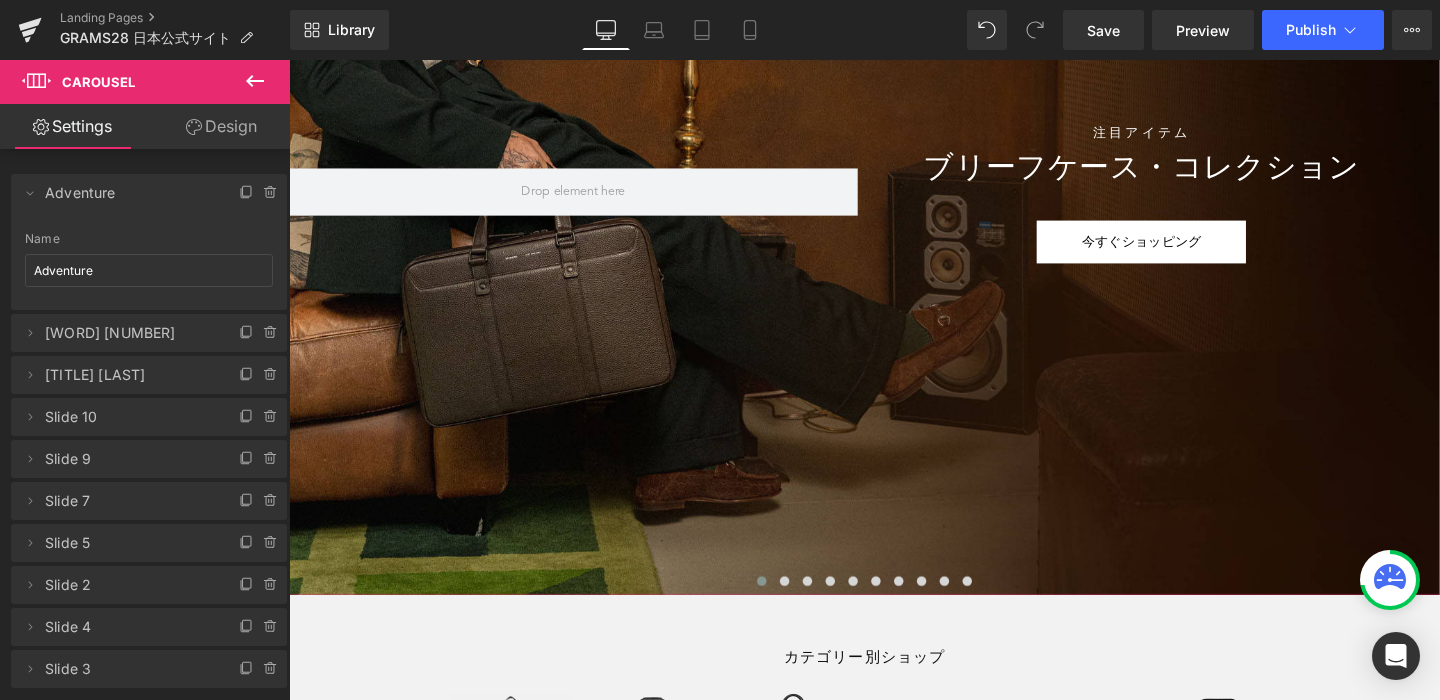 click at bounding box center [894, 148] 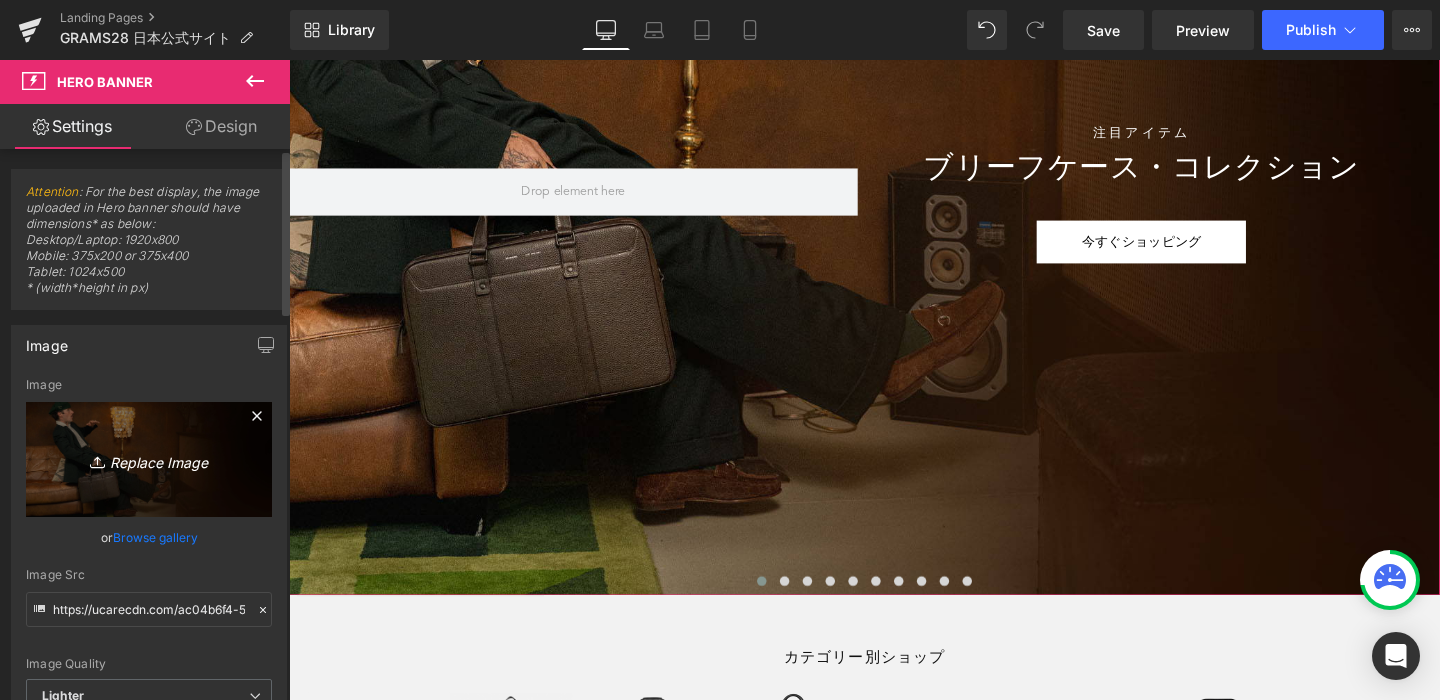 click on "Replace Image" at bounding box center [149, 459] 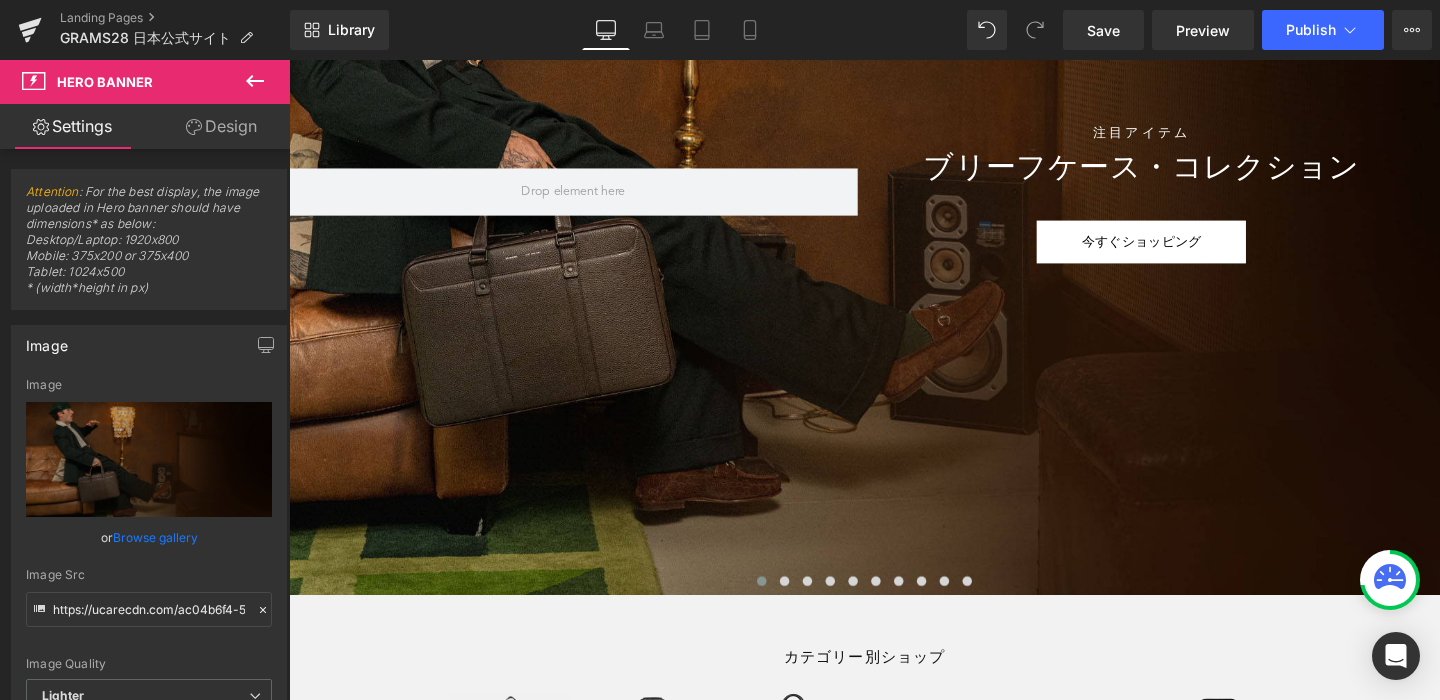 type on "C:\fakepath\2300x1300 1.jpg" 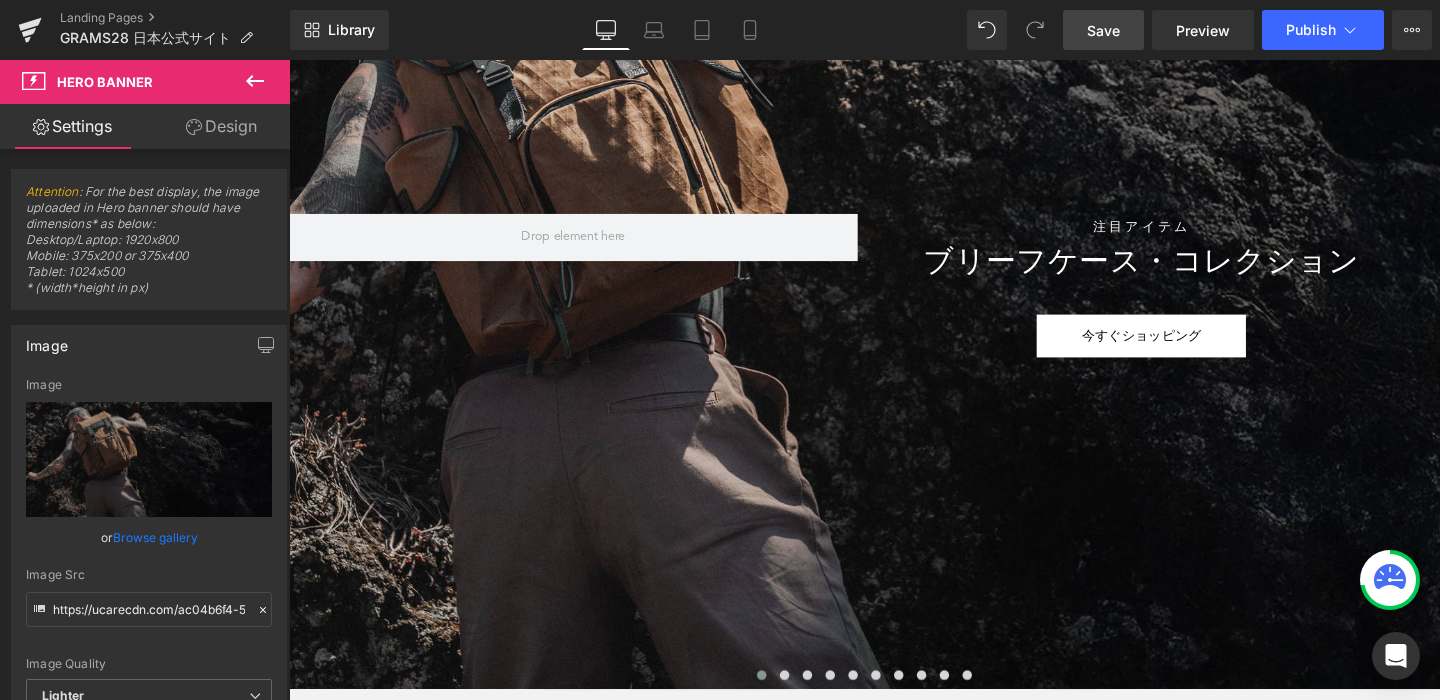 scroll, scrollTop: 517, scrollLeft: 0, axis: vertical 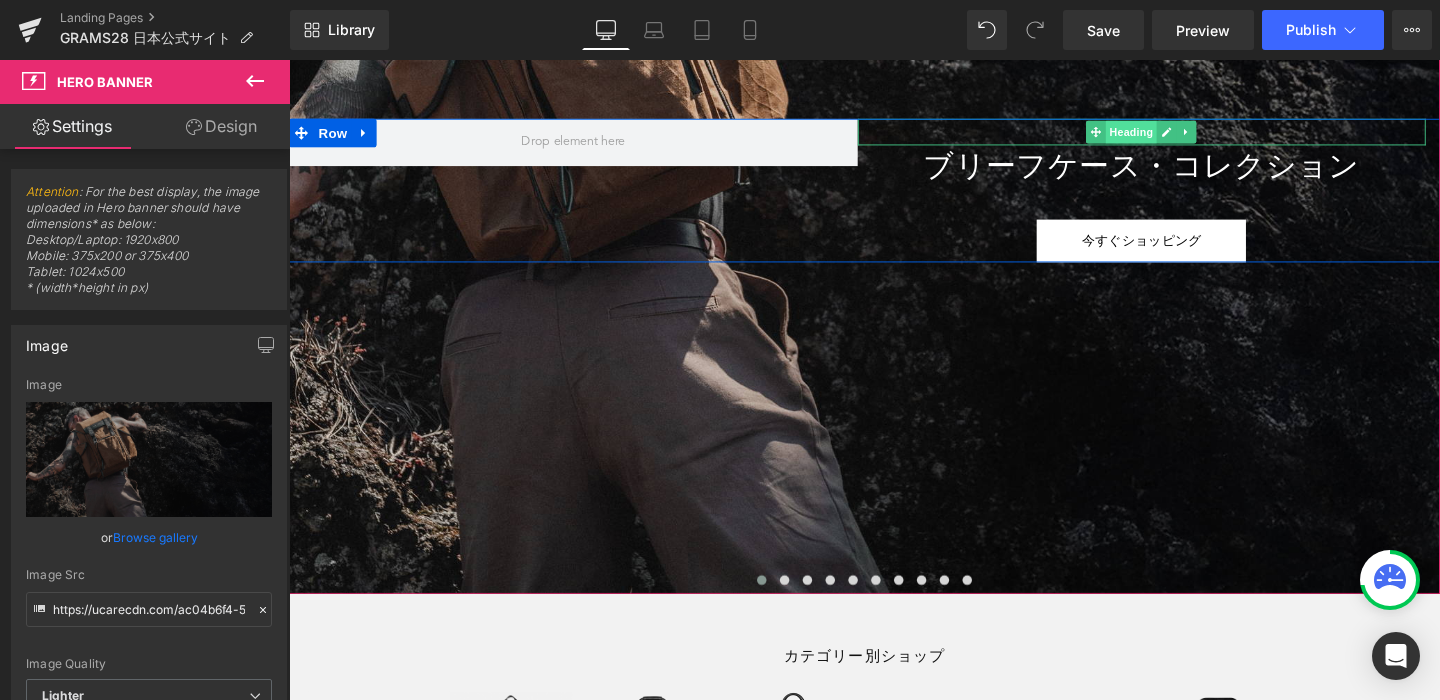 click on "Heading" at bounding box center [1175, 136] 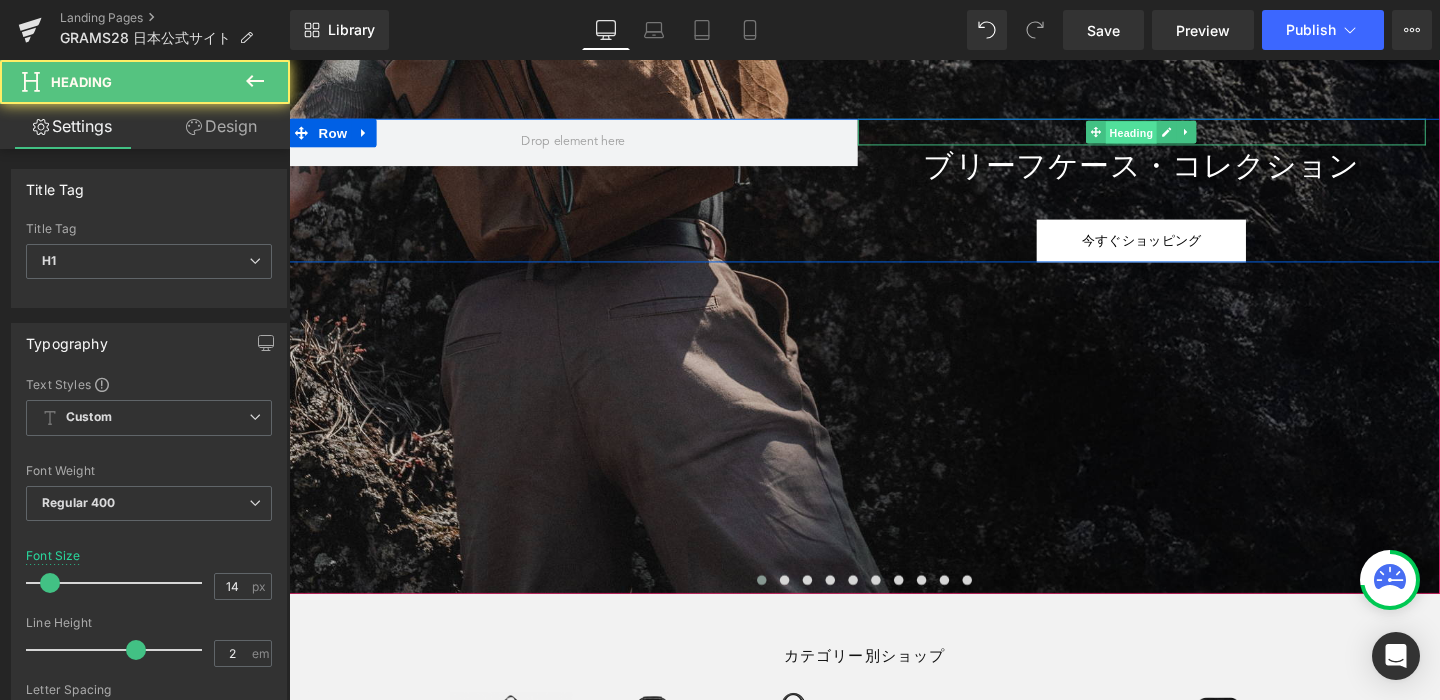 click on "Heading" at bounding box center (1175, 137) 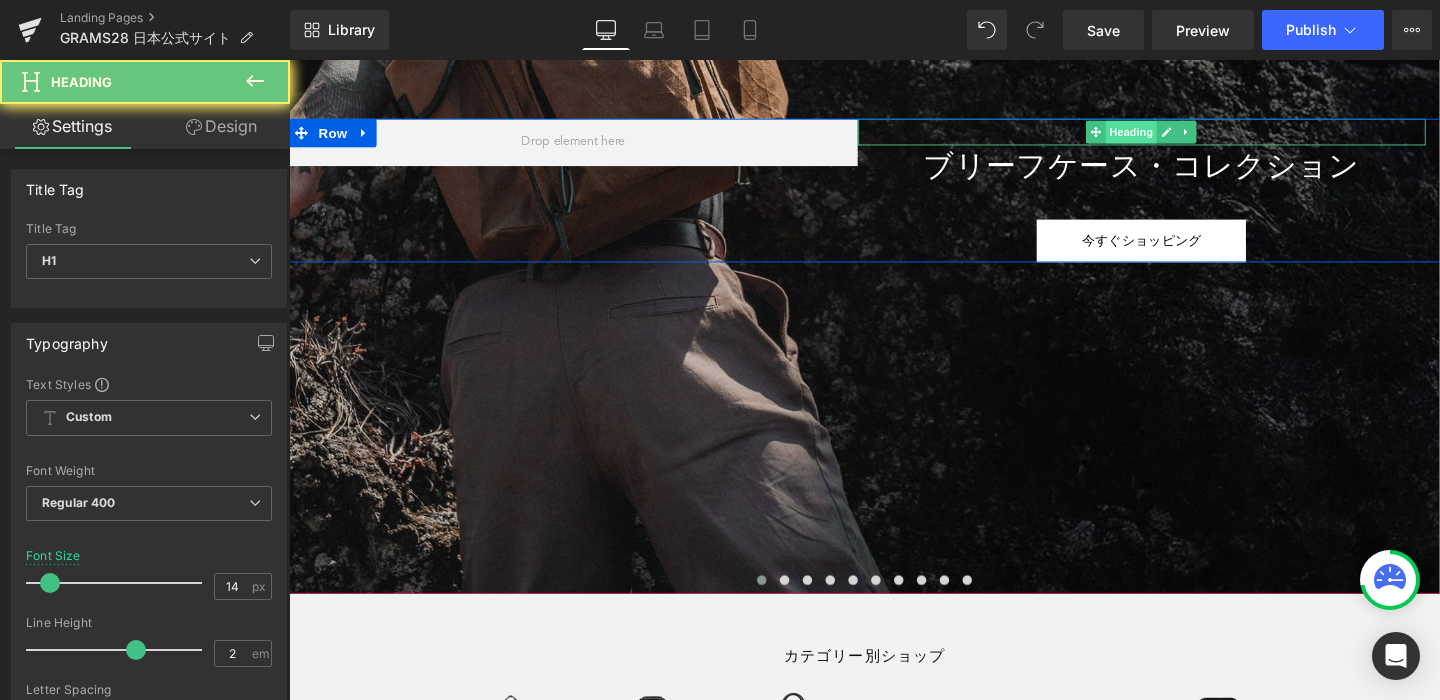 click on "Heading" at bounding box center [1175, 136] 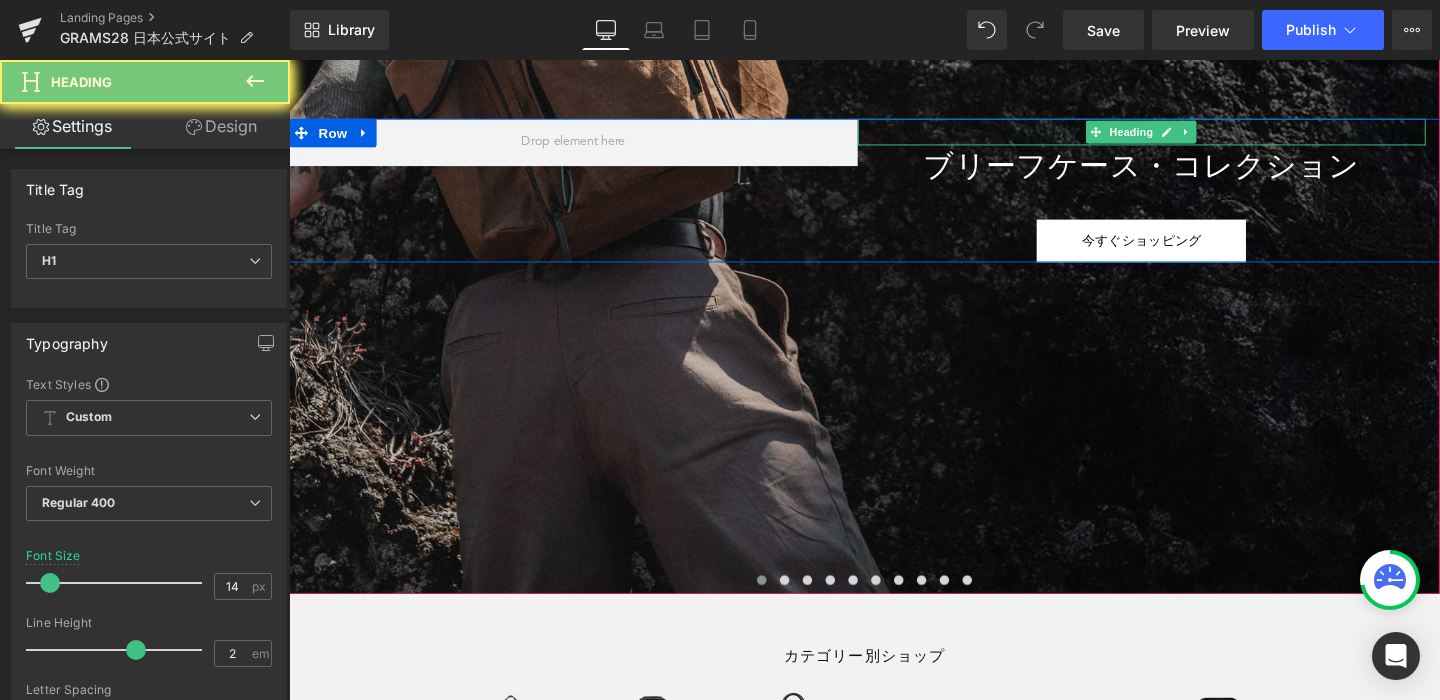 click on "注目アイテム" at bounding box center (1186, 136) 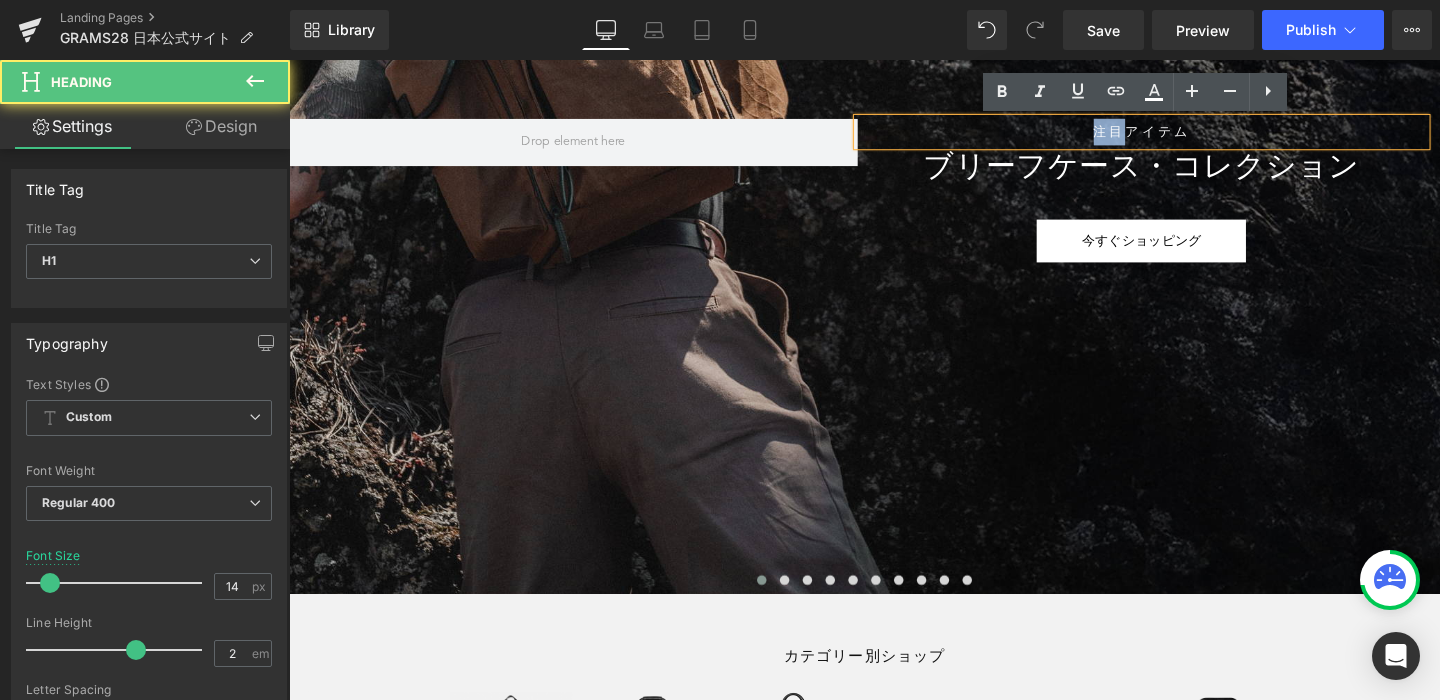 click on "注目アイテム" at bounding box center (1186, 136) 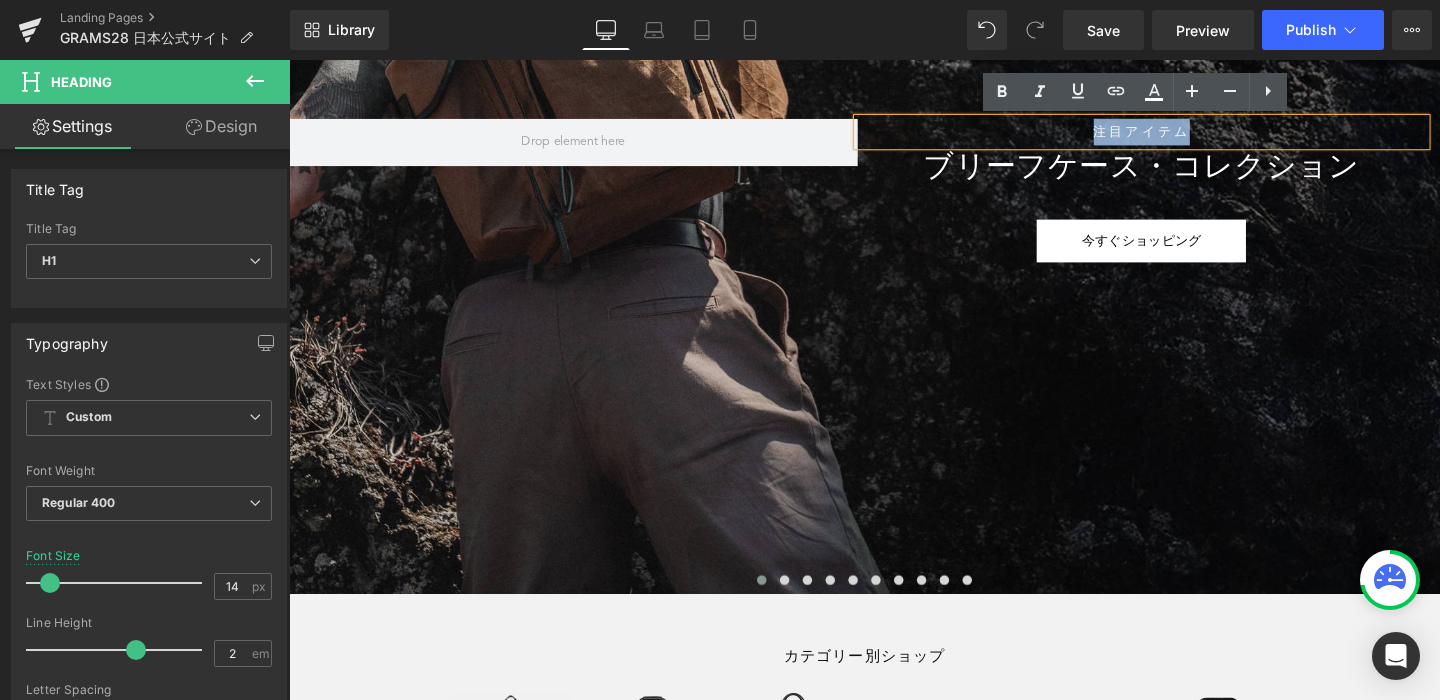 type 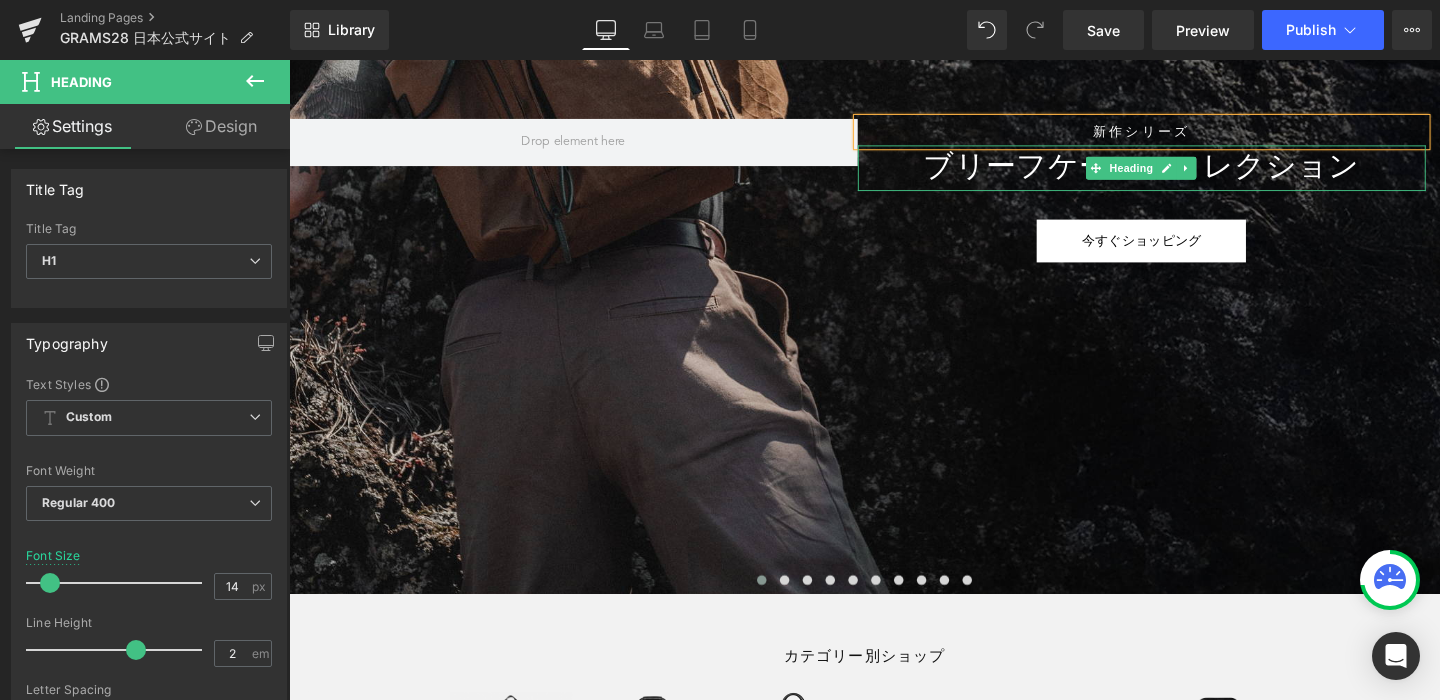 click on "ブリーフケース・コレクション" at bounding box center [1186, 174] 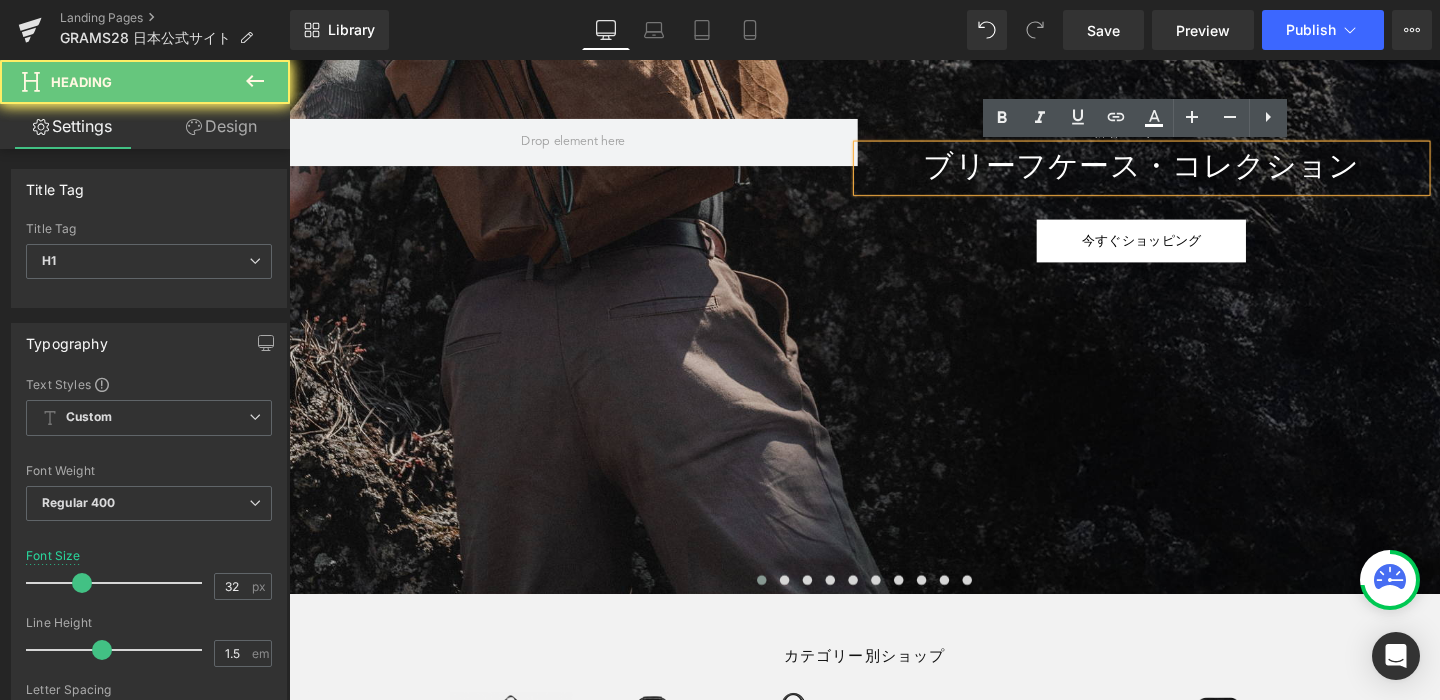 click on "ブリーフケース・コレクション" at bounding box center [1186, 174] 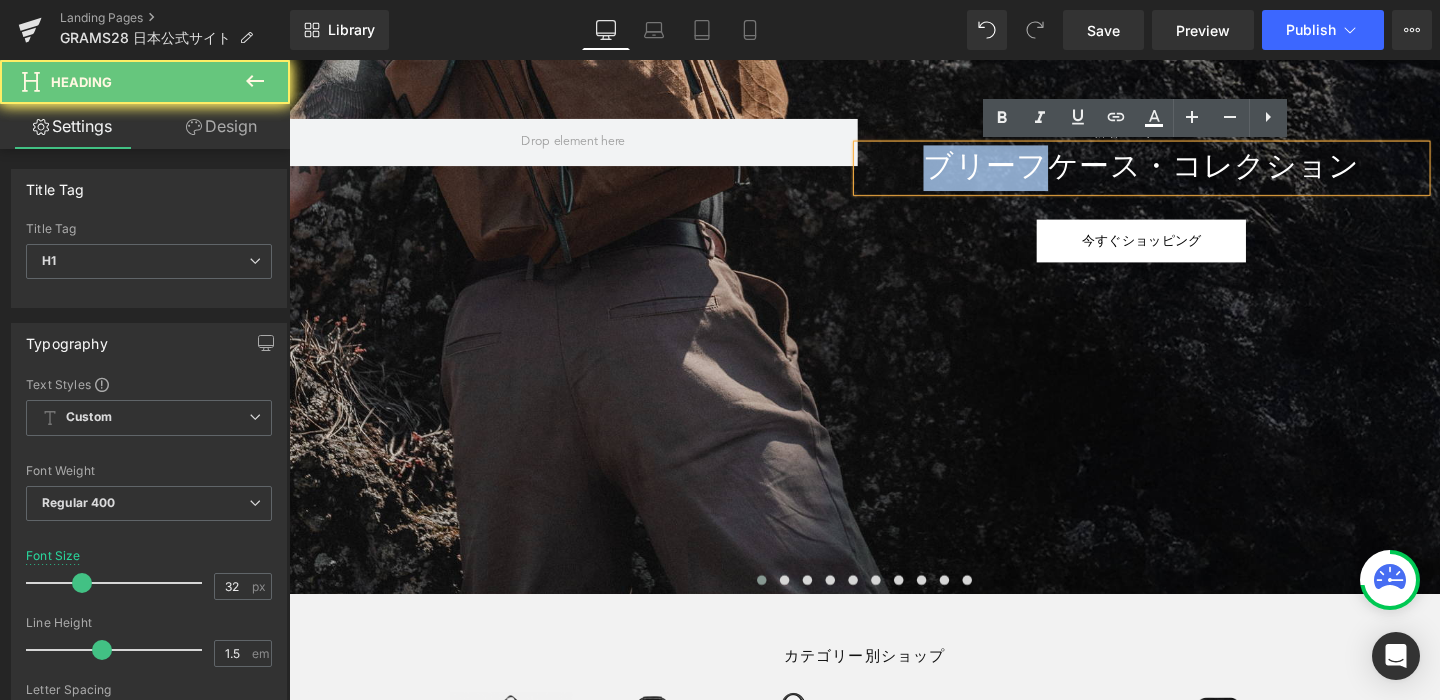 click on "ブリーフケース・コレクション" at bounding box center [1186, 174] 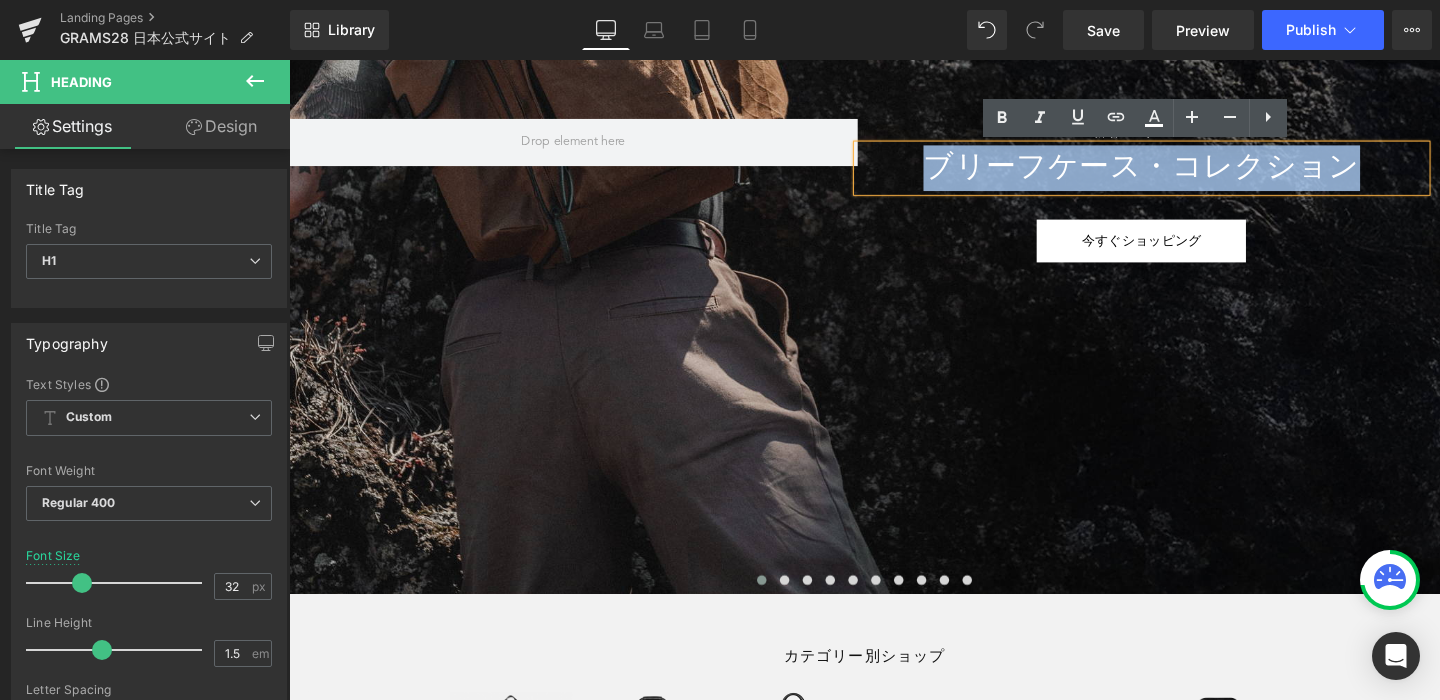 type 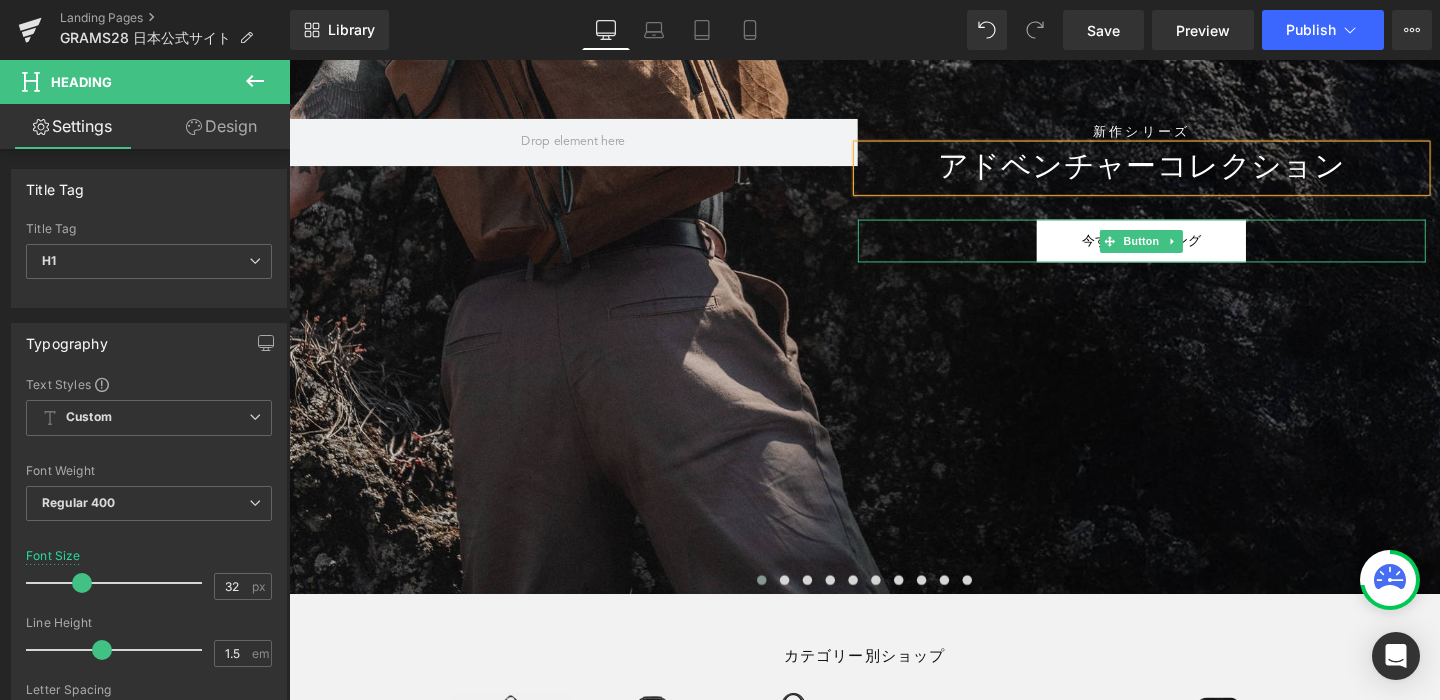 click on "今すぐショッピング" at bounding box center (1185, 251) 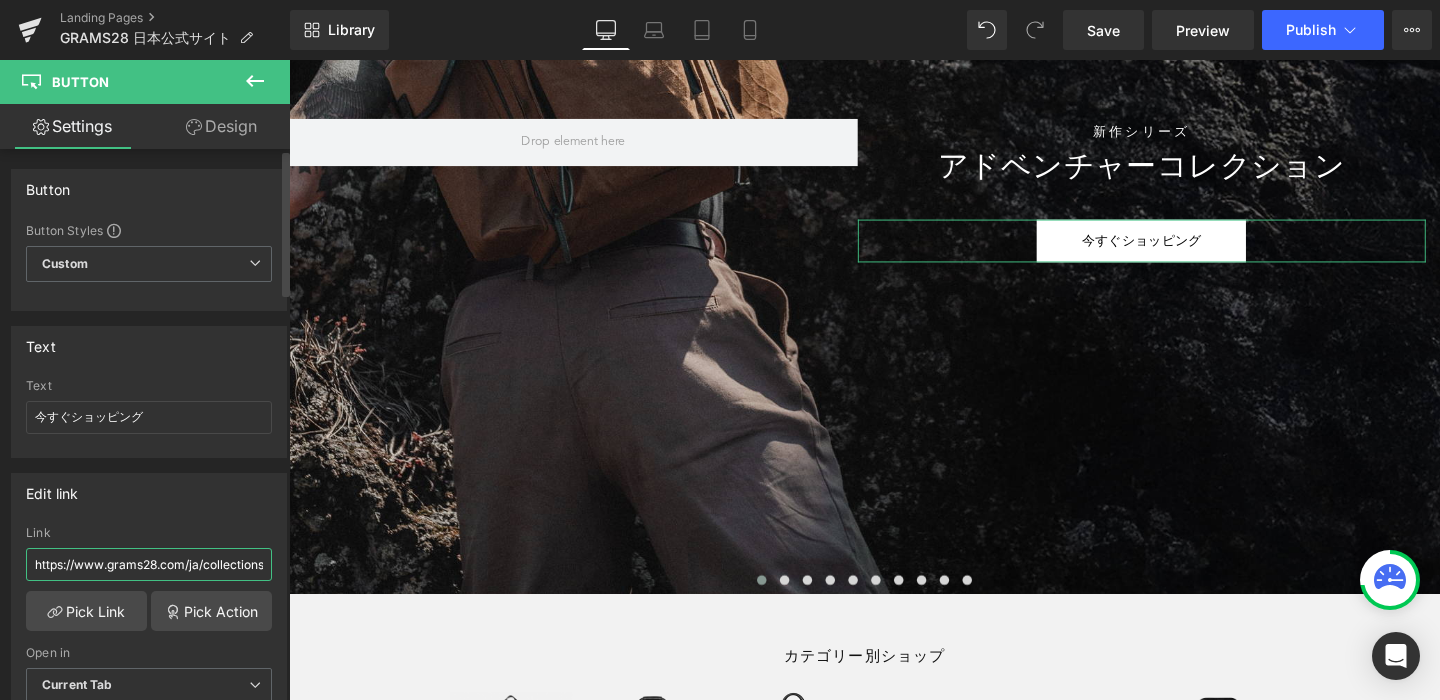 scroll, scrollTop: 0, scrollLeft: 74, axis: horizontal 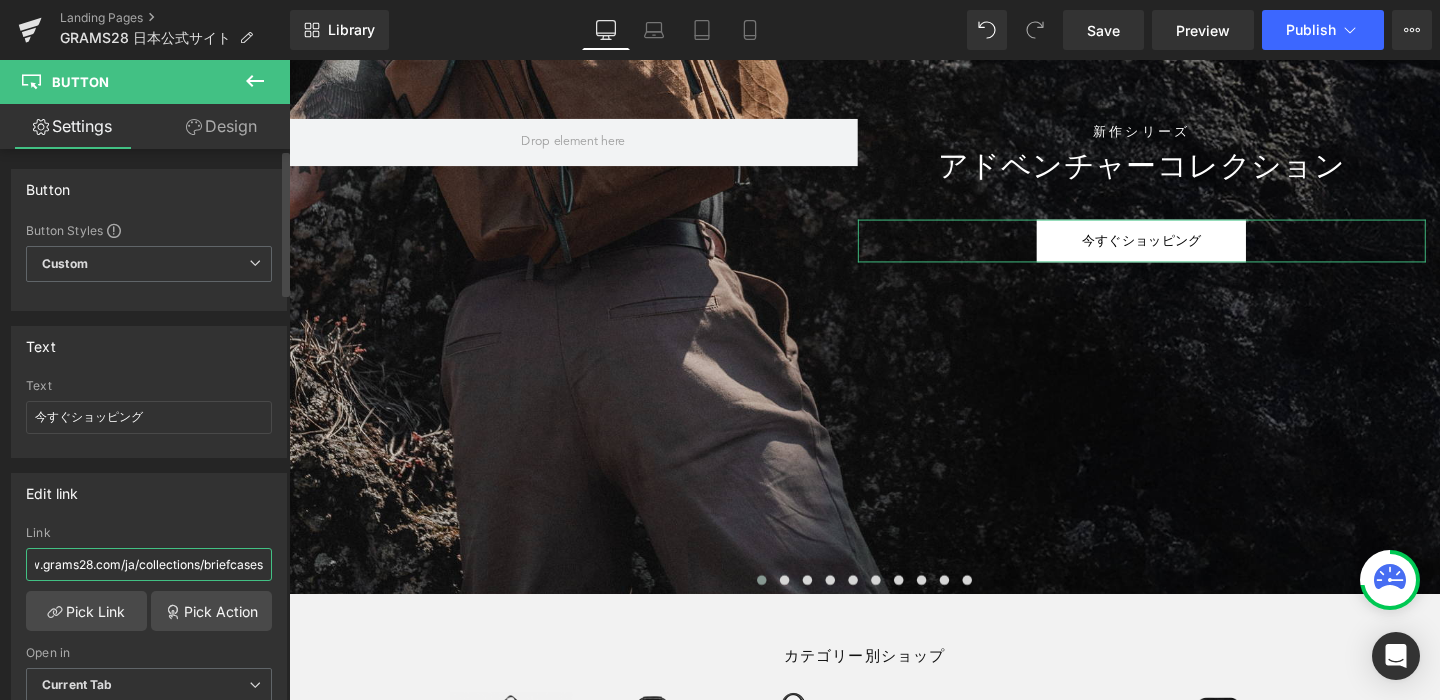 drag, startPoint x: 223, startPoint y: 568, endPoint x: 272, endPoint y: 569, distance: 49.010204 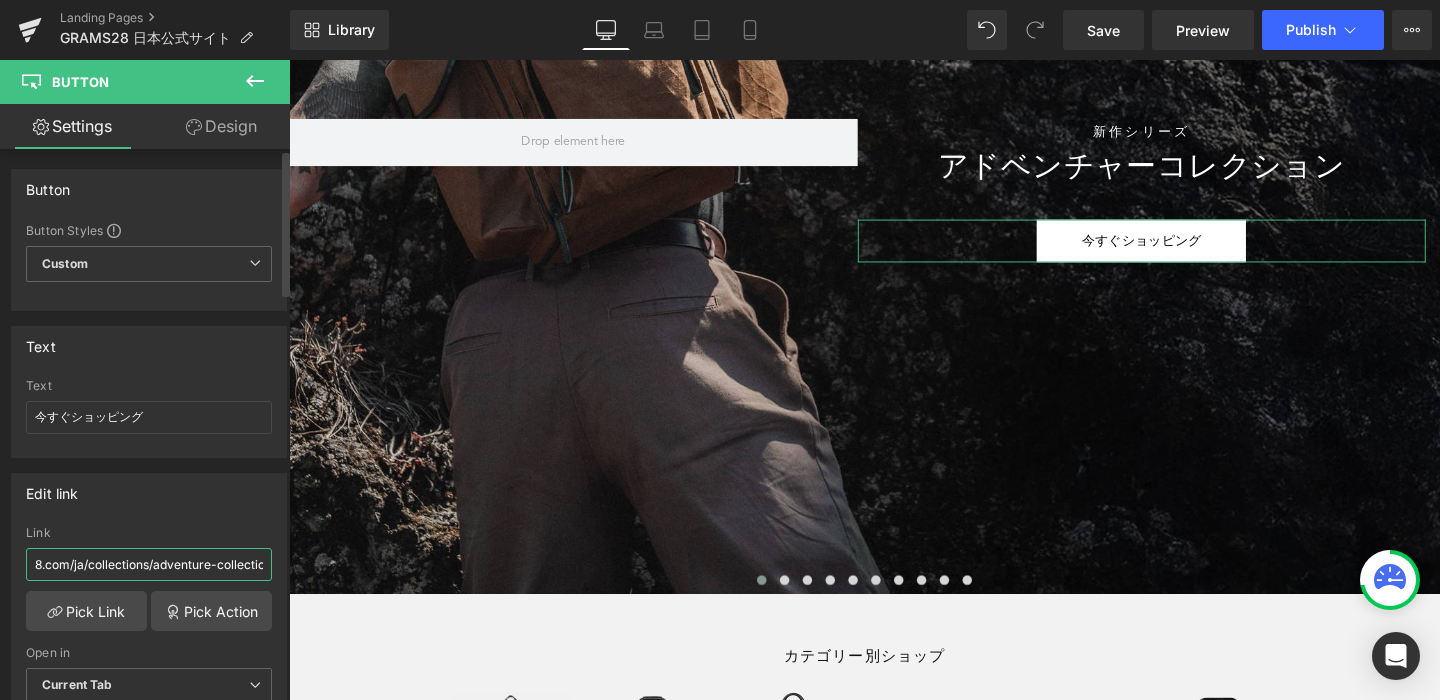 type on "https://www.grams28.com/ja/collections/adventure-collection" 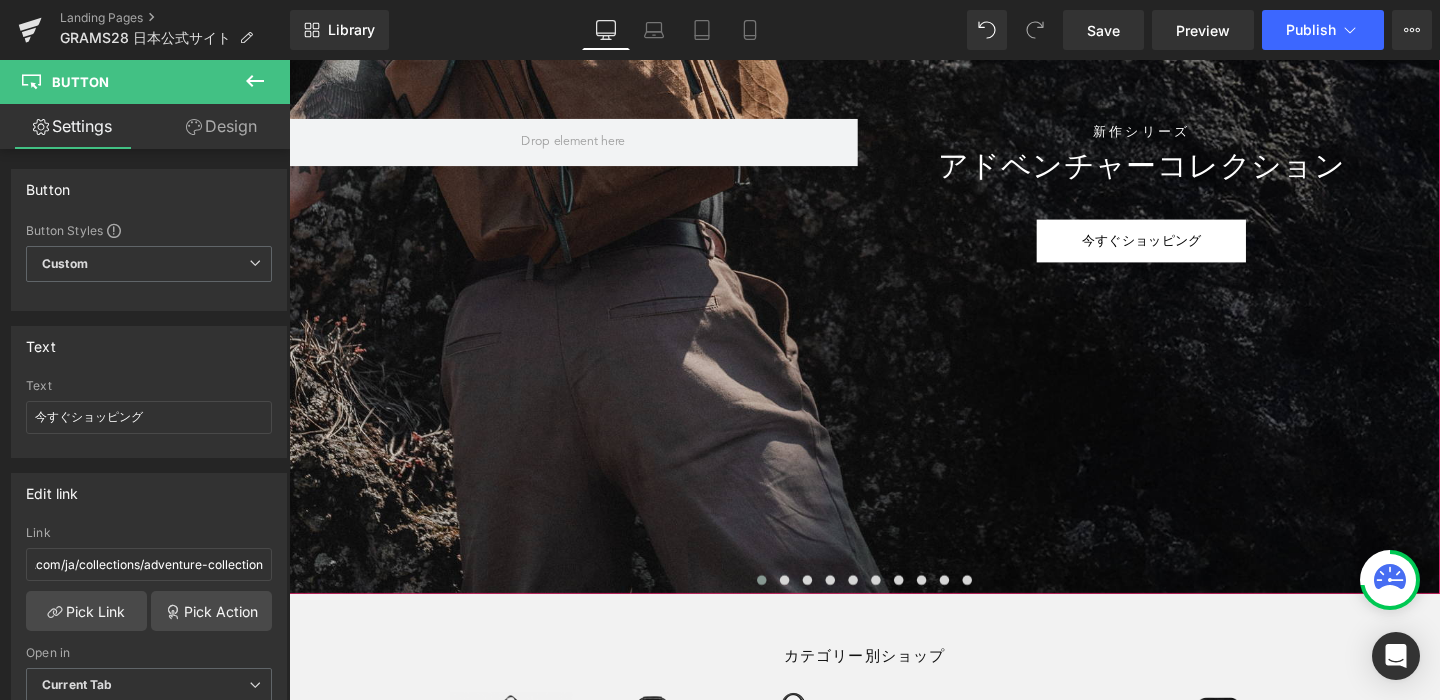 click at bounding box center (894, 147) 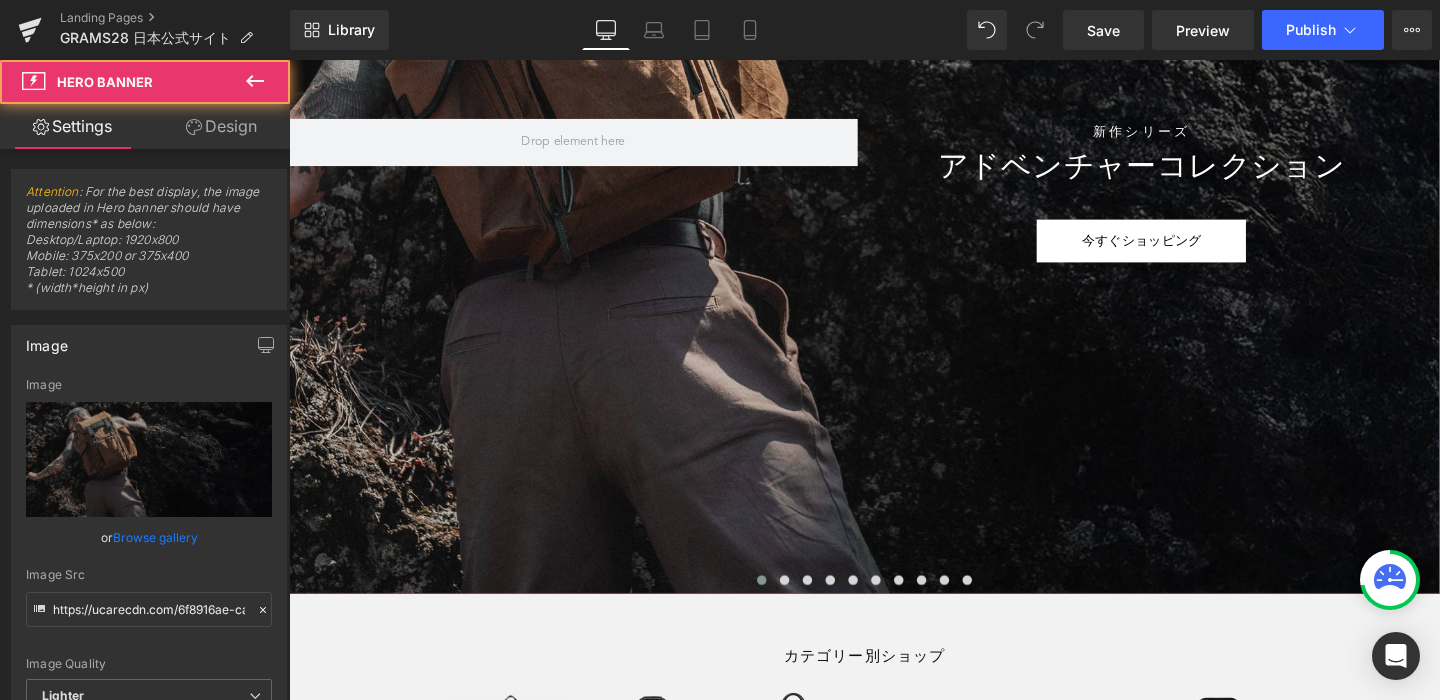 click at bounding box center [894, 147] 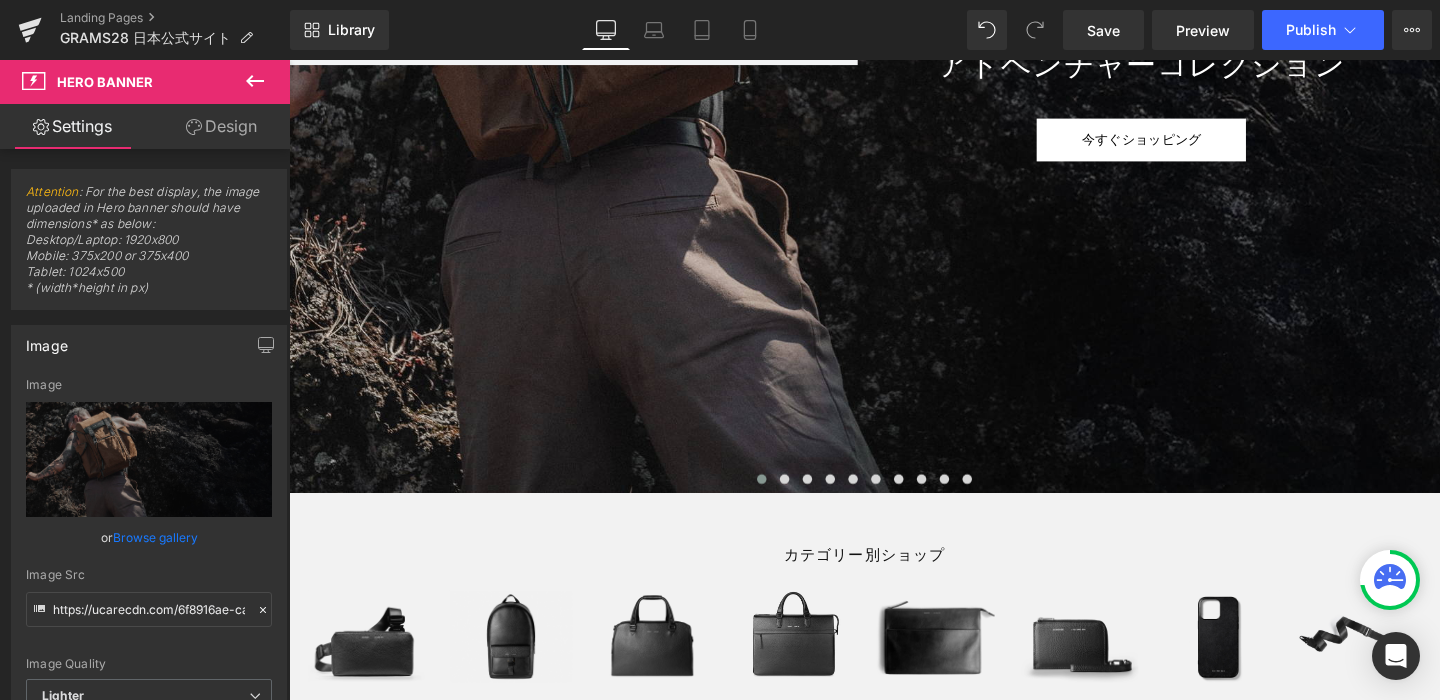 scroll, scrollTop: 740, scrollLeft: 0, axis: vertical 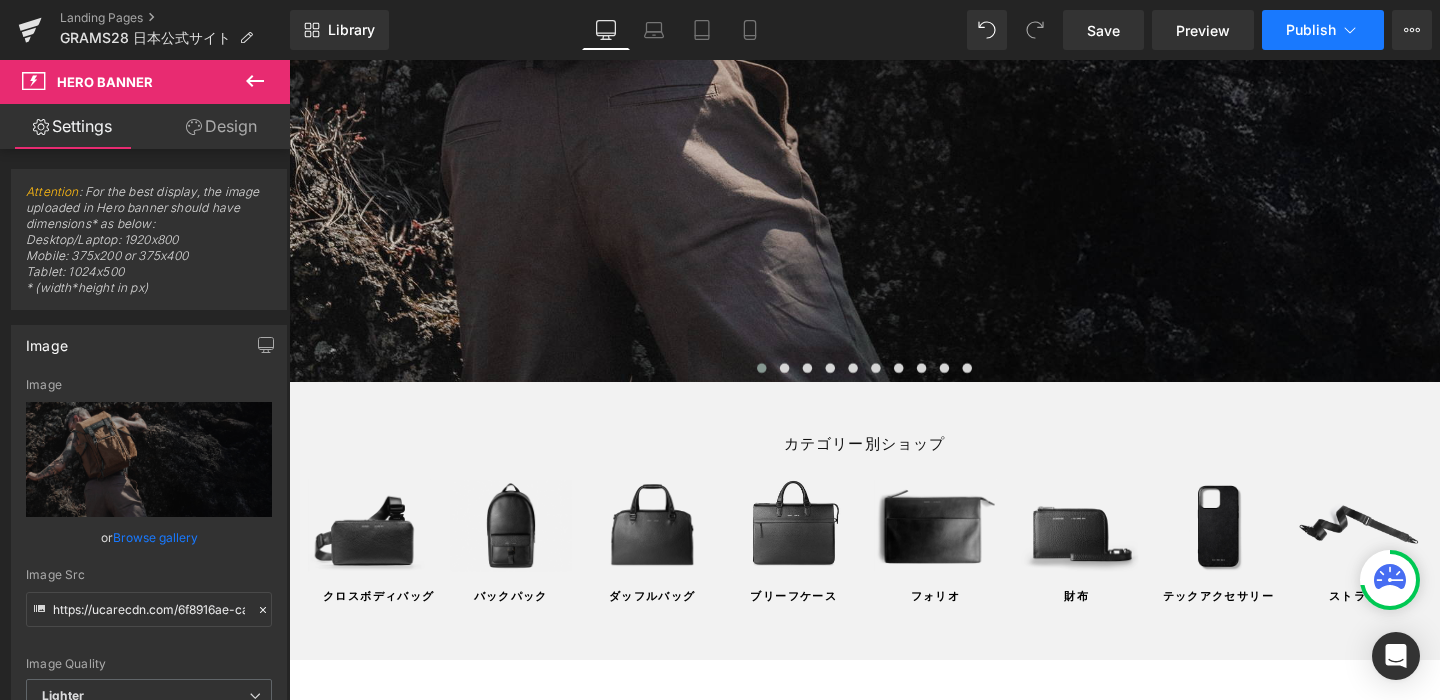 click on "Publish" at bounding box center [1311, 30] 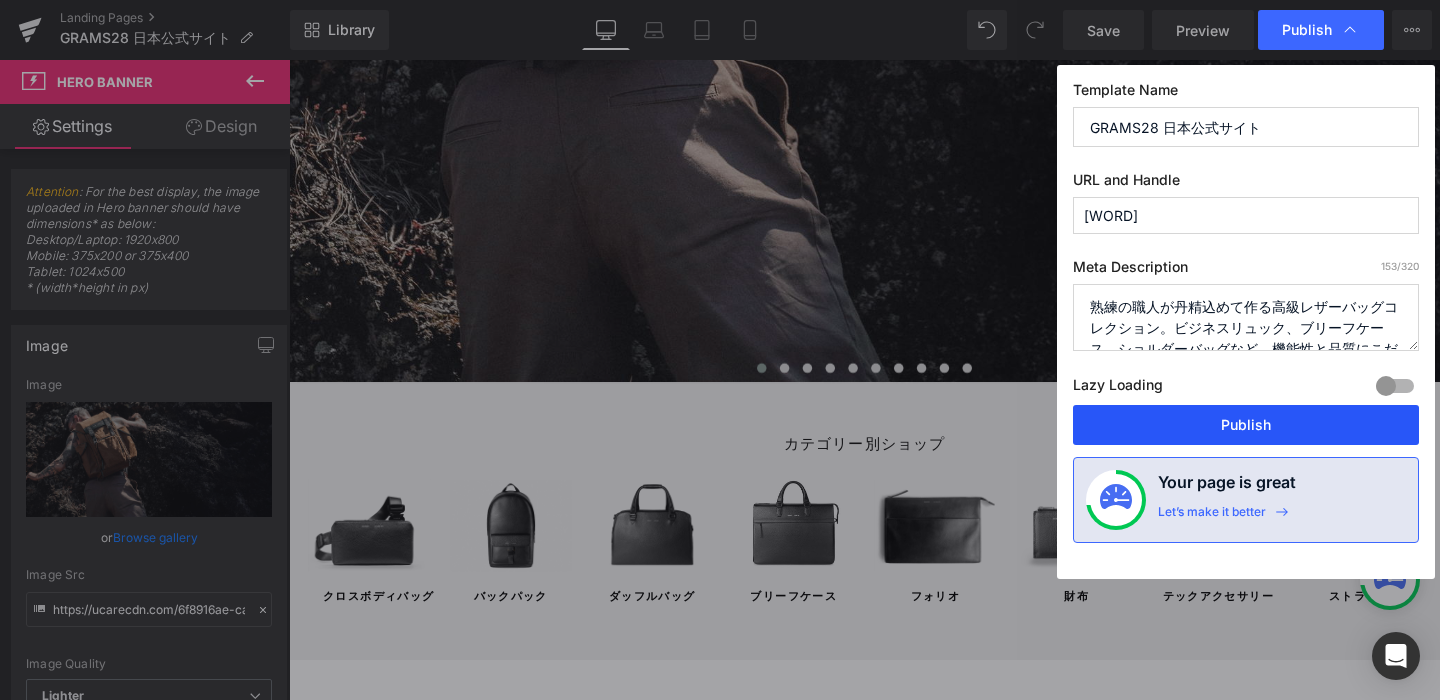 click on "Publish" at bounding box center (1246, 425) 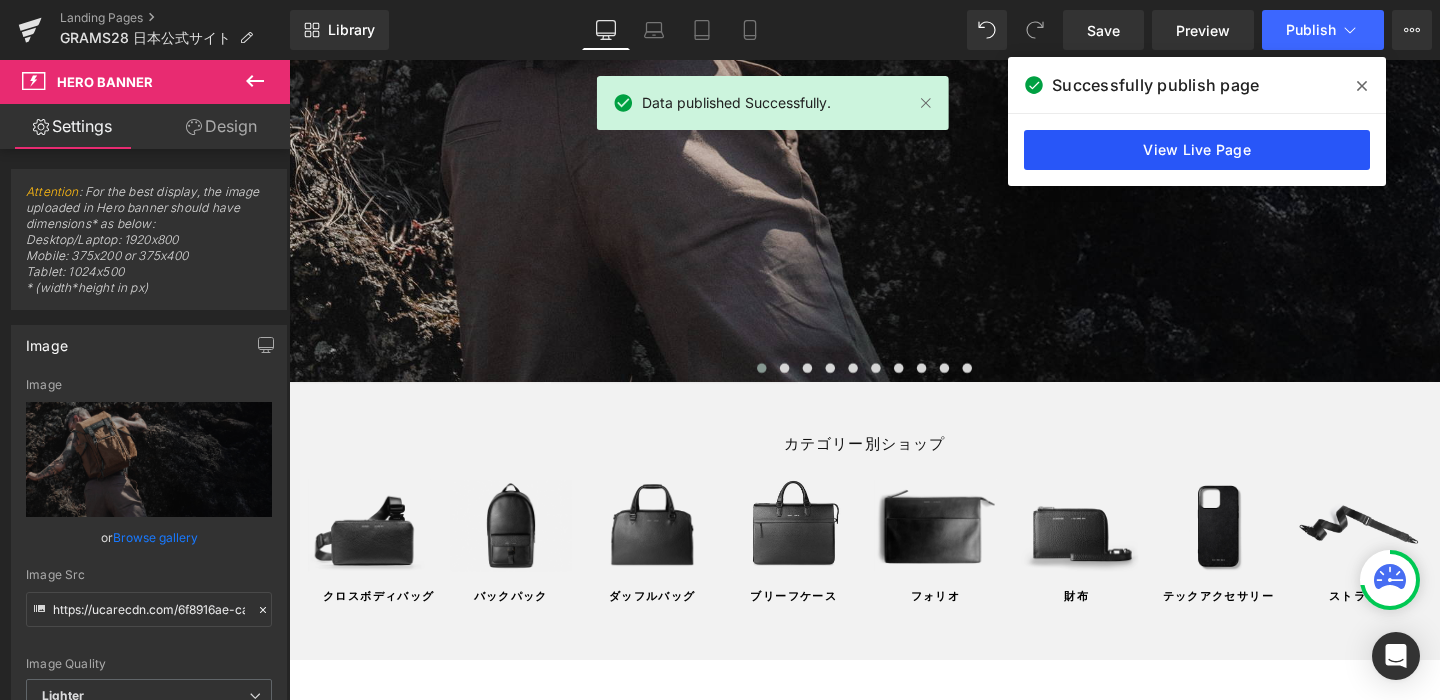 click on "View Live Page" at bounding box center [1197, 150] 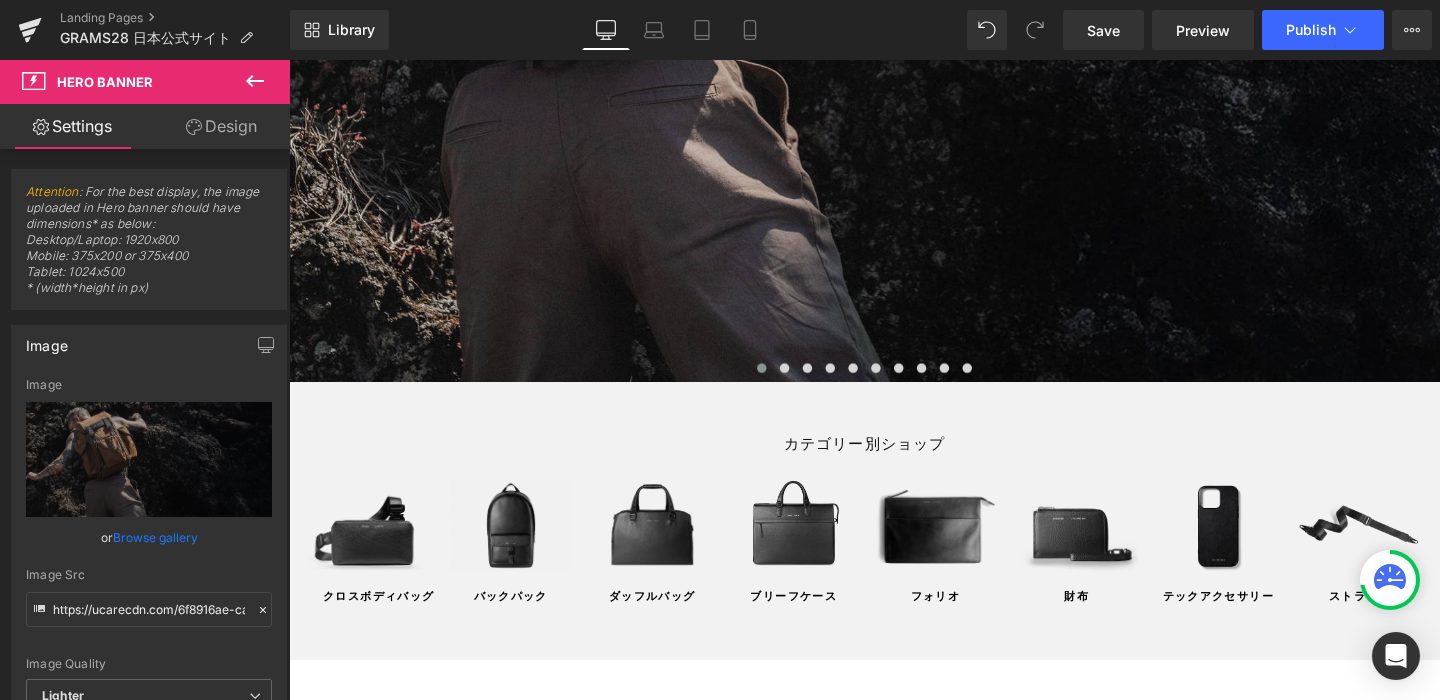 click on "Library Desktop Desktop Laptop Tablet Mobile Save Preview Publish Scheduled View Live Page View with current Template Save Template to Library Schedule Publish  Optimize  Publish Settings Shortcuts  Your page can’t be published   You've reached the maximum number of published pages on your plan  (0/0).  You need to upgrade your plan or unpublish all your pages to get 1 publish slot.   Unpublish pages   Upgrade plan" at bounding box center [865, 30] 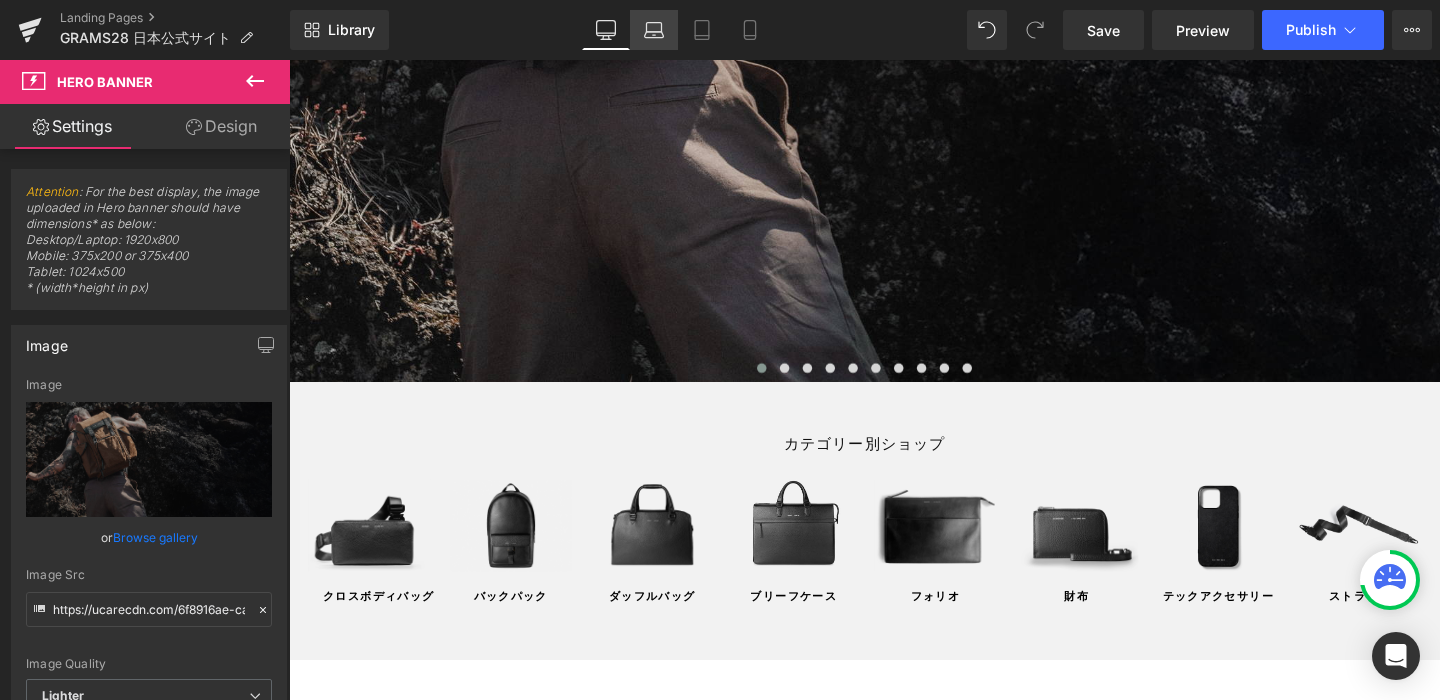 click 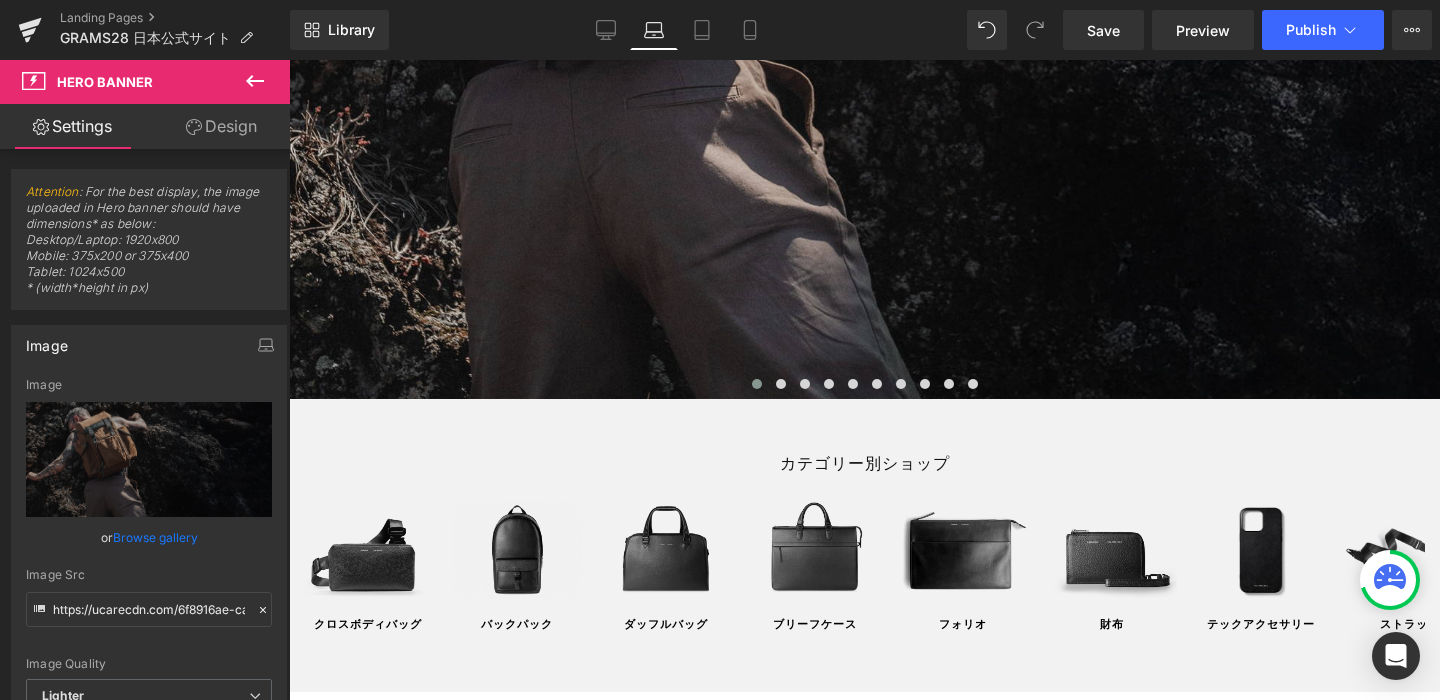 scroll, scrollTop: 0, scrollLeft: 0, axis: both 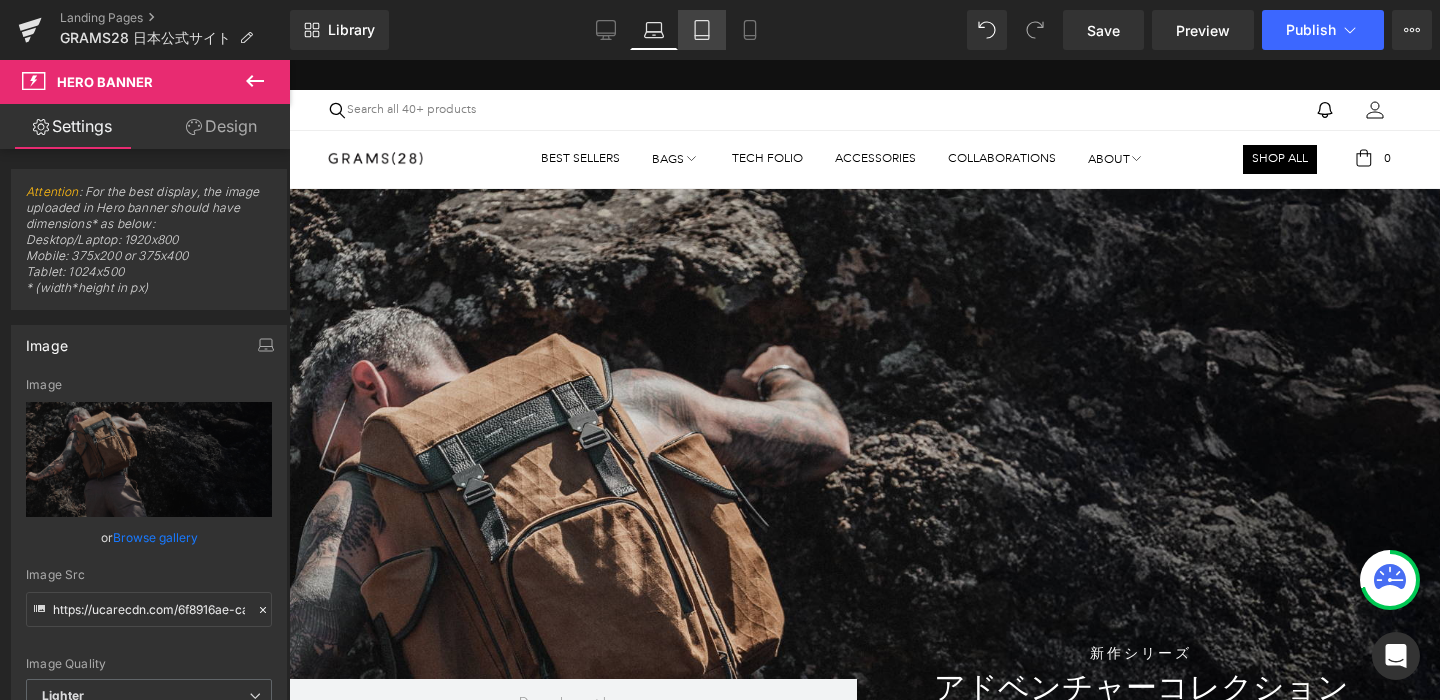 click 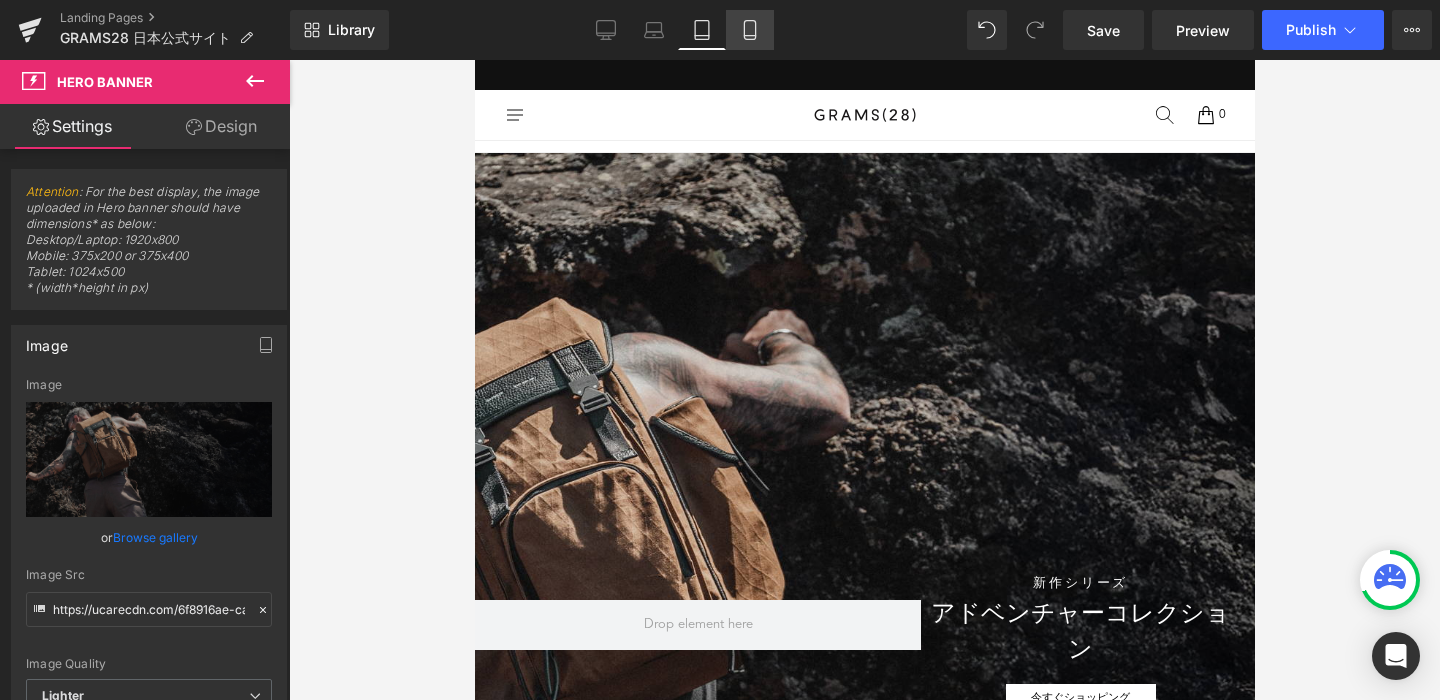 click on "Mobile" at bounding box center [750, 30] 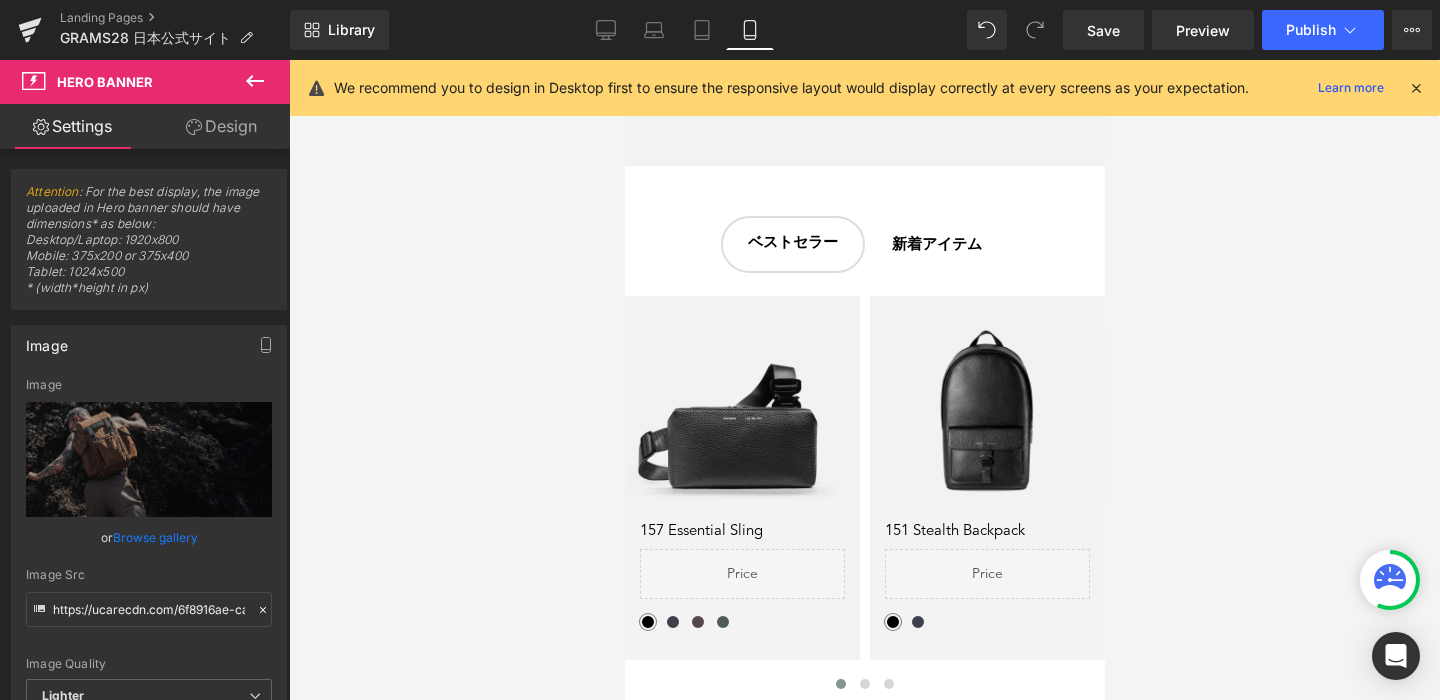 scroll, scrollTop: 1428, scrollLeft: 0, axis: vertical 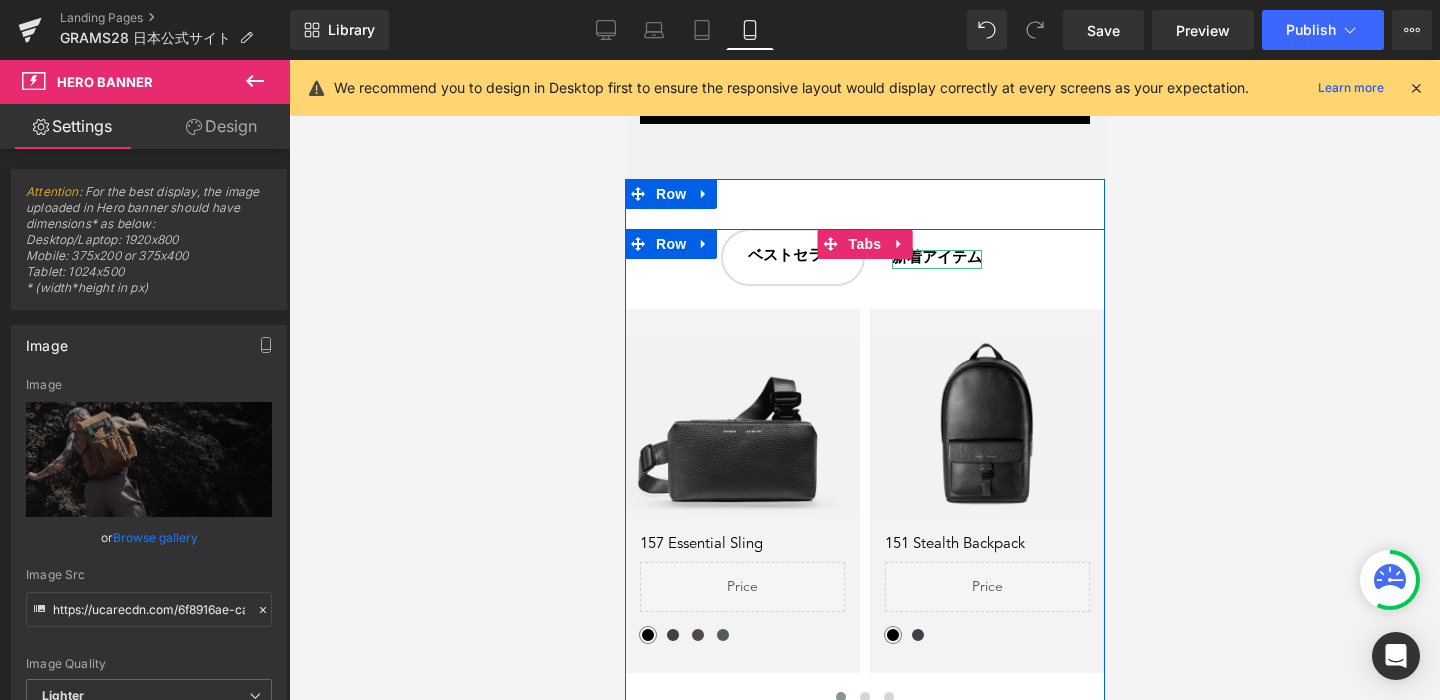 click on "新着アイテム" at bounding box center (936, 258) 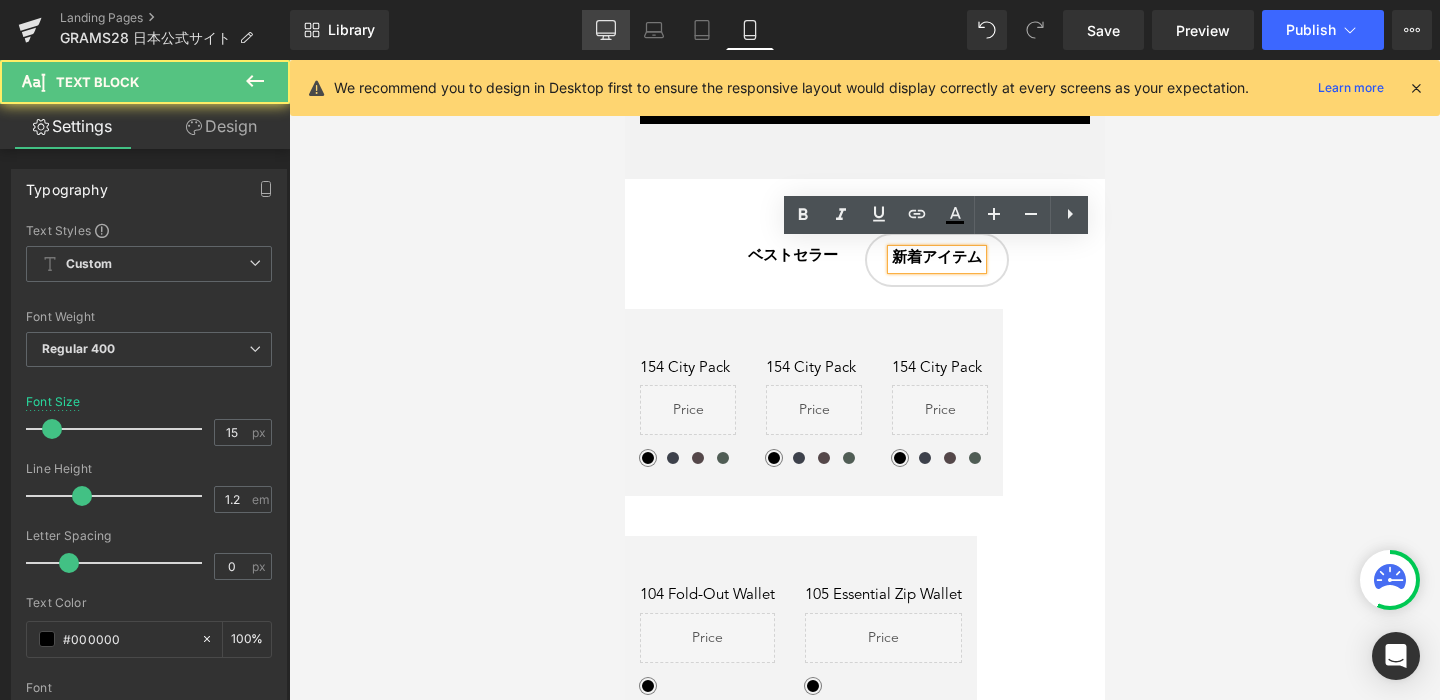 click 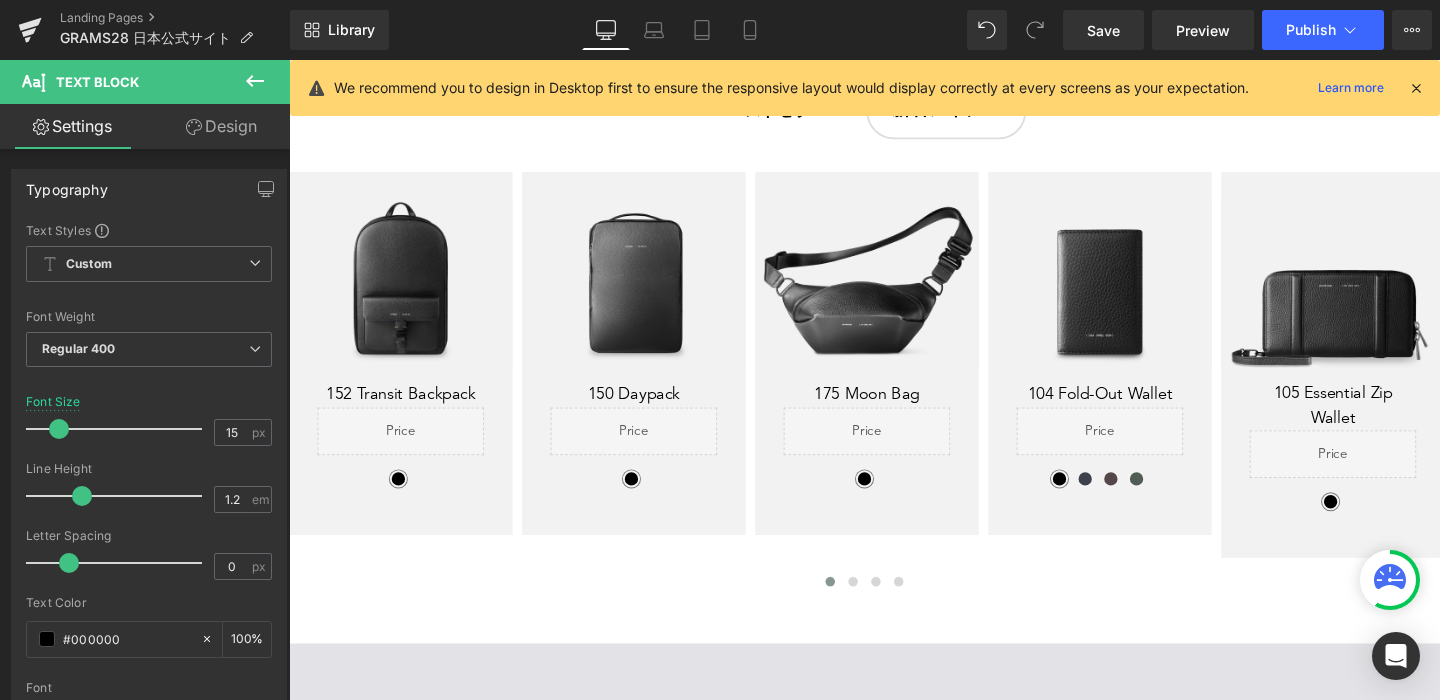 scroll, scrollTop: 1403, scrollLeft: 0, axis: vertical 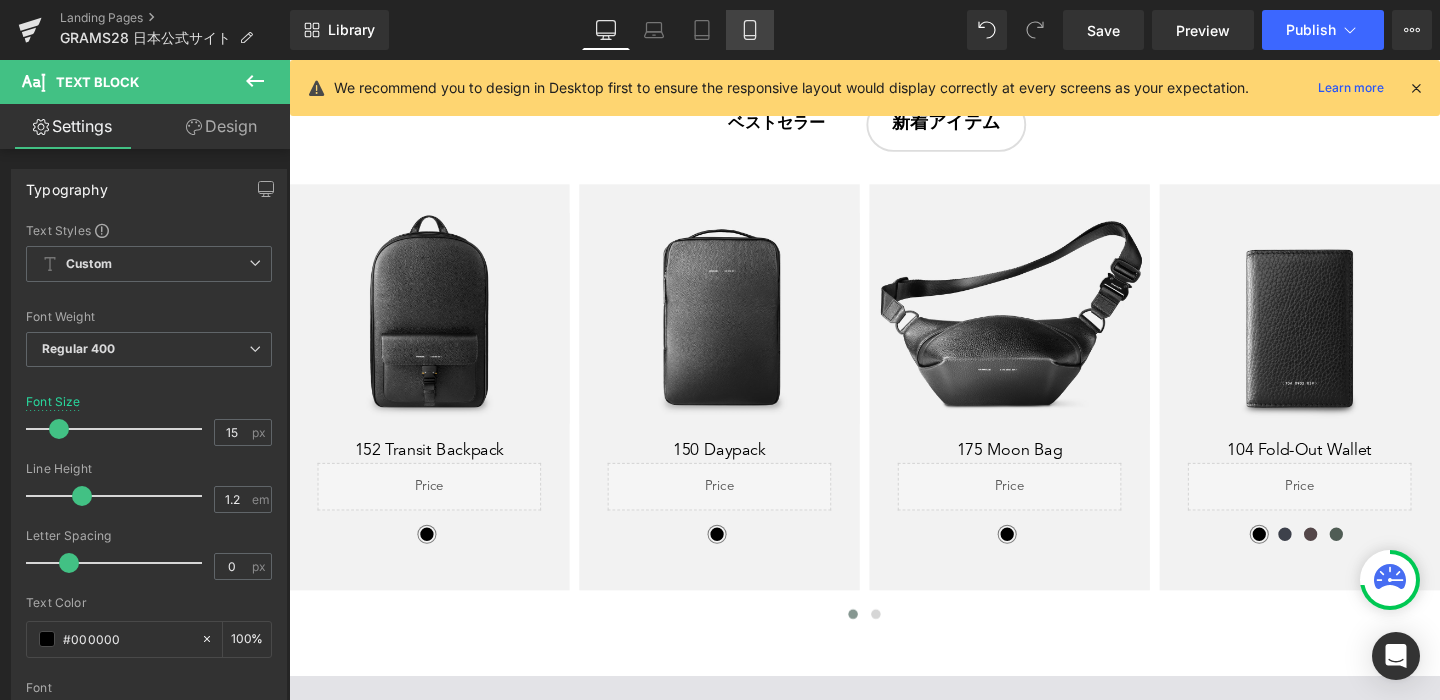 click 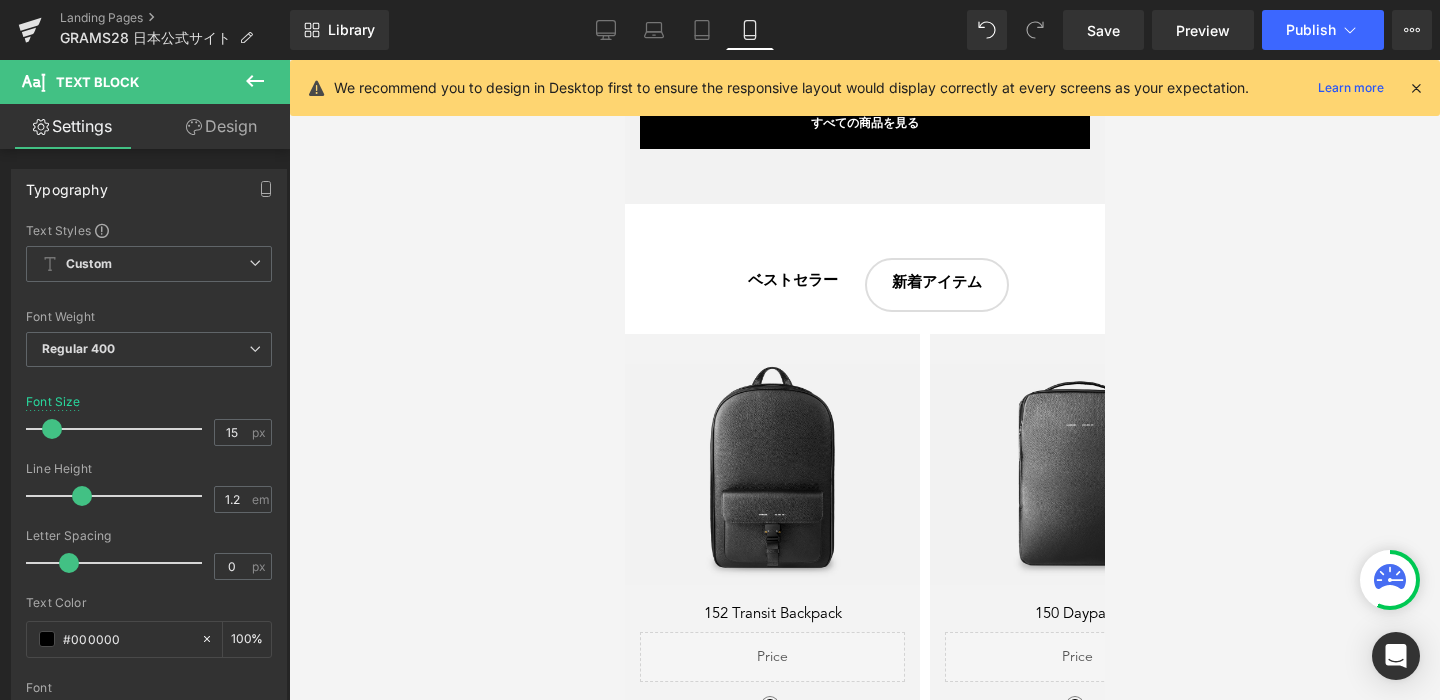 scroll, scrollTop: 1554, scrollLeft: 0, axis: vertical 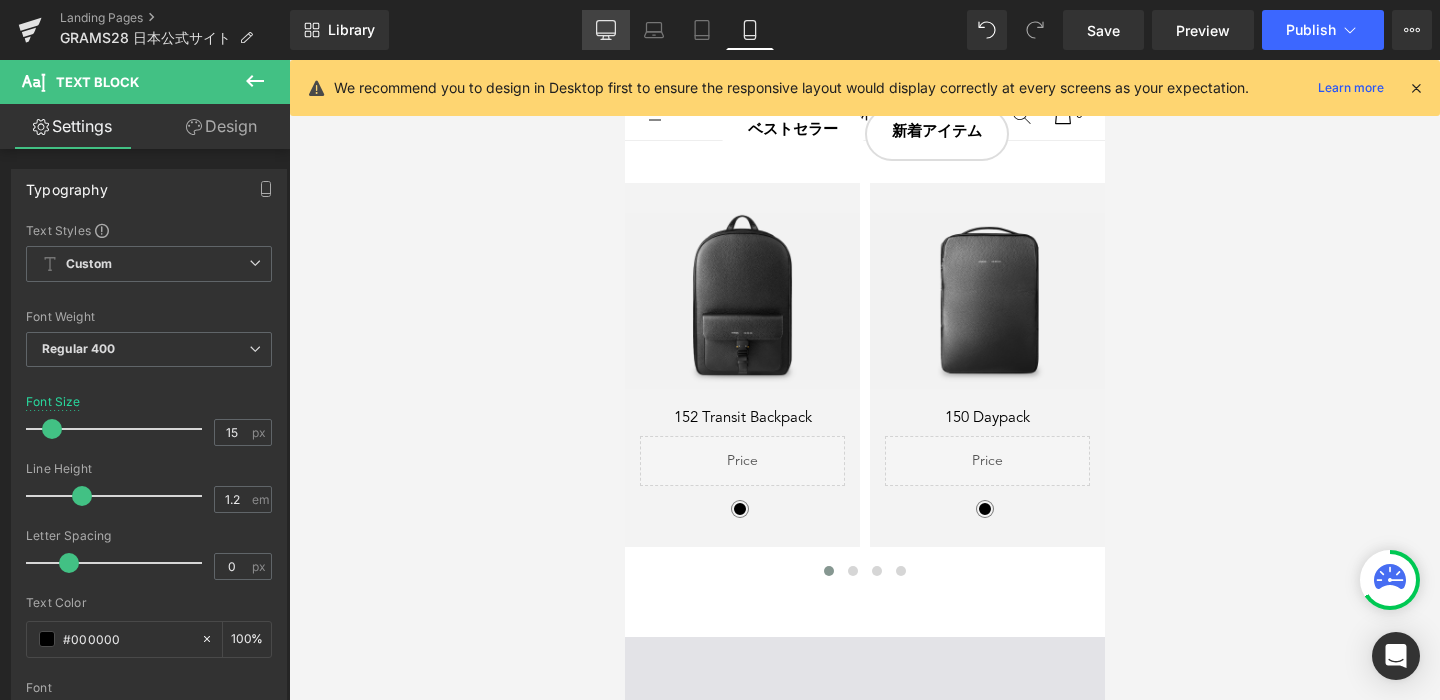 click 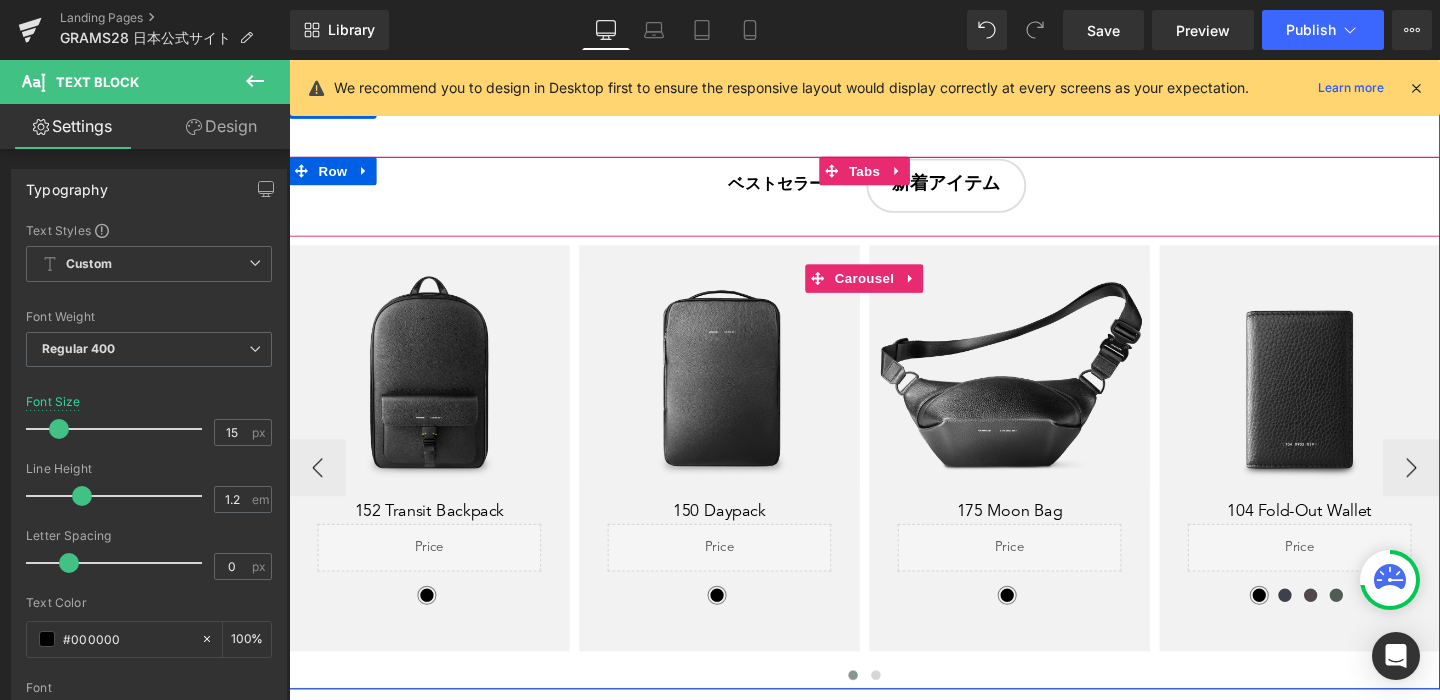 scroll, scrollTop: 1332, scrollLeft: 0, axis: vertical 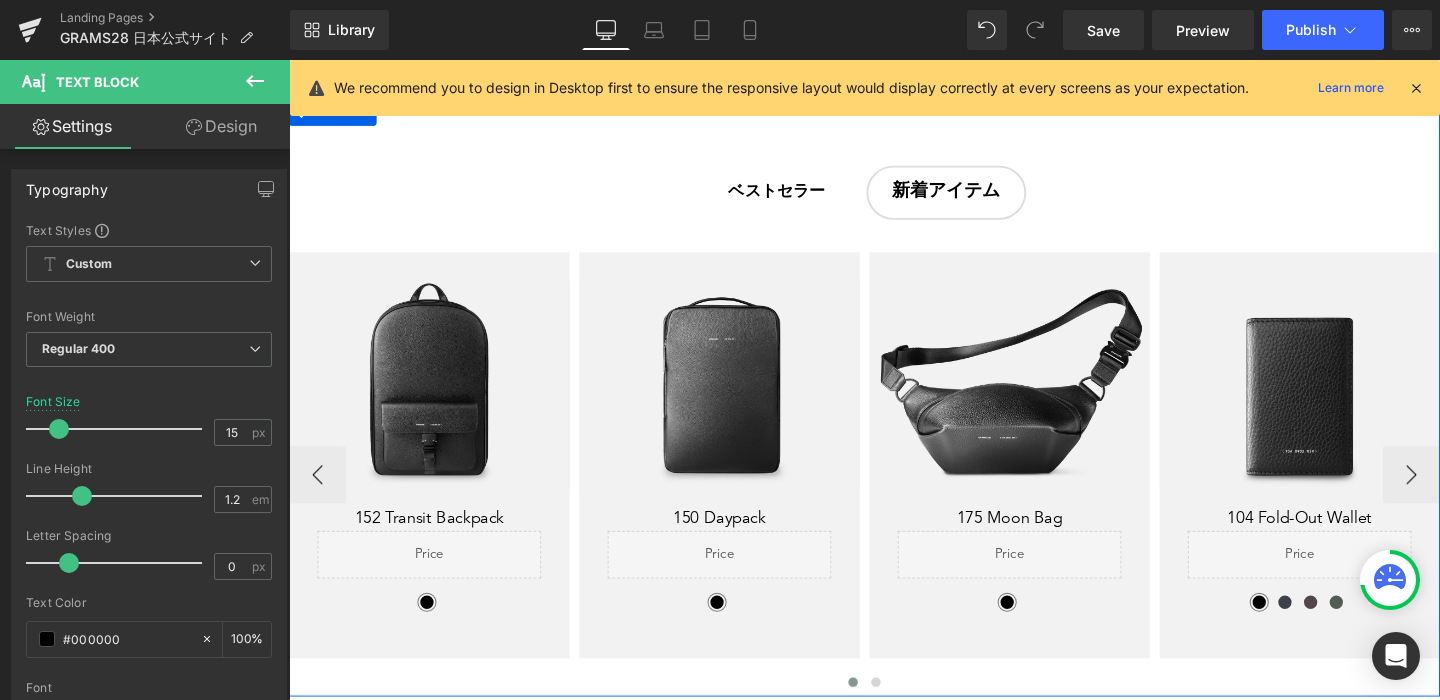 click at bounding box center (436, 402) 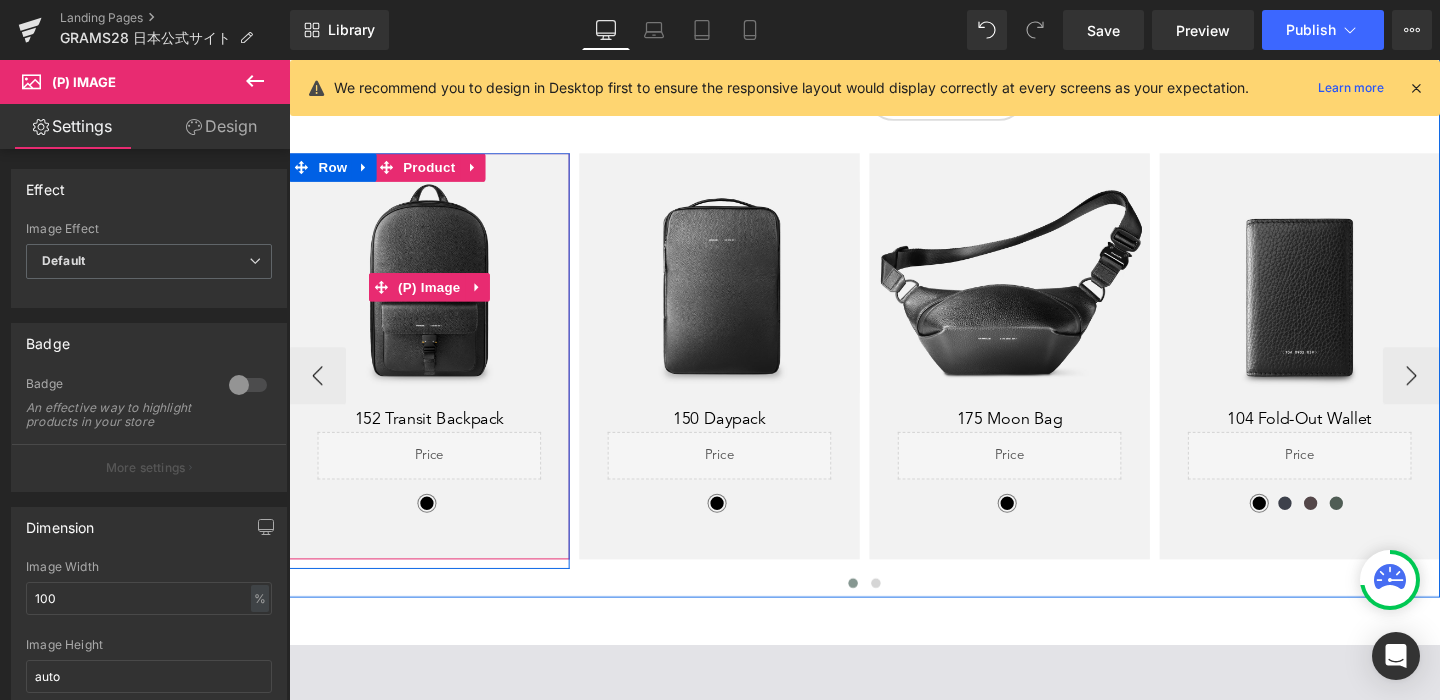 scroll, scrollTop: 1444, scrollLeft: 0, axis: vertical 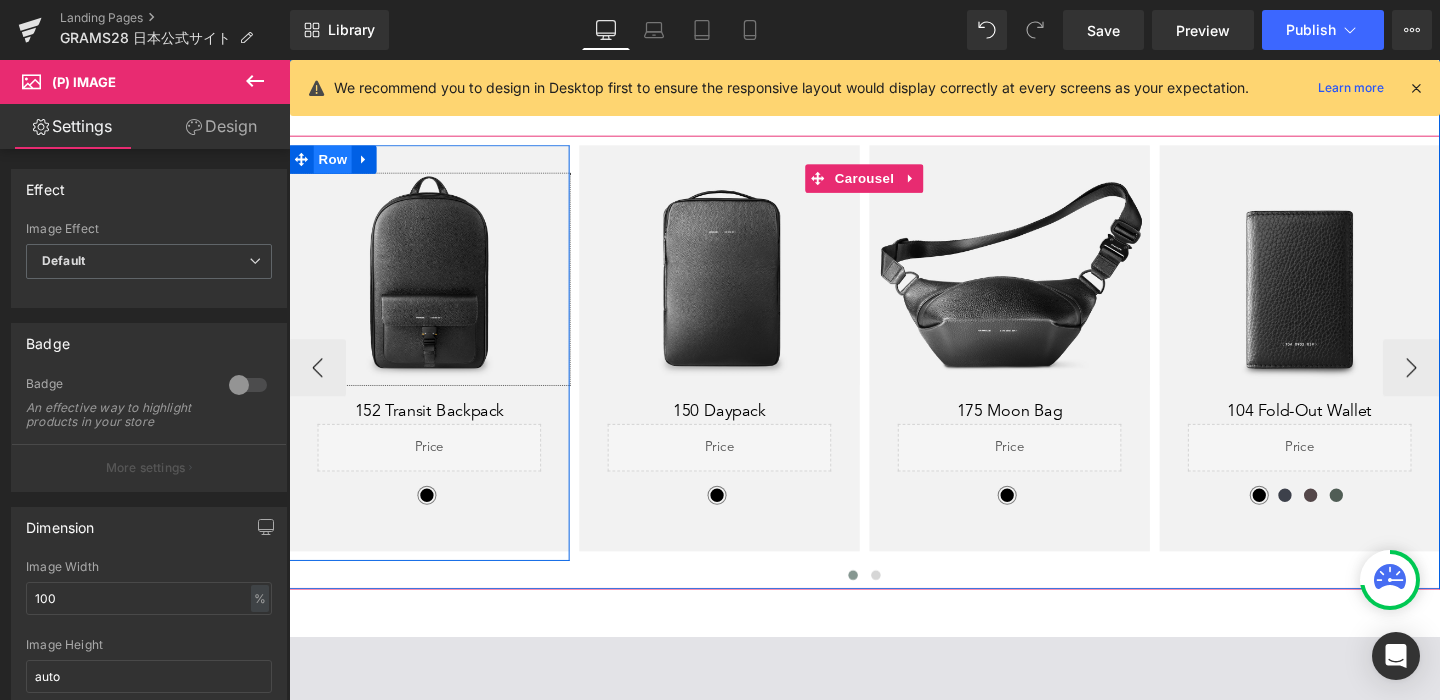 click on "Row" at bounding box center [335, 165] 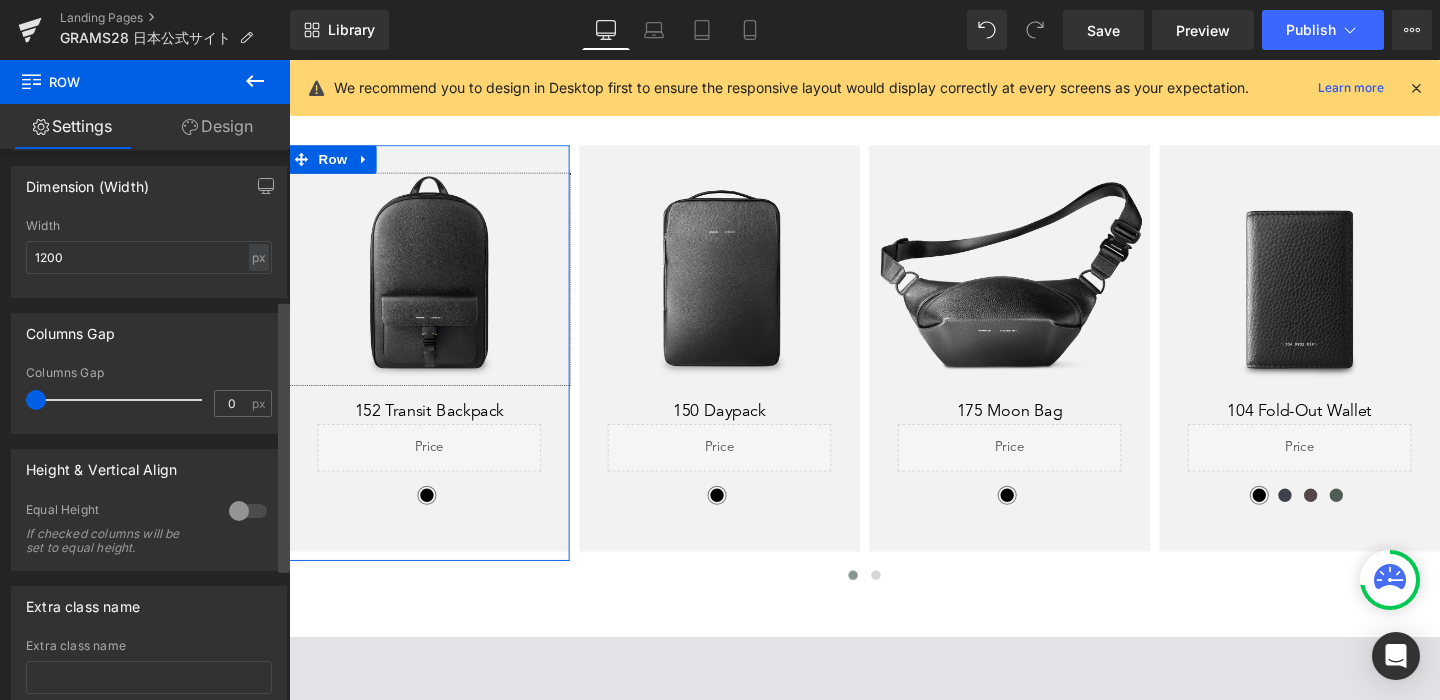 scroll, scrollTop: 509, scrollLeft: 0, axis: vertical 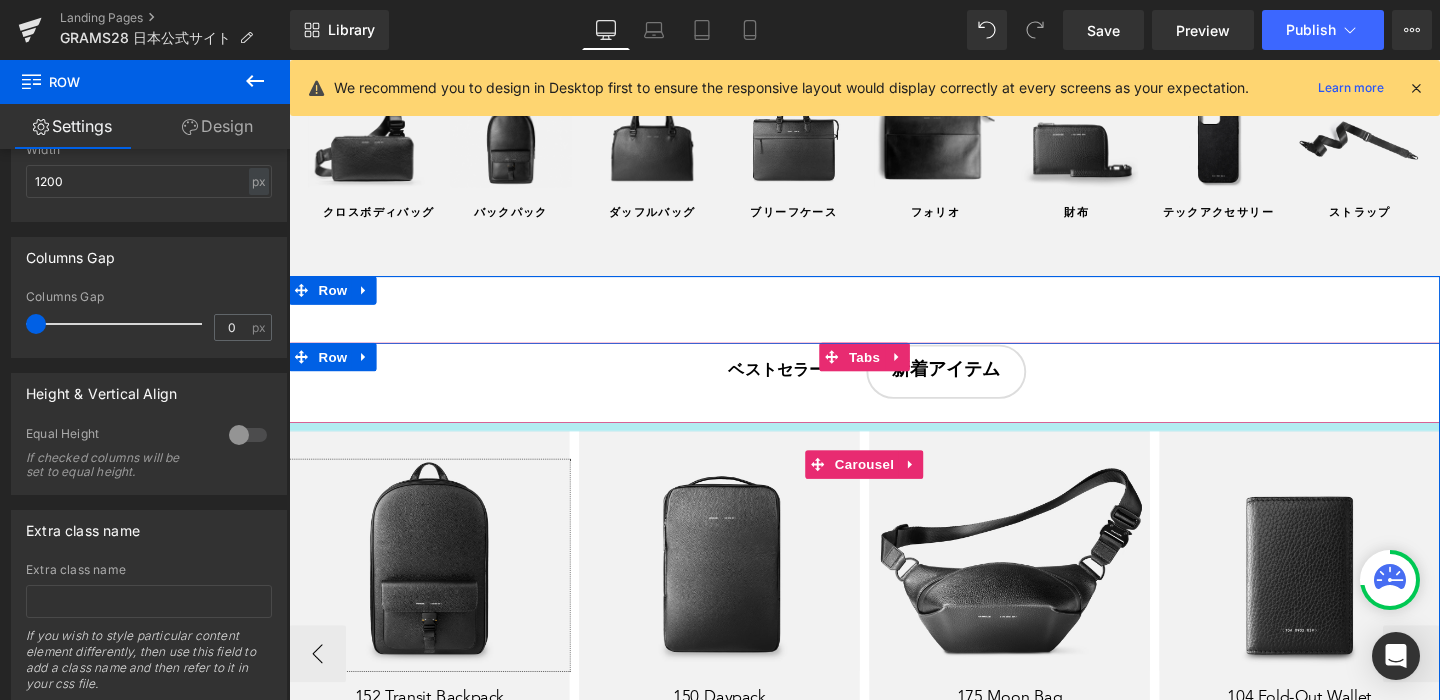 click at bounding box center (894, 445) 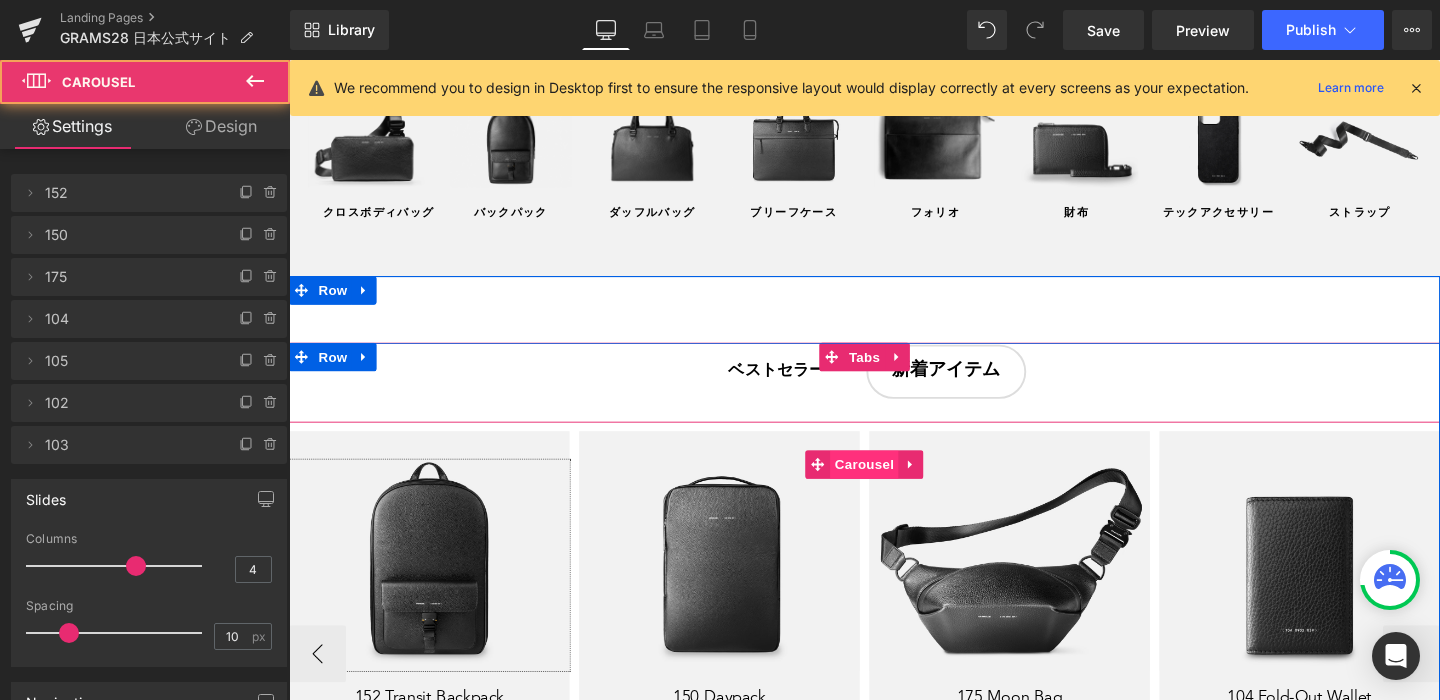 click on "Carousel" at bounding box center [894, 485] 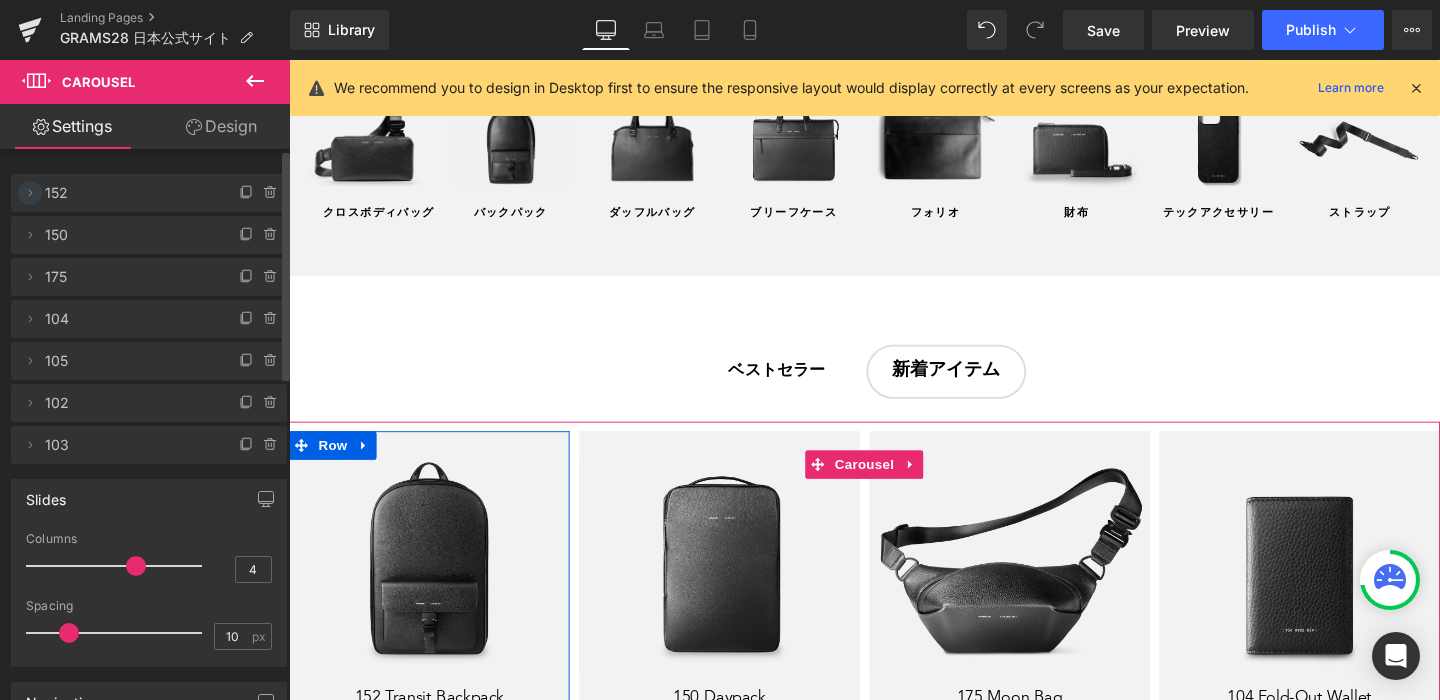 click 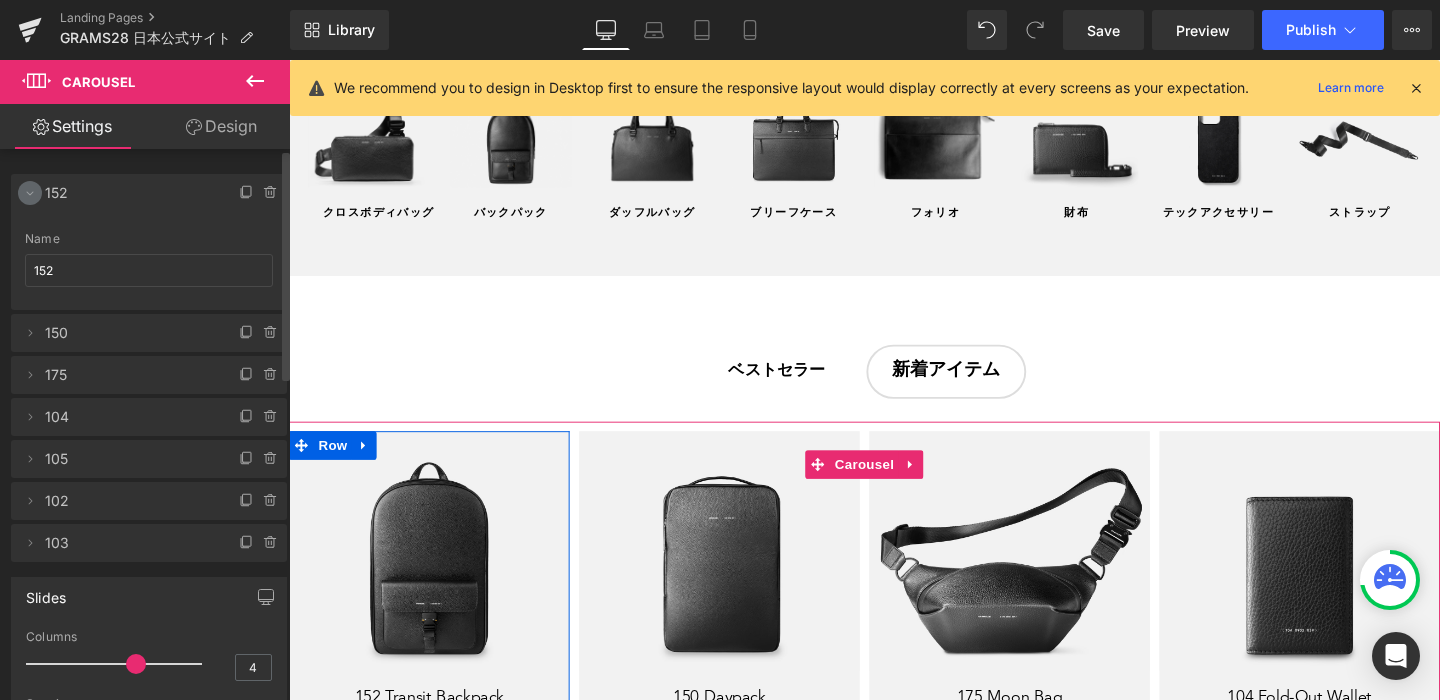click 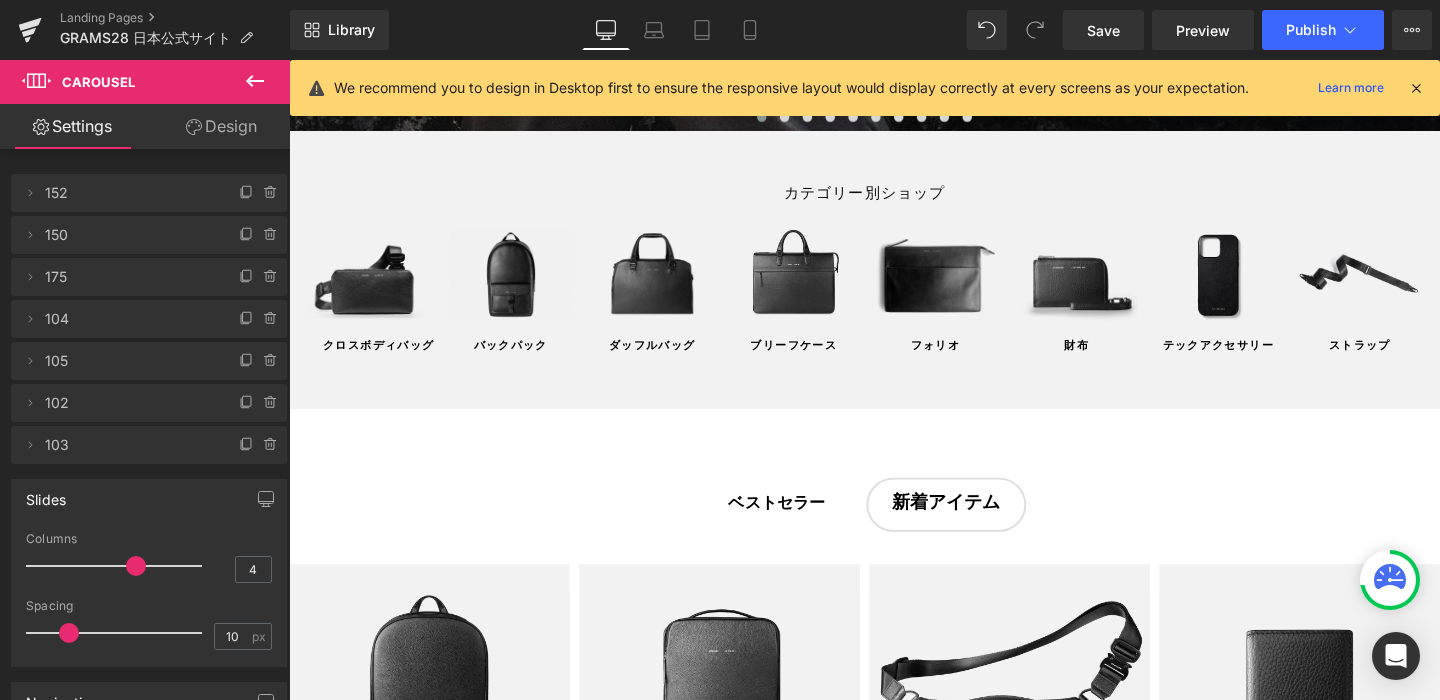 scroll, scrollTop: 938, scrollLeft: 0, axis: vertical 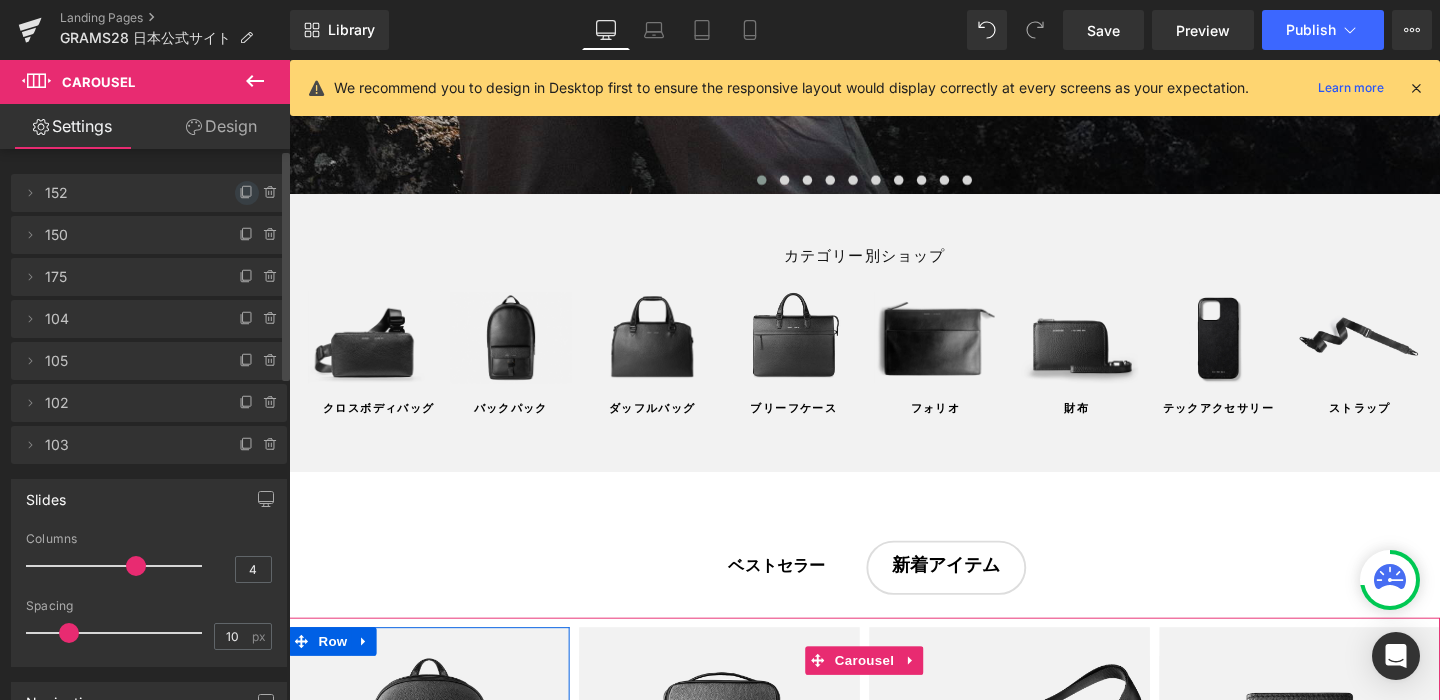 click 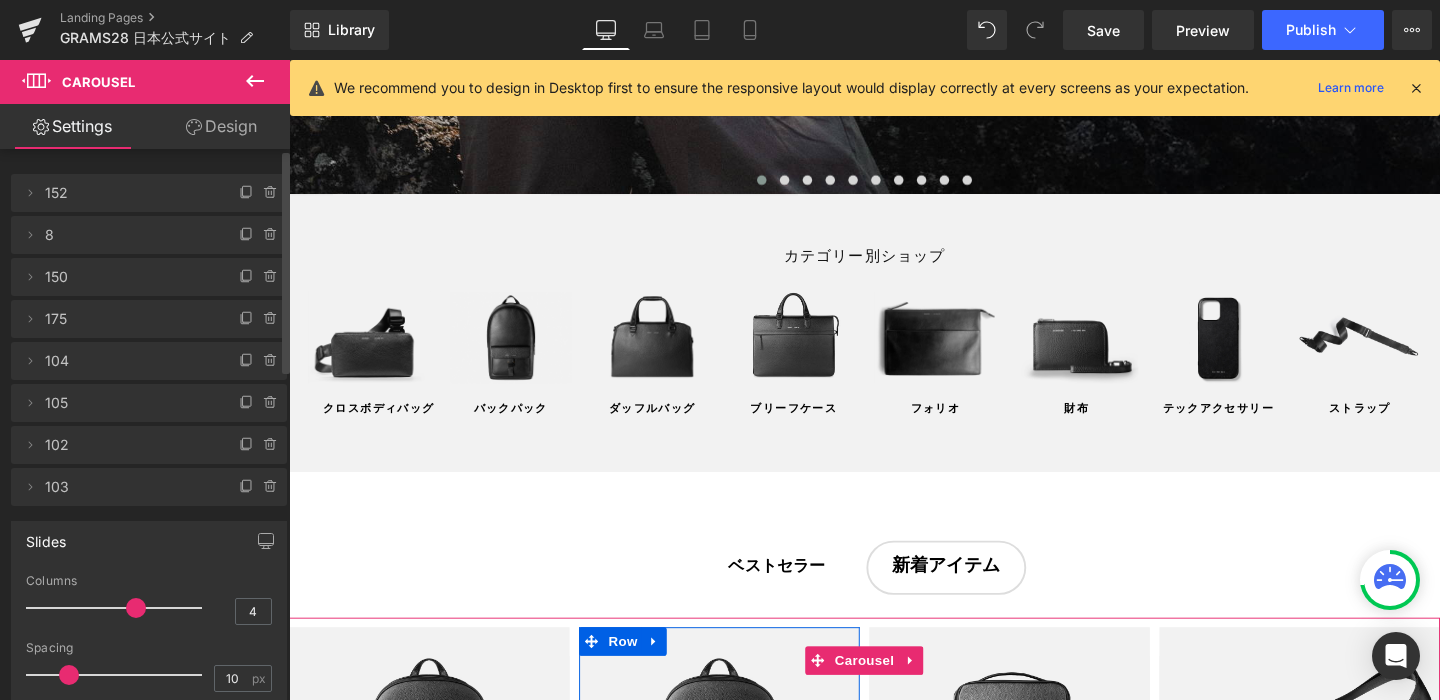 click on "8" at bounding box center (129, 235) 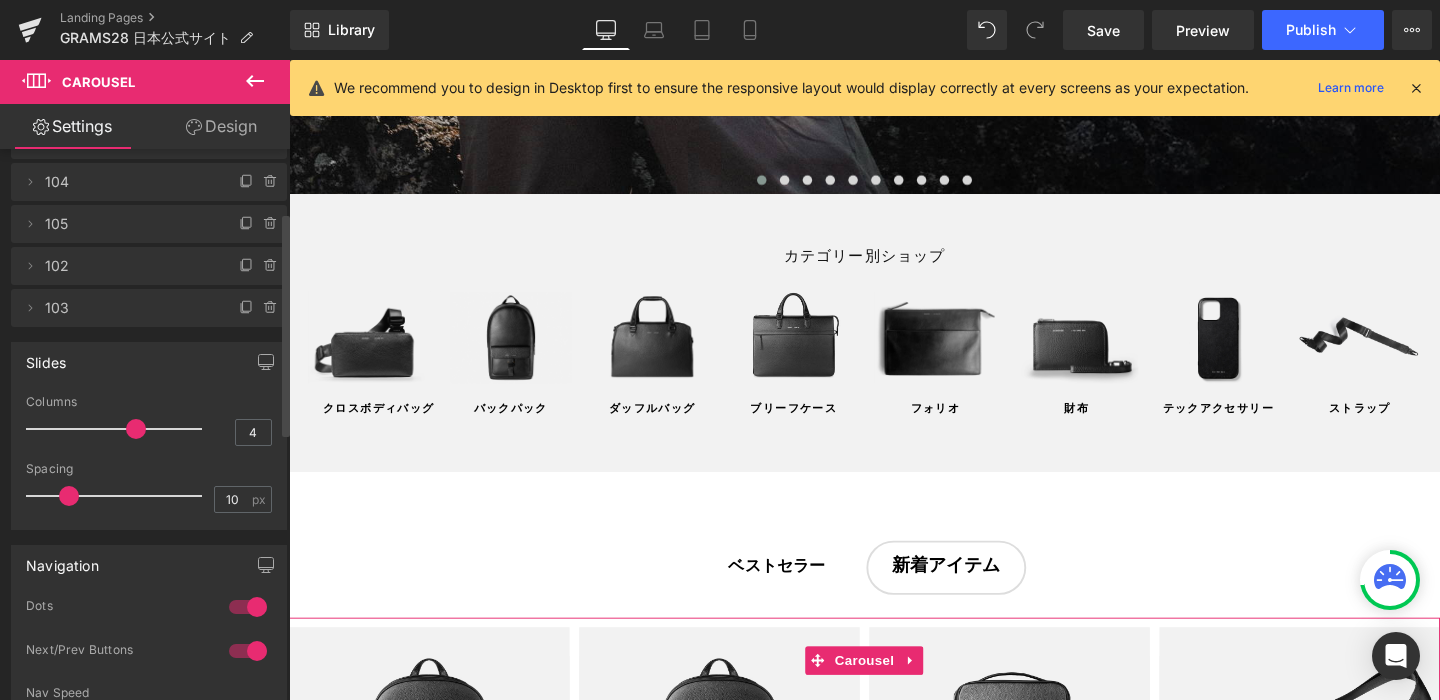 scroll, scrollTop: 0, scrollLeft: 0, axis: both 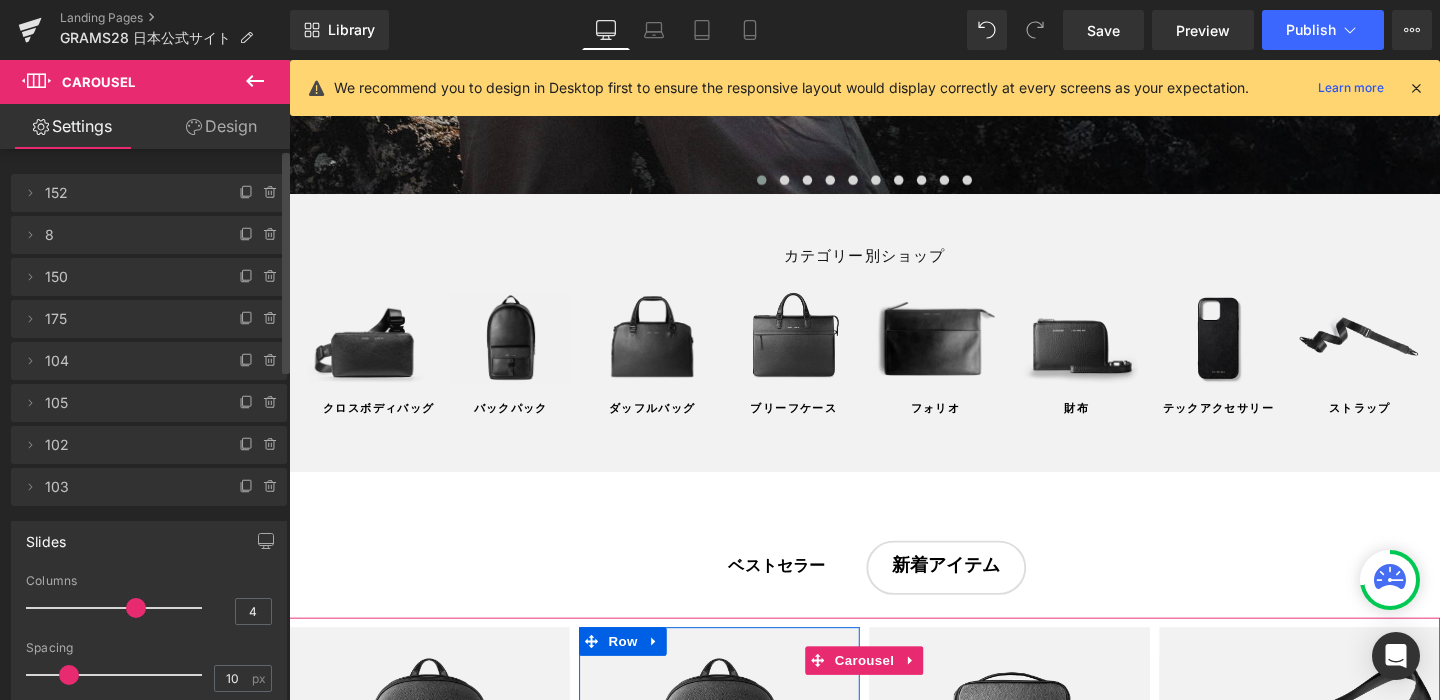 click on "8" at bounding box center [129, 235] 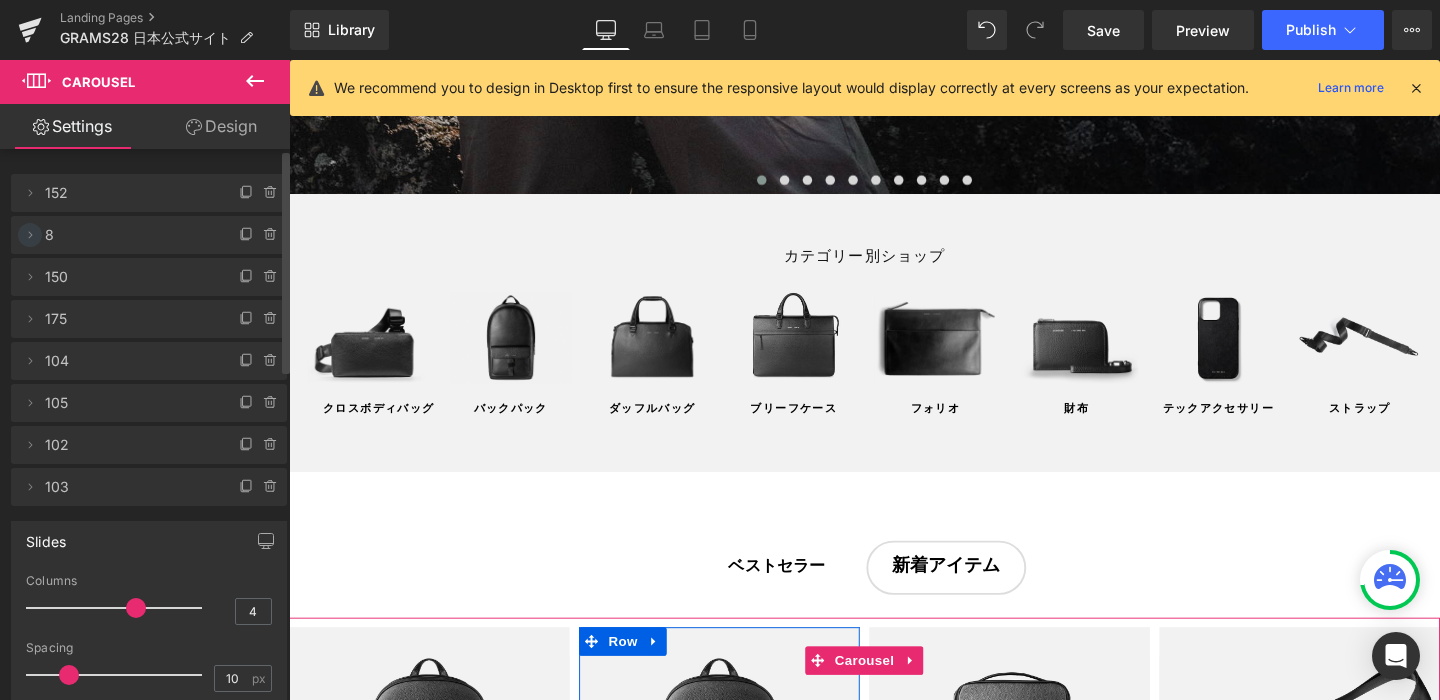 click 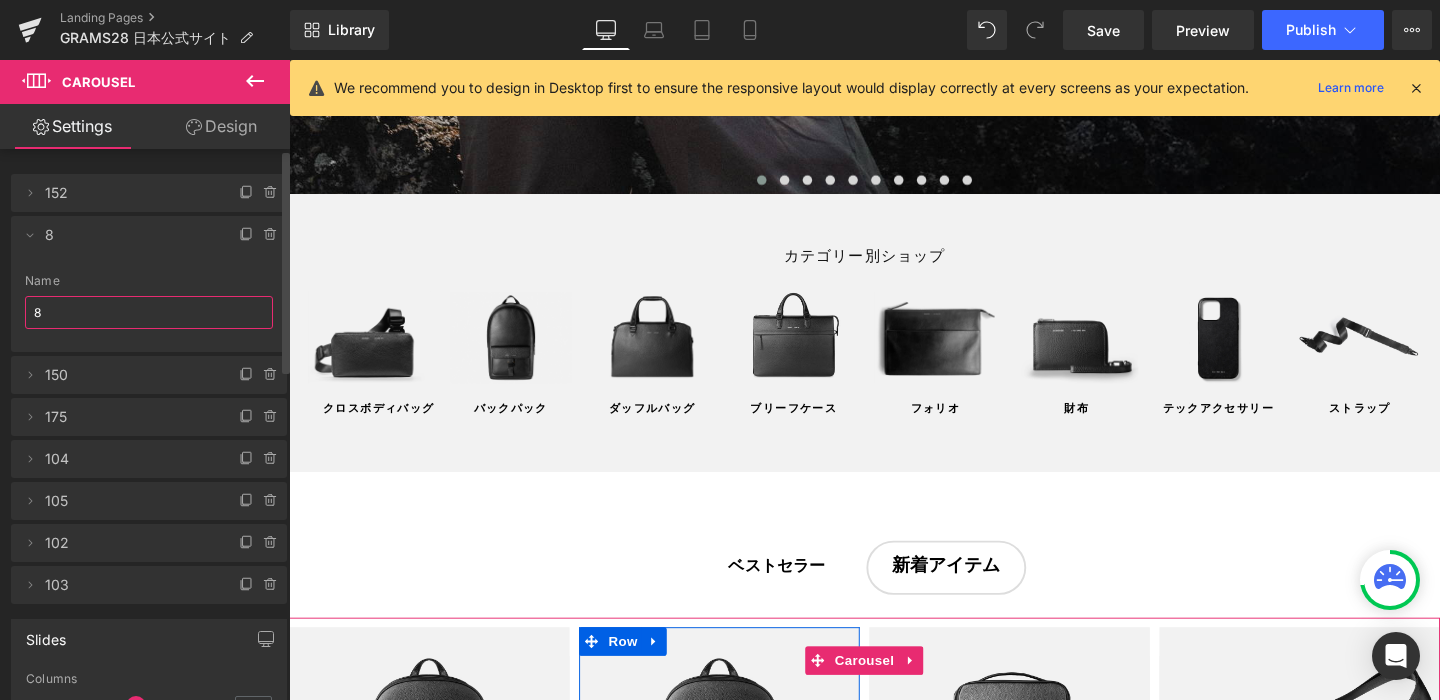 click on "8" at bounding box center [149, 312] 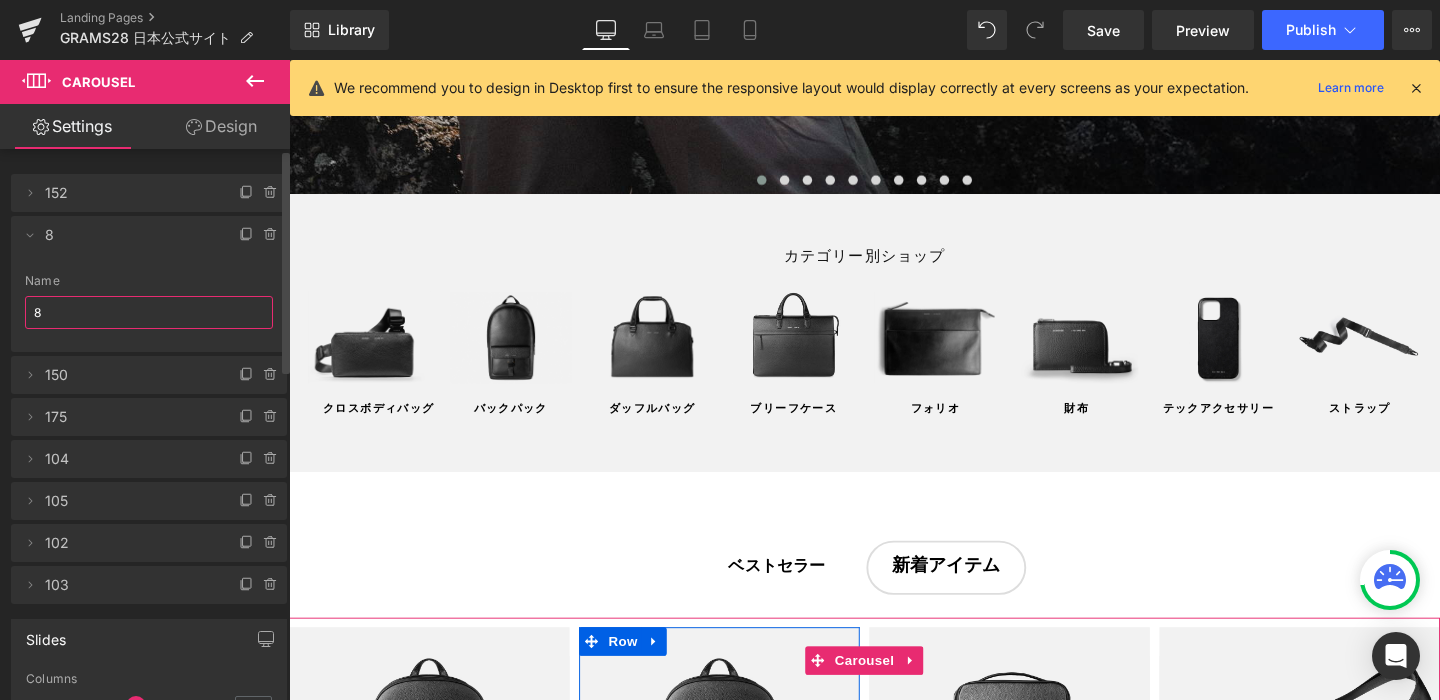 click on "8" at bounding box center [149, 312] 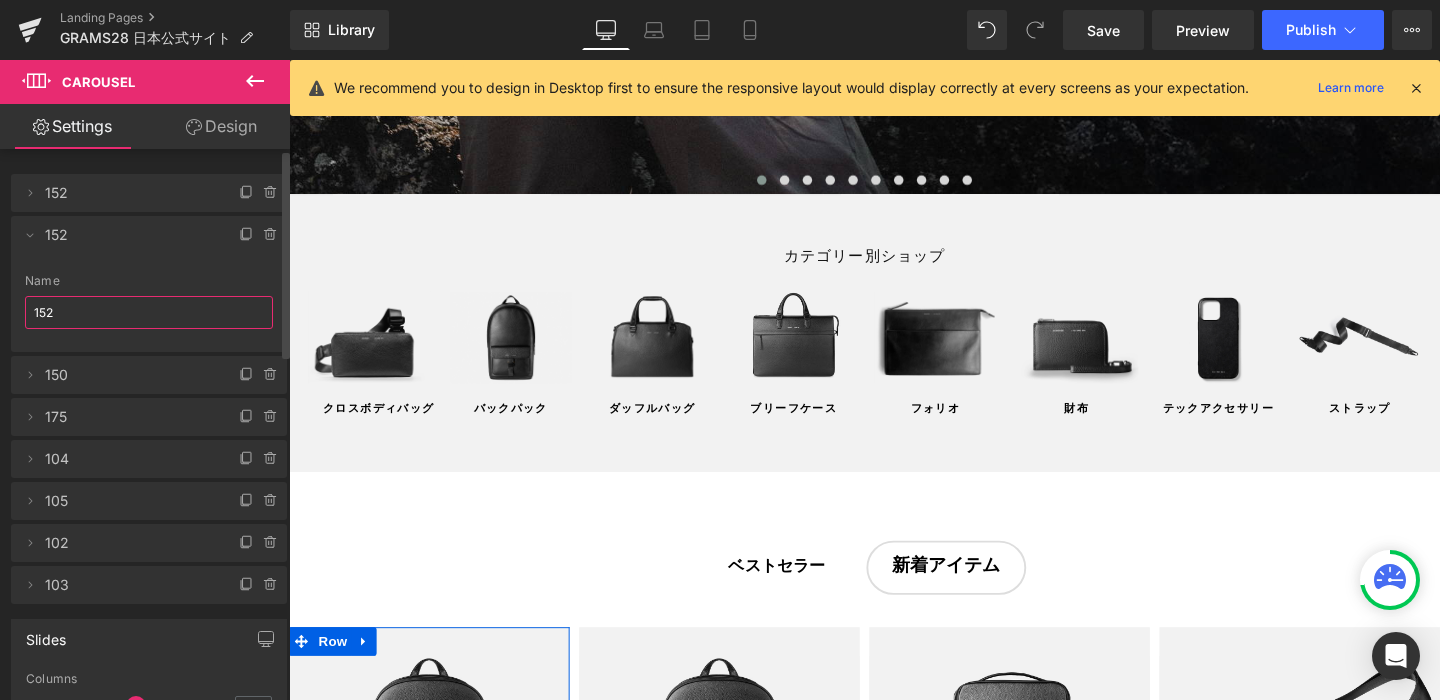 click on "152" at bounding box center [129, 193] 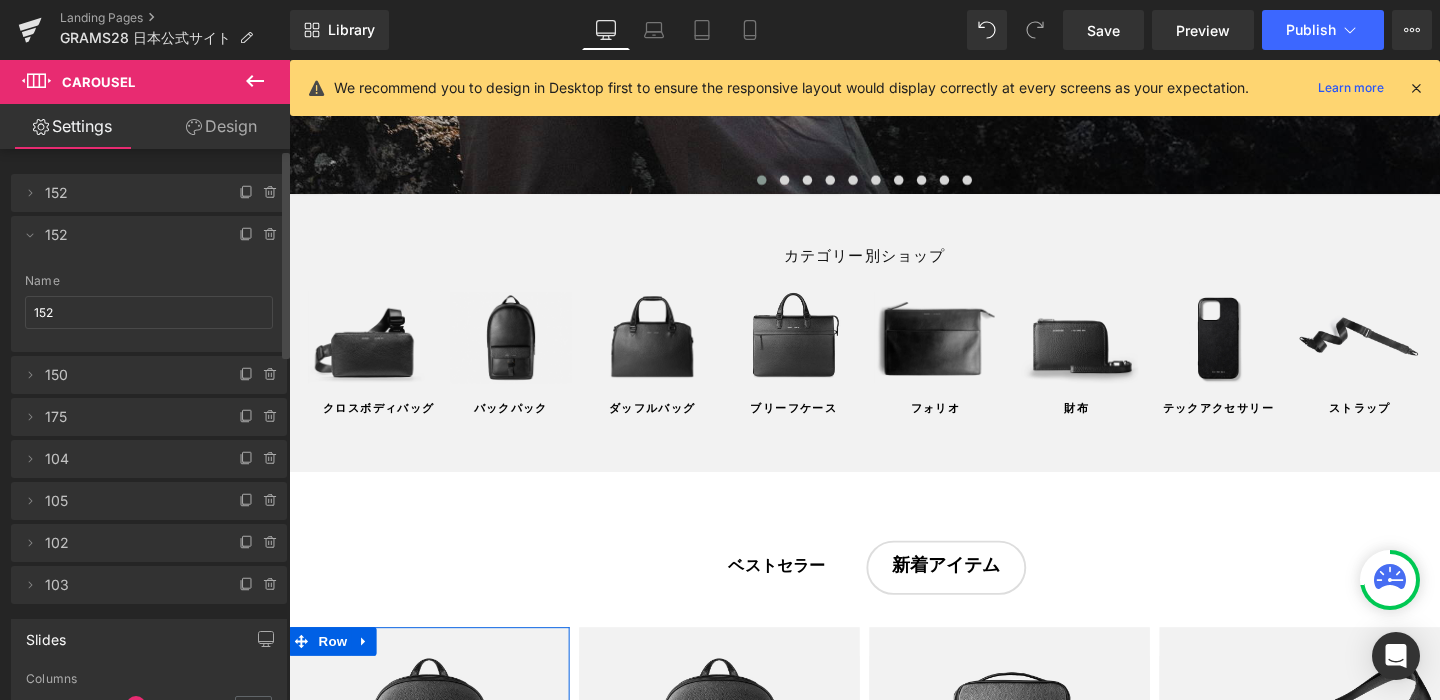click 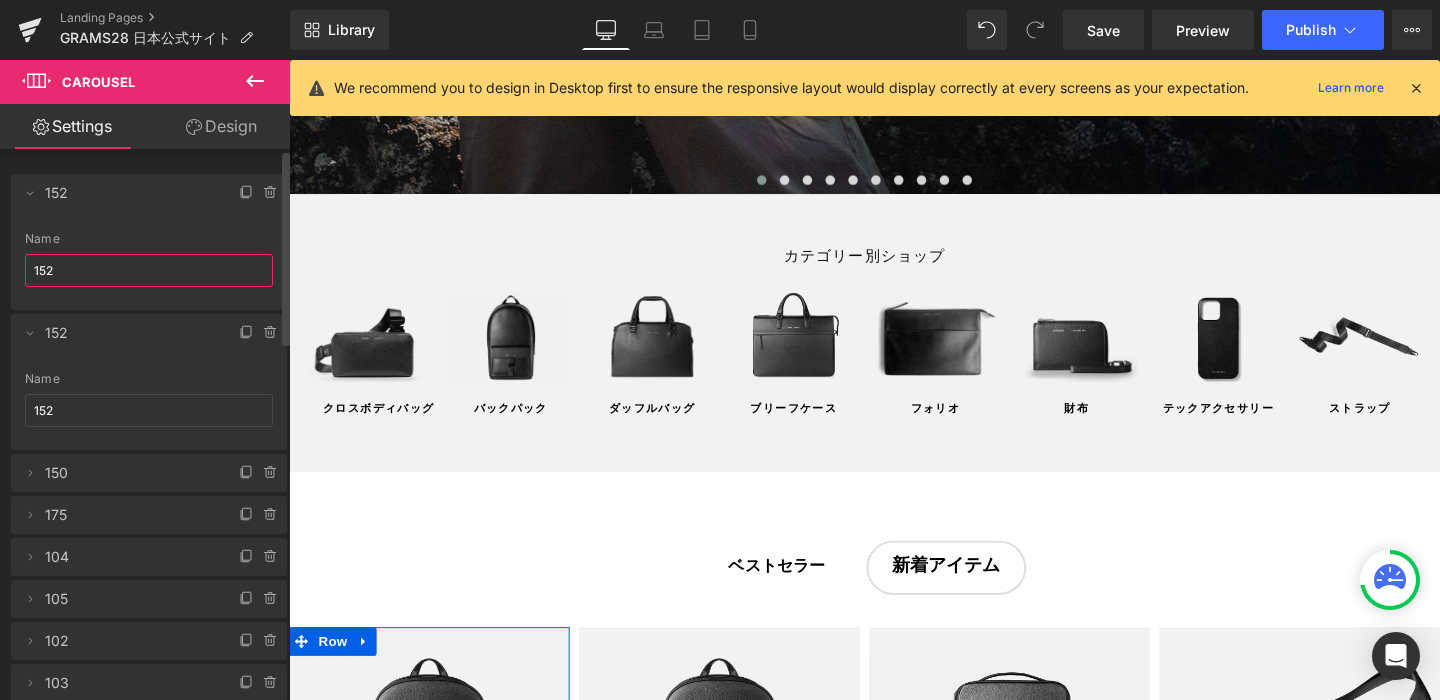 click on "152" at bounding box center [149, 270] 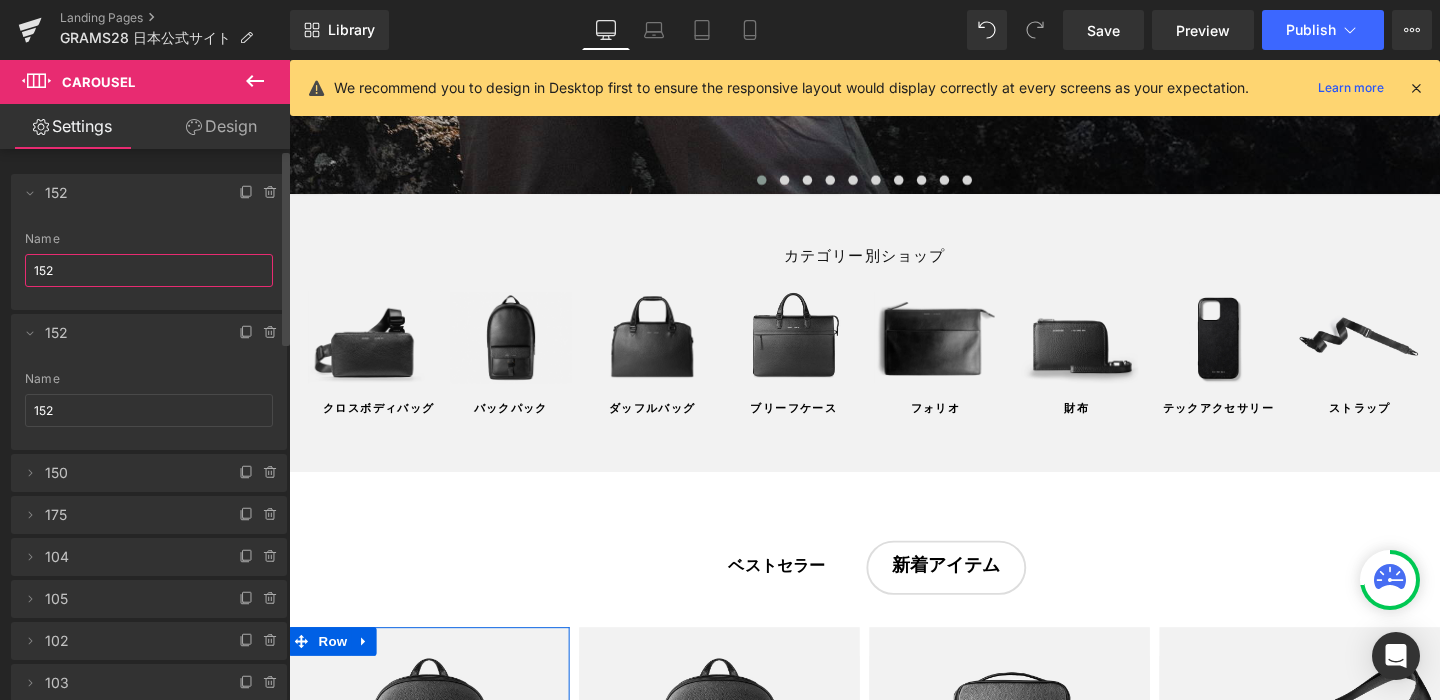 click on "152" at bounding box center [149, 270] 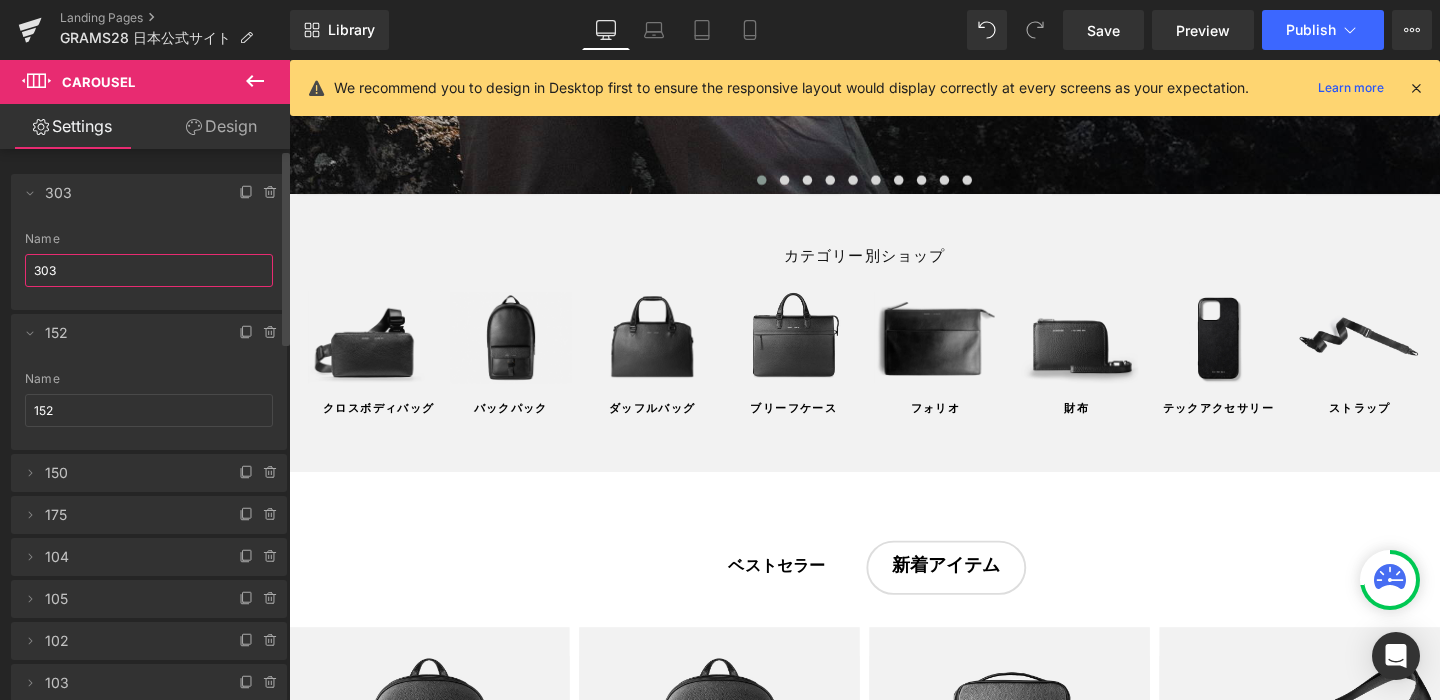type on "303" 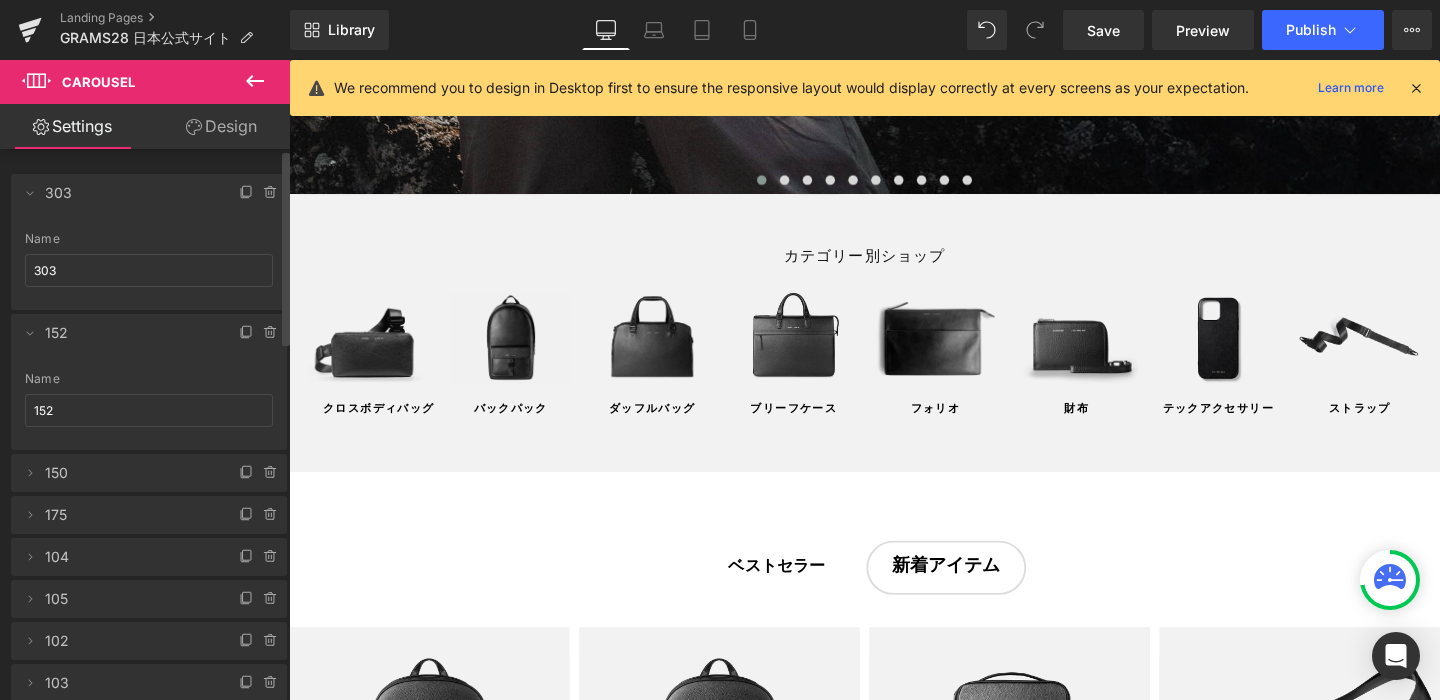 click on "Delete Cancel             303       152 Name 303       Delete Cancel              152       8 Name 152       Delete Cancel             150       150 Name 150       Delete Cancel             175       175 Name 175       Delete Cancel              104       104 Name 104       Delete Cancel             105       105 Name 105       Delete Cancel             102       102 Name 102       Delete Cancel             103       103 Name 103" at bounding box center (149, 428) 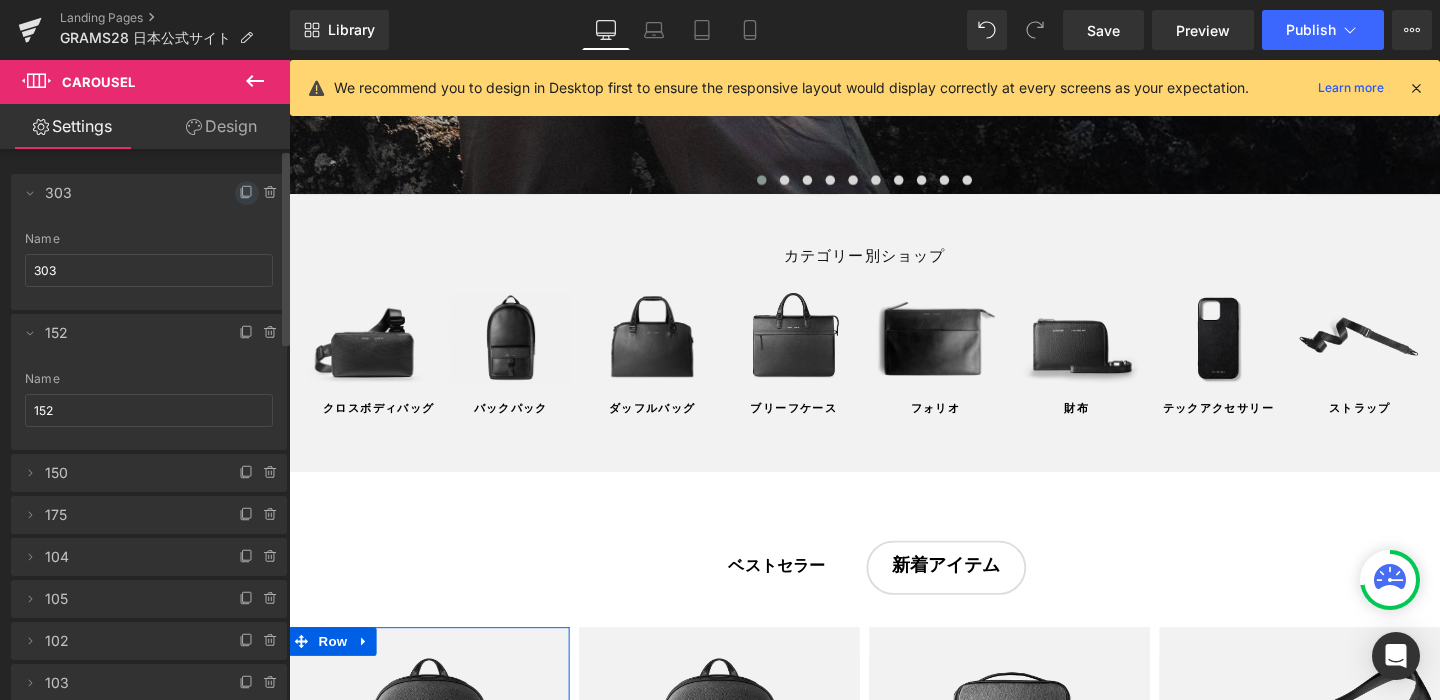 click at bounding box center [247, 193] 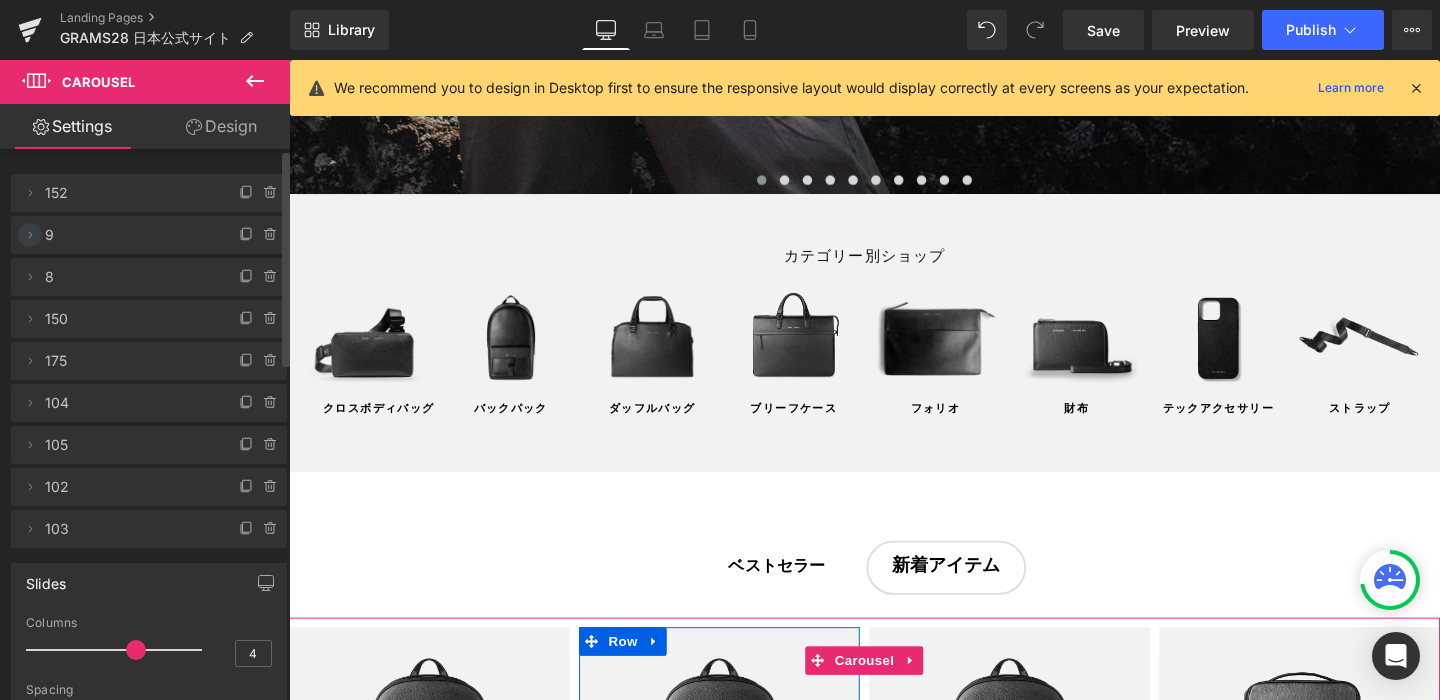 click 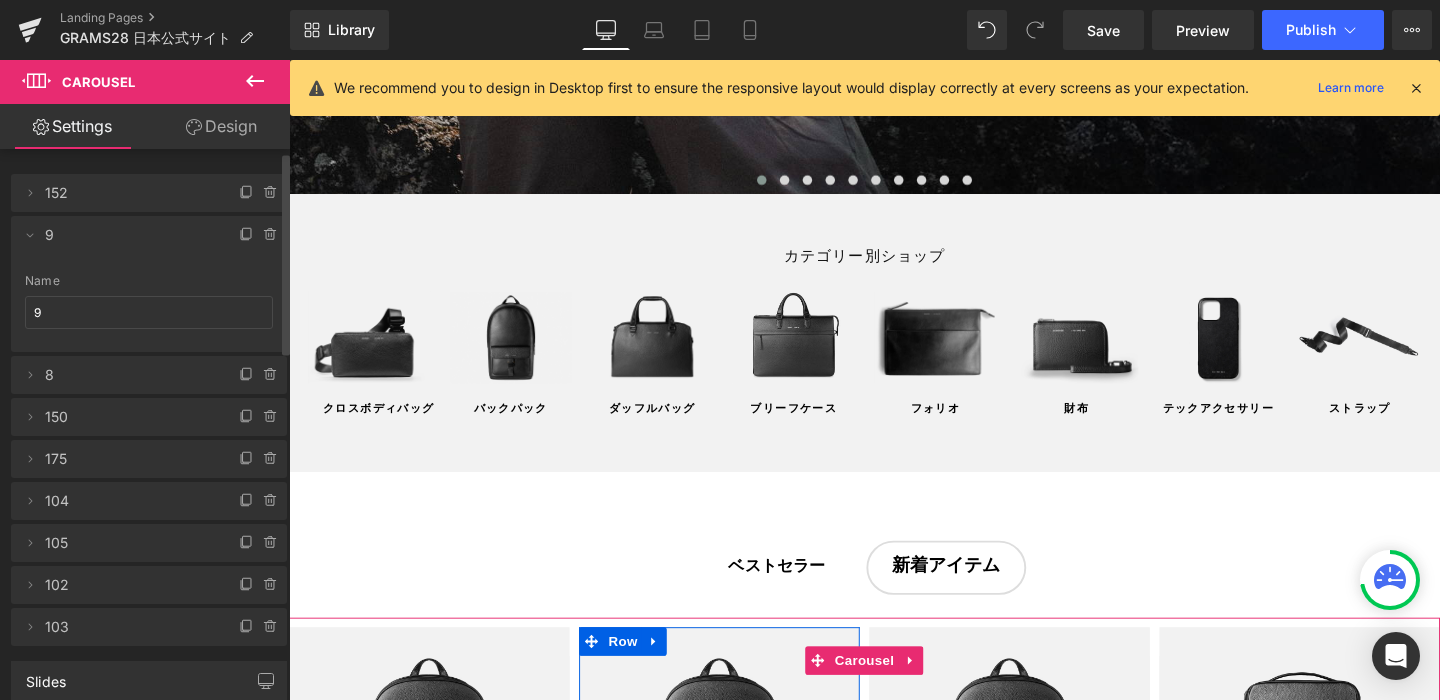 scroll, scrollTop: 0, scrollLeft: 0, axis: both 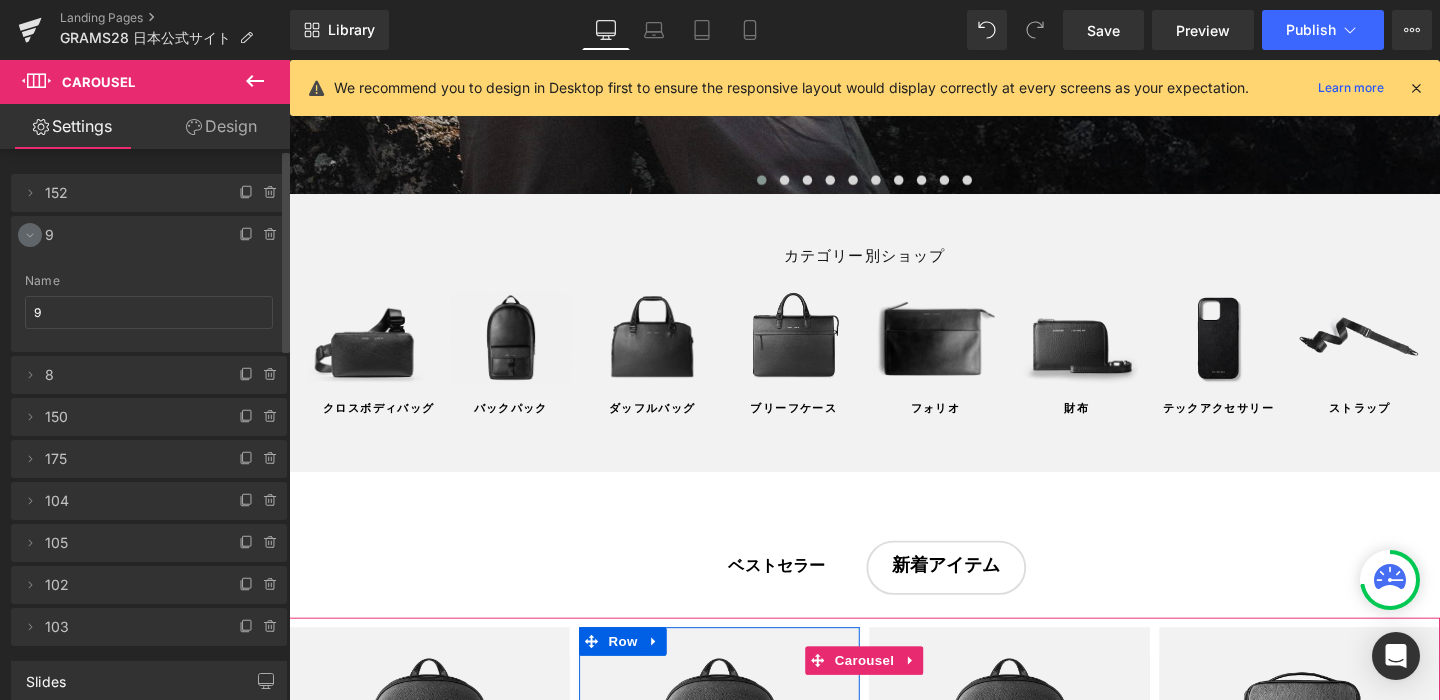 click 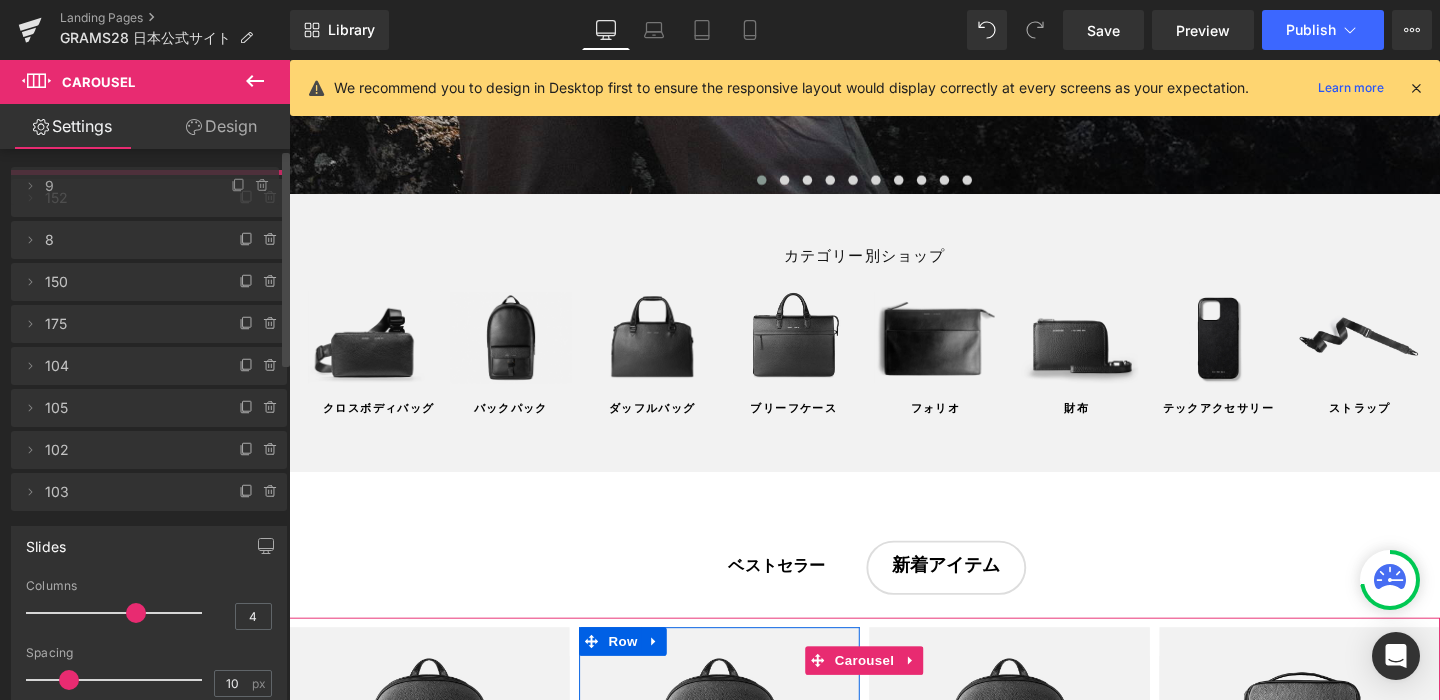 drag, startPoint x: 118, startPoint y: 239, endPoint x: 121, endPoint y: 190, distance: 49.09175 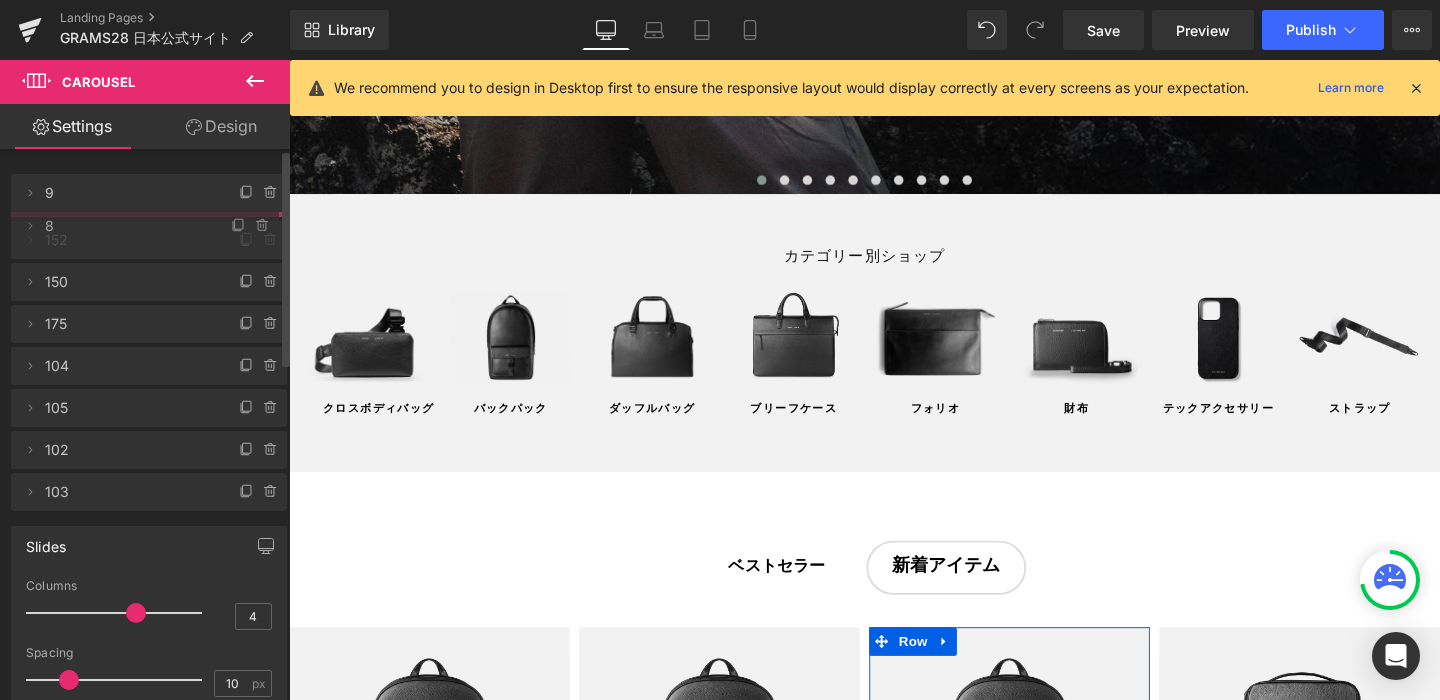 drag, startPoint x: 120, startPoint y: 278, endPoint x: 111, endPoint y: 219, distance: 59.682495 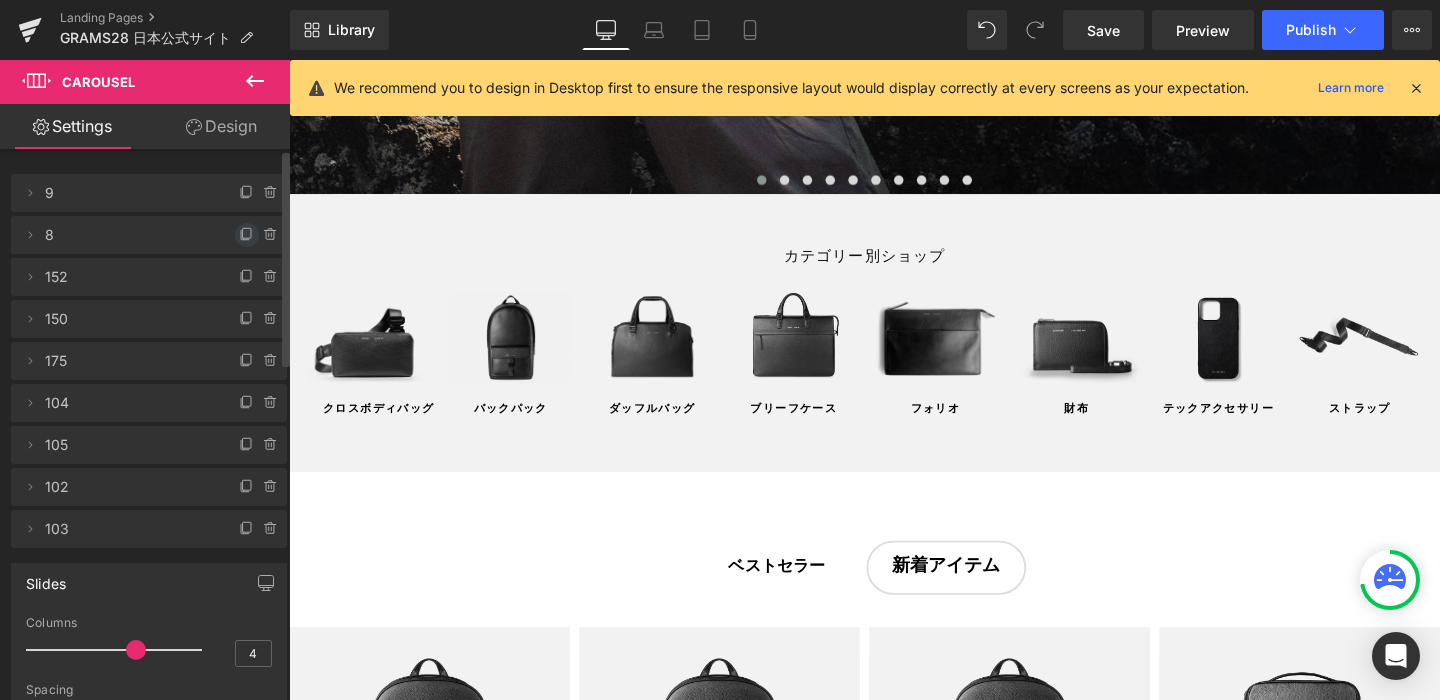 click 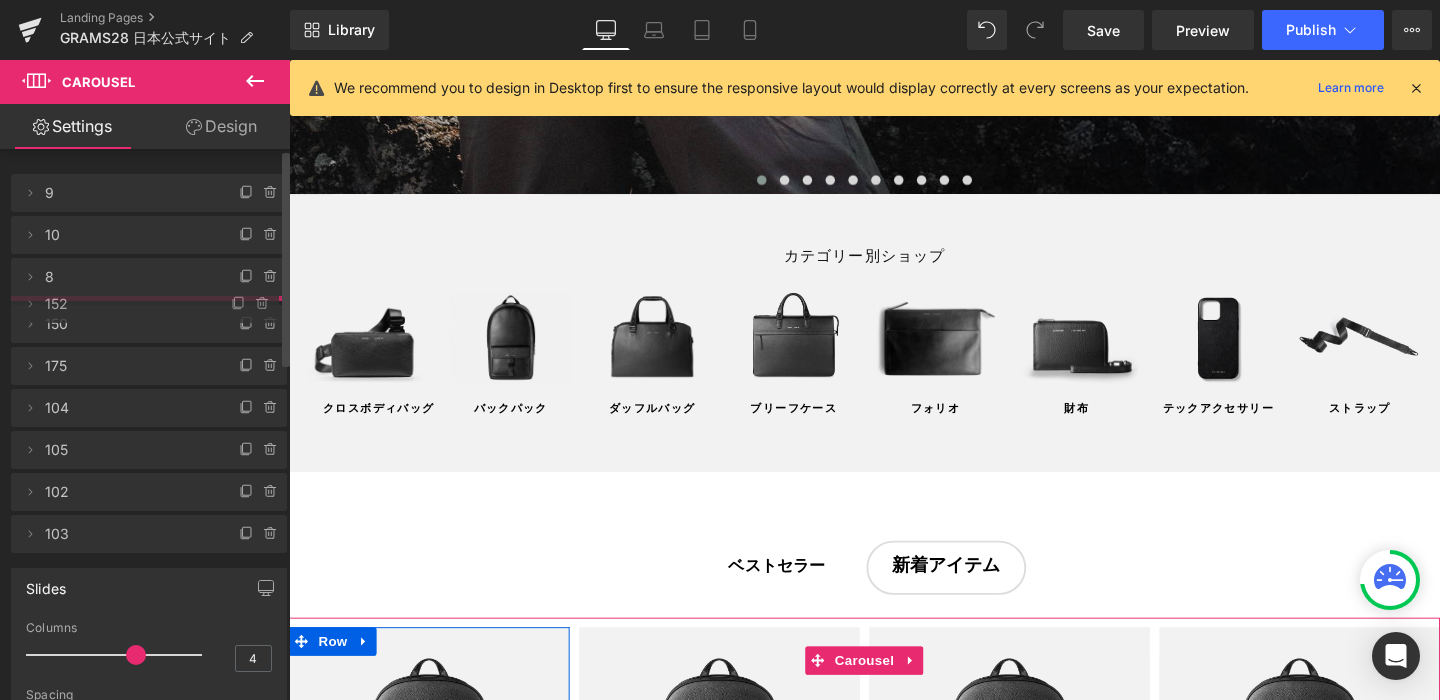 drag, startPoint x: 127, startPoint y: 191, endPoint x: 80, endPoint y: 254, distance: 78.60026 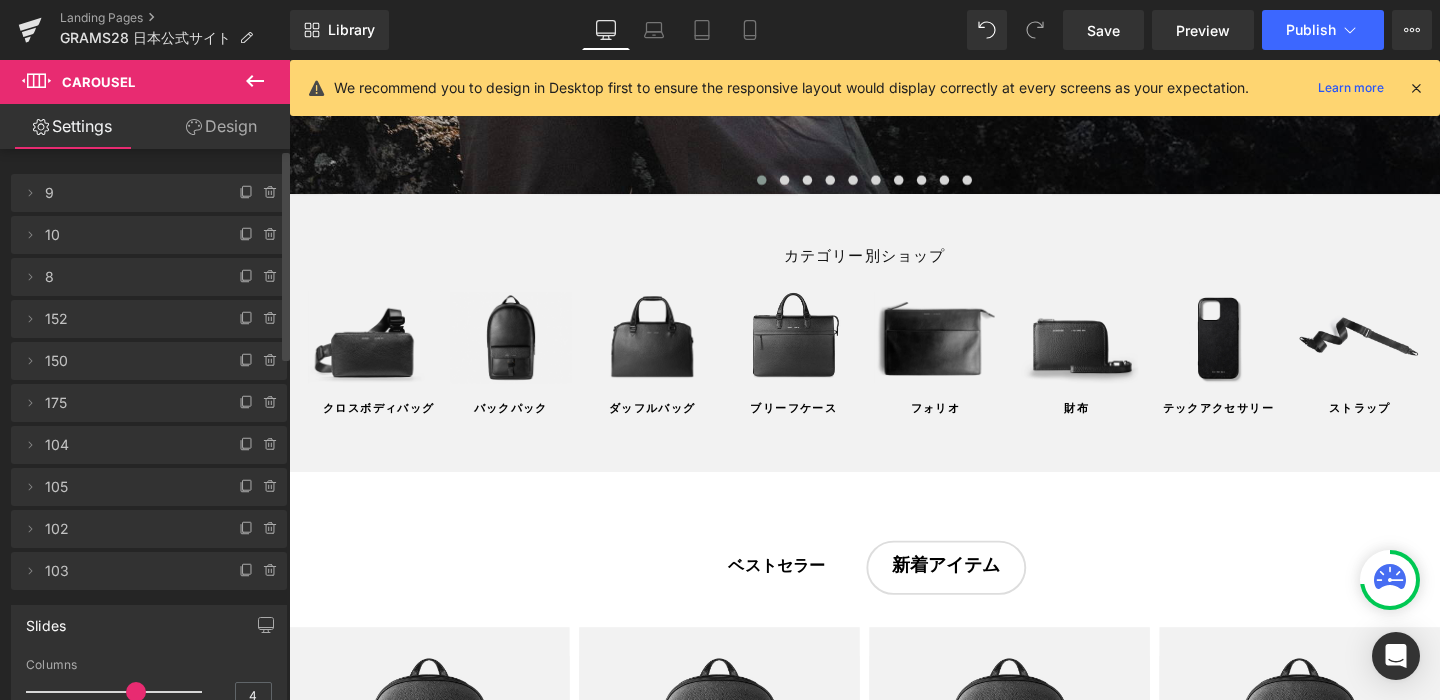 click on "8" at bounding box center (129, 277) 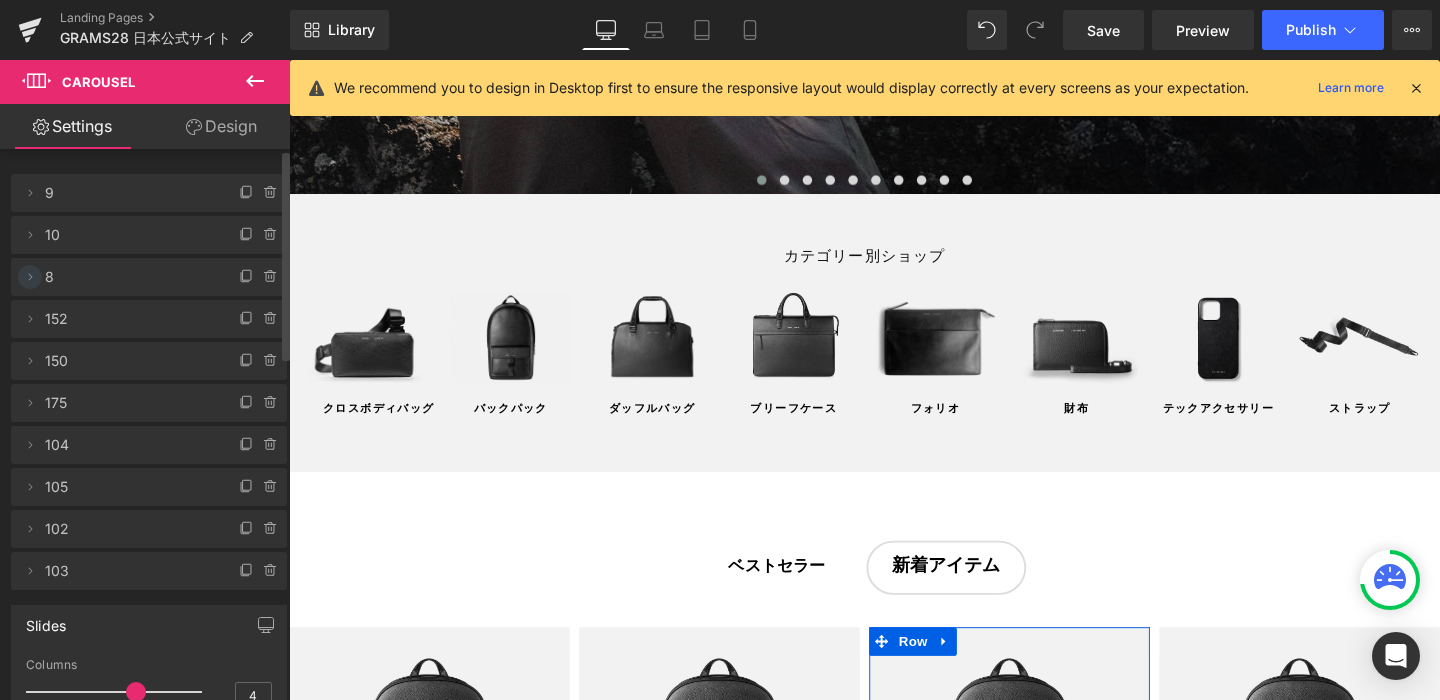click 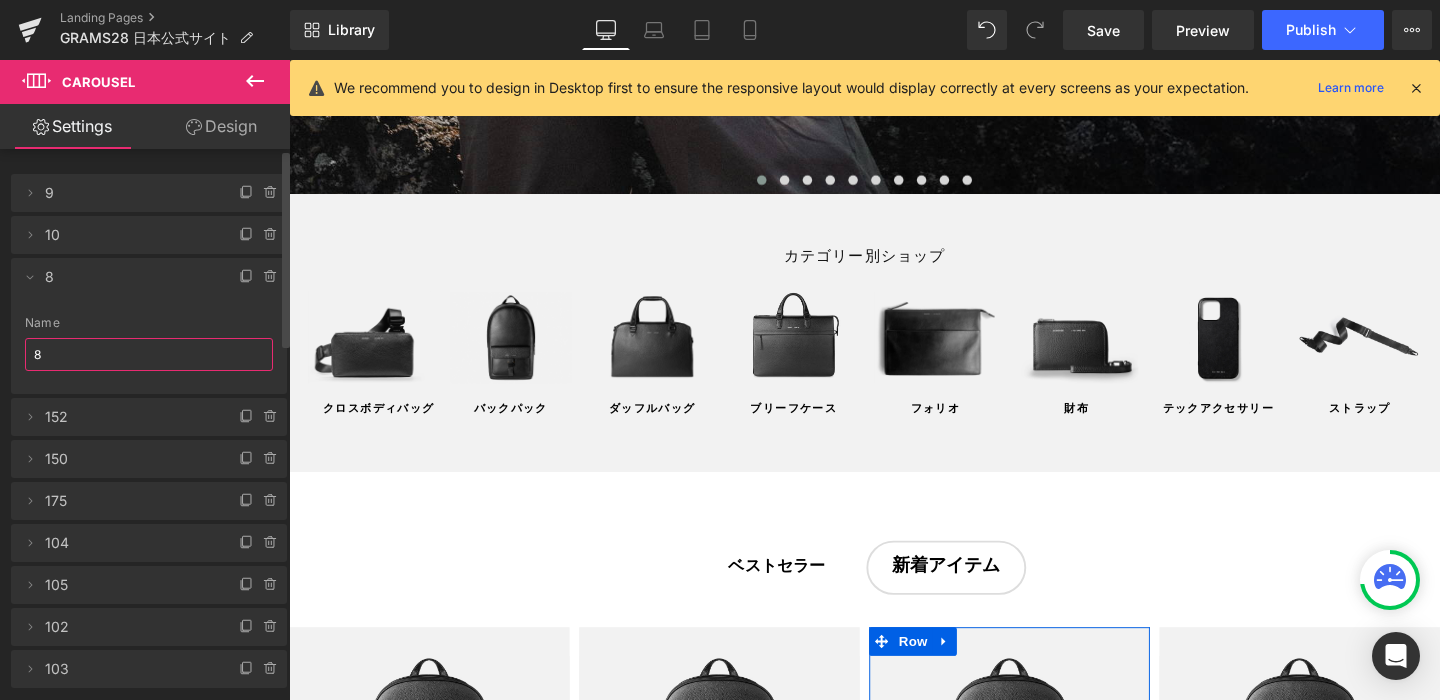 click on "8" at bounding box center (149, 354) 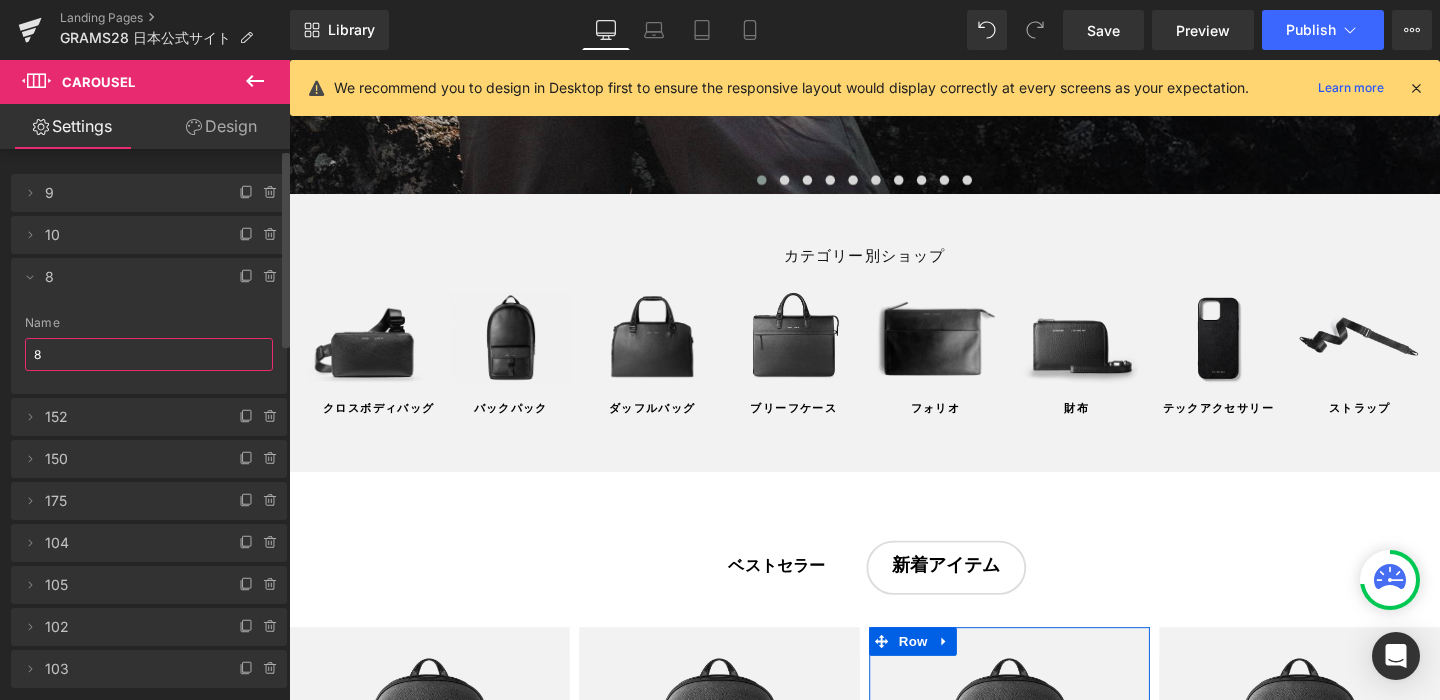 click on "8" at bounding box center [149, 354] 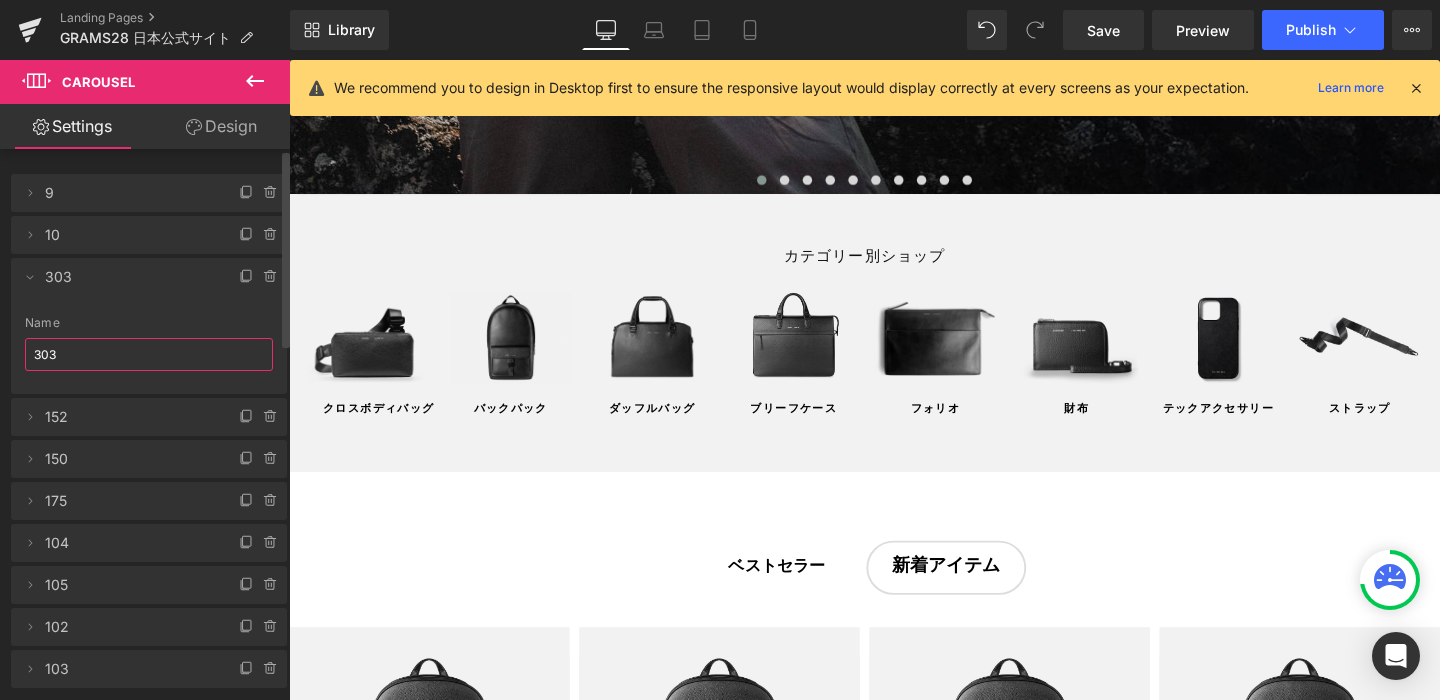 click on "303" at bounding box center (129, 277) 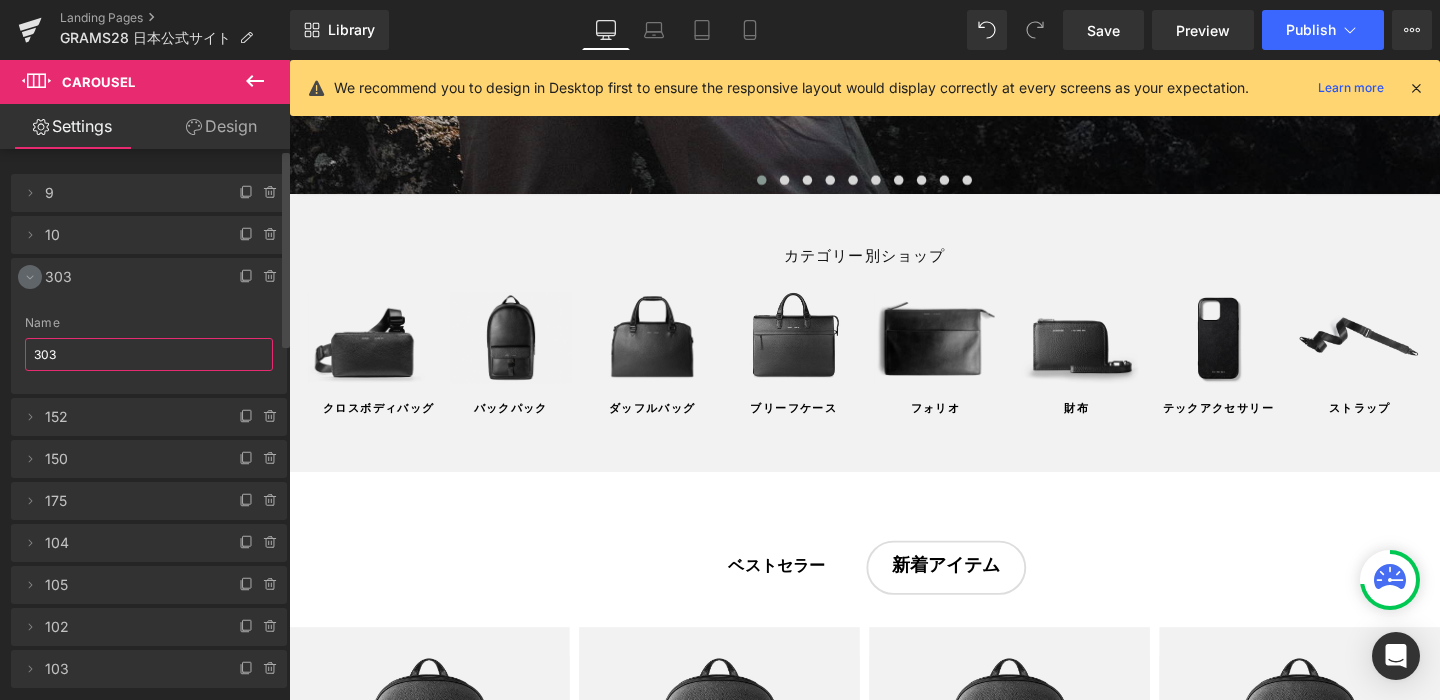 type on "303" 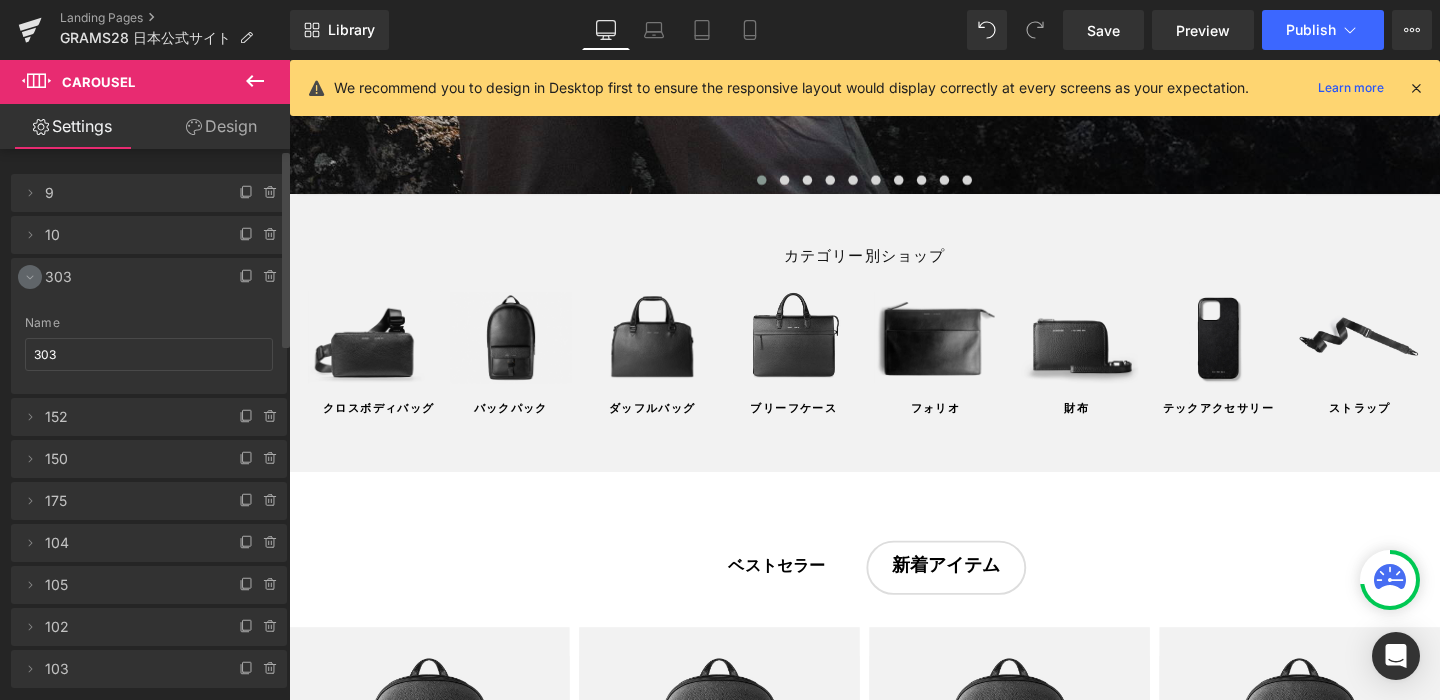 click 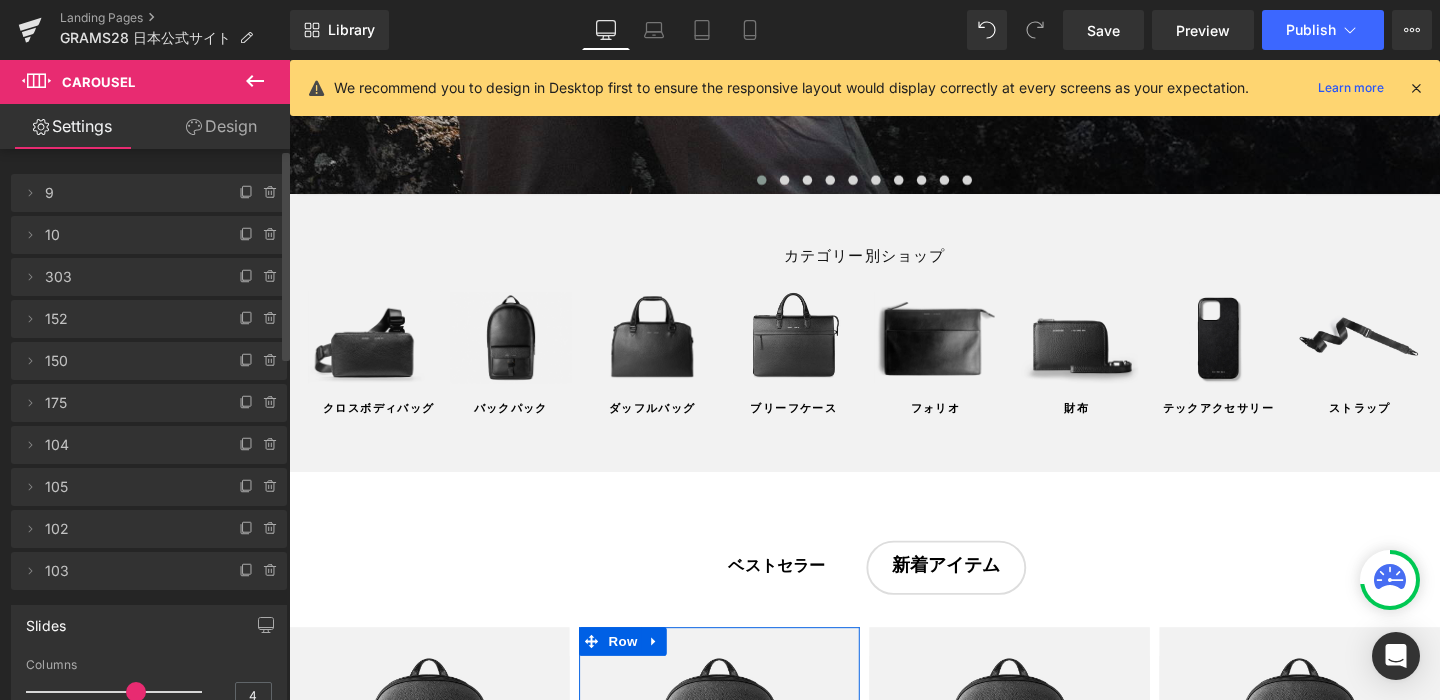 click on "Delete Cancel              10       10 Name 10" at bounding box center (149, 235) 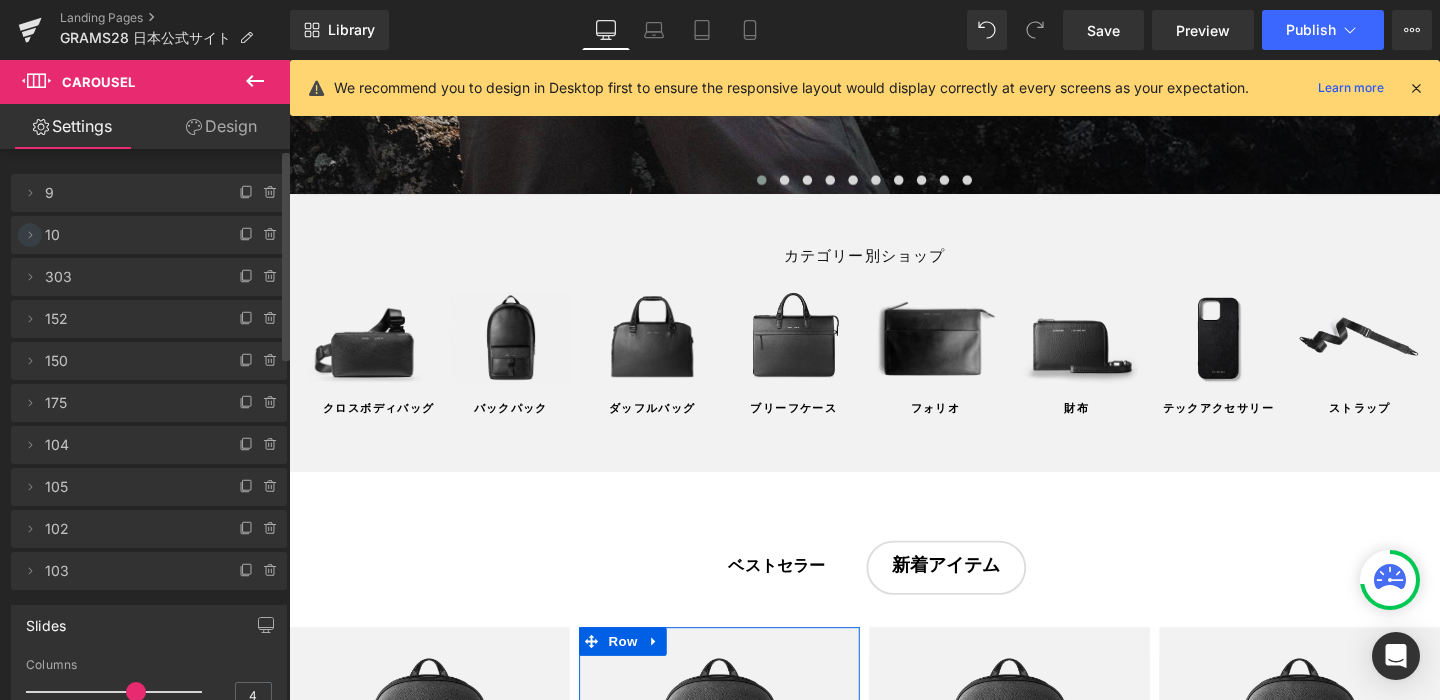 click 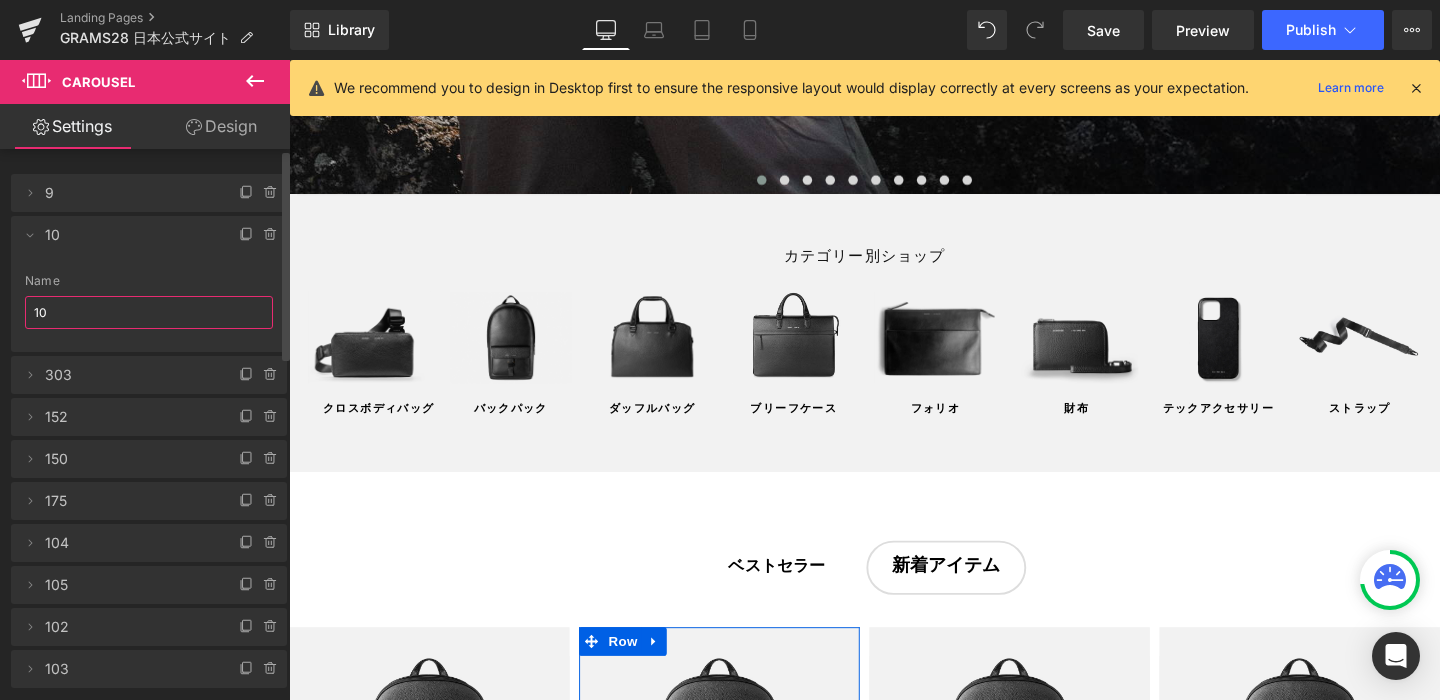 click on "10" at bounding box center [149, 312] 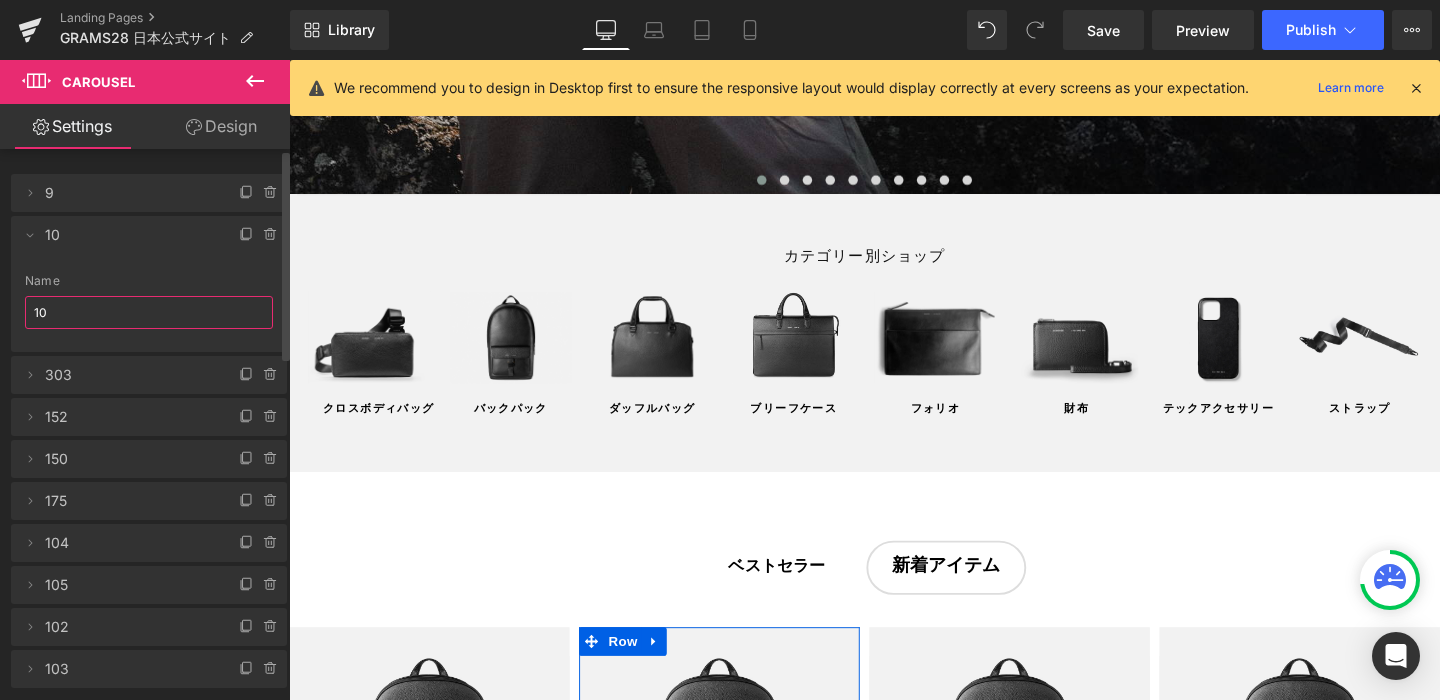 click on "10" at bounding box center (149, 312) 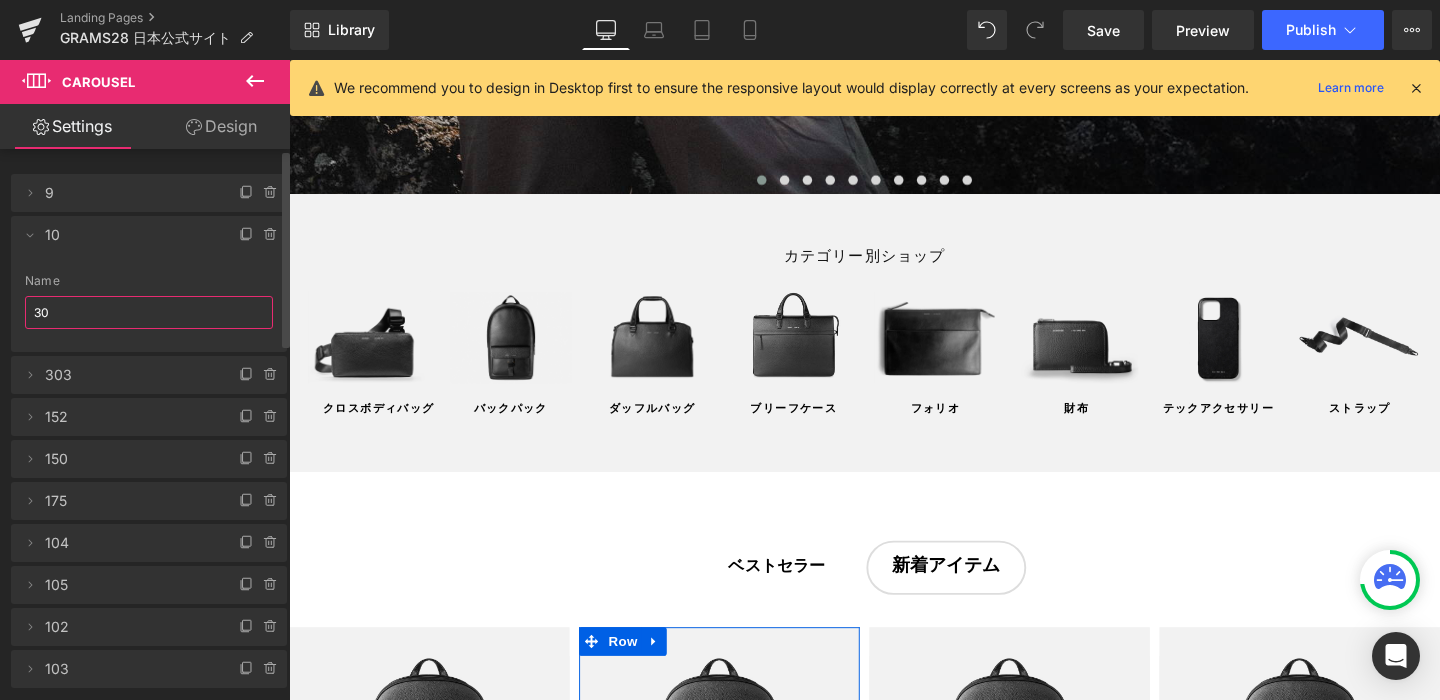 type on "302" 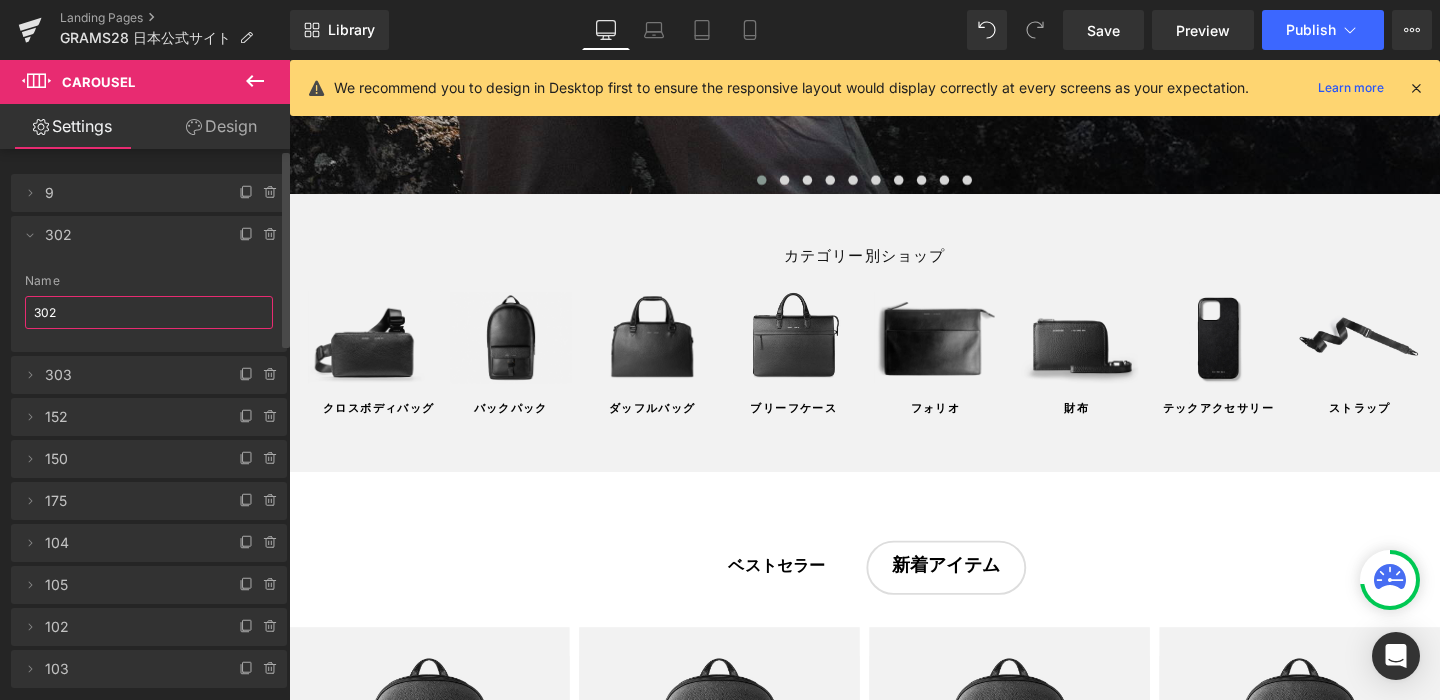 click on "9" at bounding box center [129, 193] 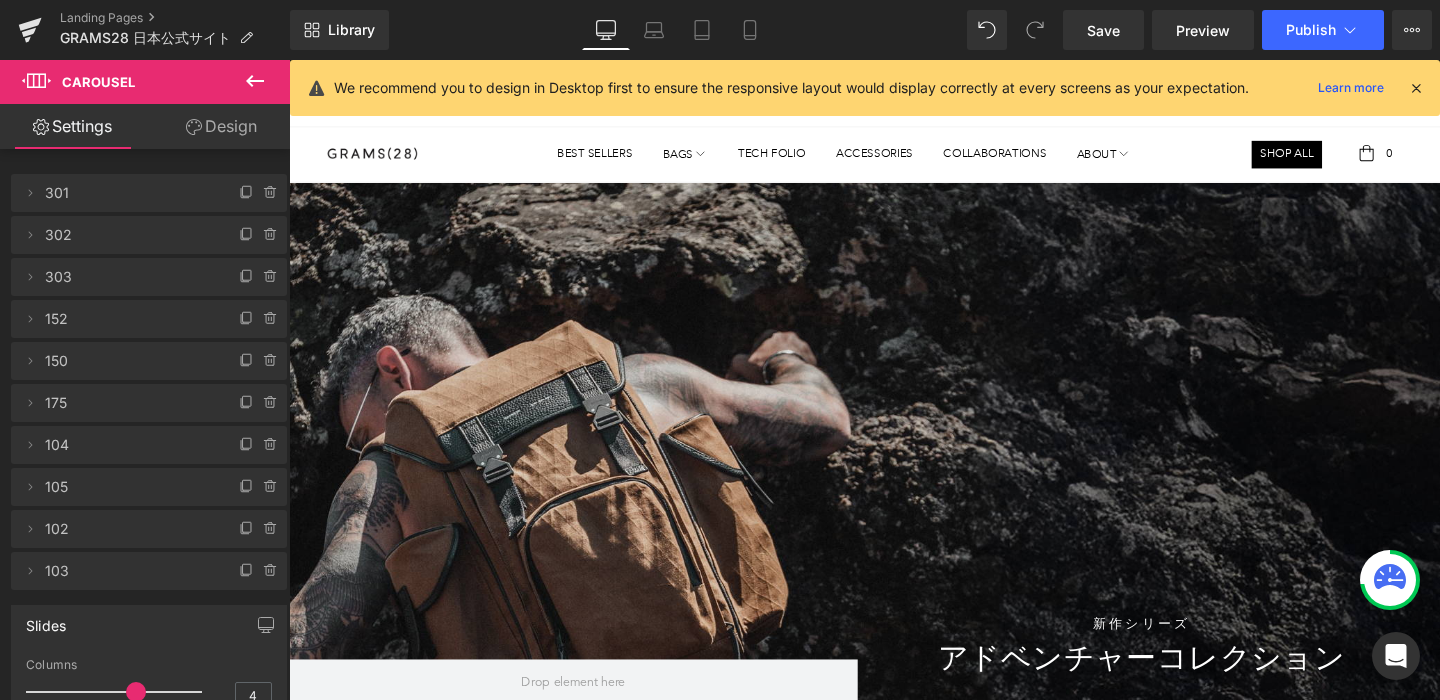 scroll, scrollTop: 1321, scrollLeft: 0, axis: vertical 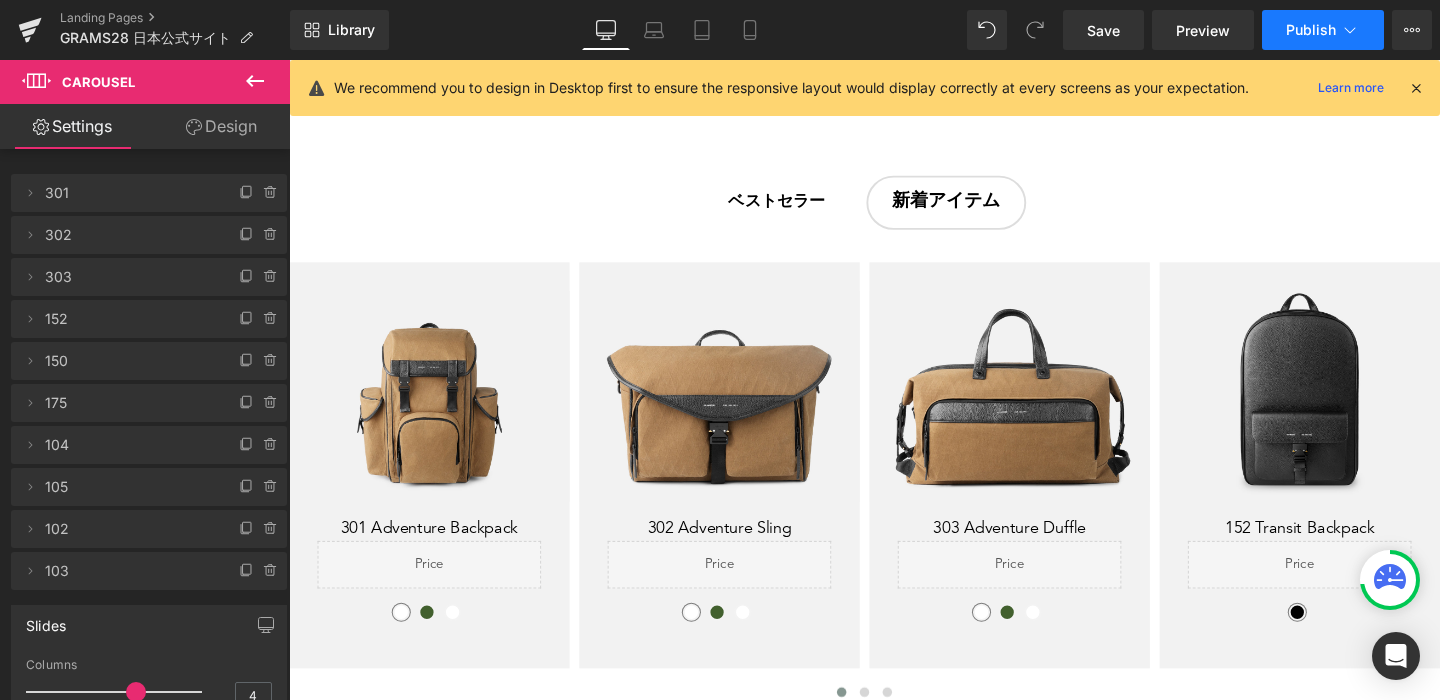 click on "Publish" at bounding box center (1311, 30) 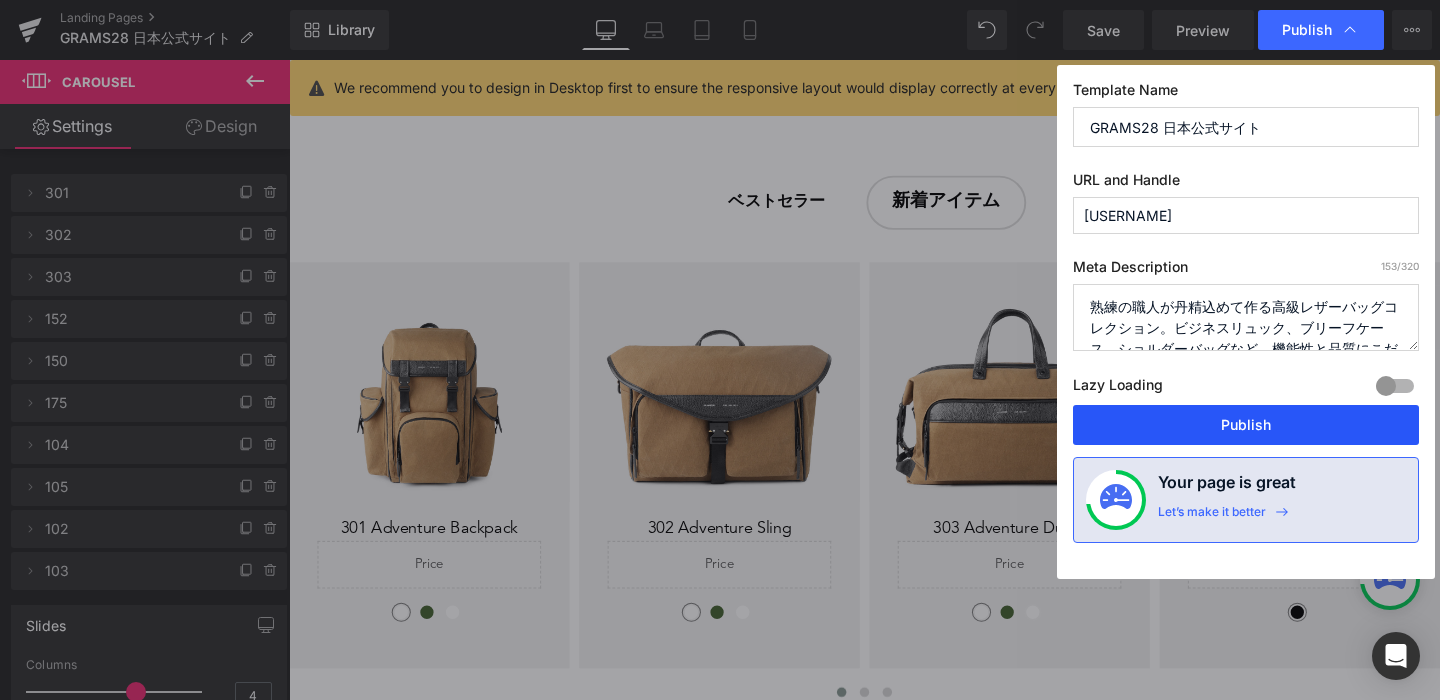 click on "Publish" at bounding box center (1246, 425) 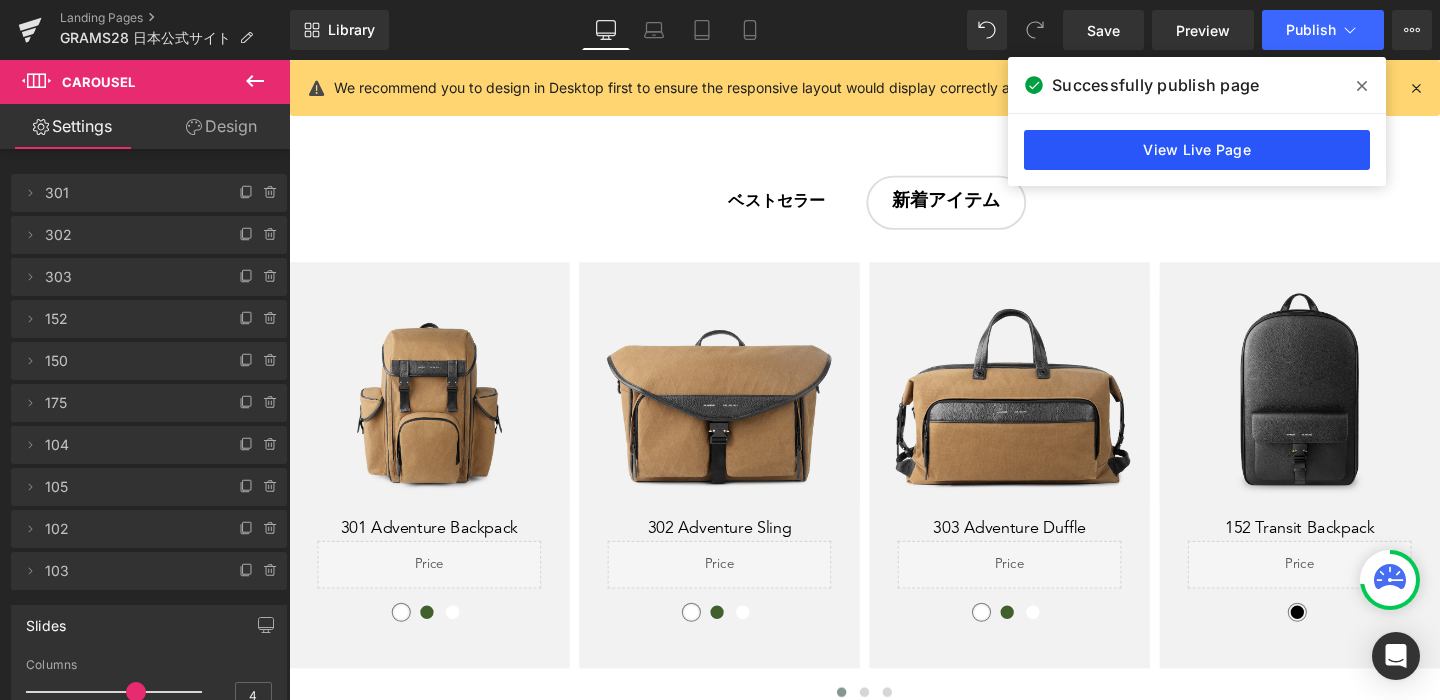 click on "View Live Page" at bounding box center [1197, 150] 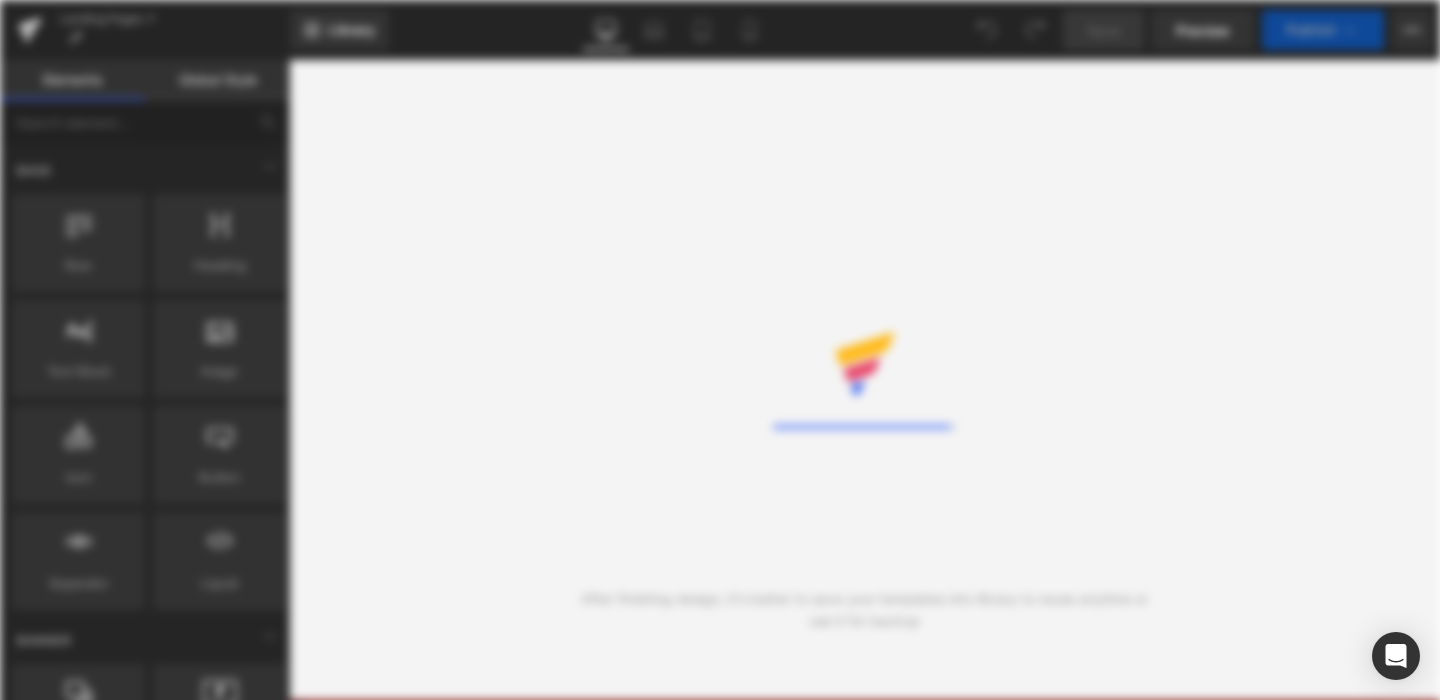 scroll, scrollTop: 0, scrollLeft: 0, axis: both 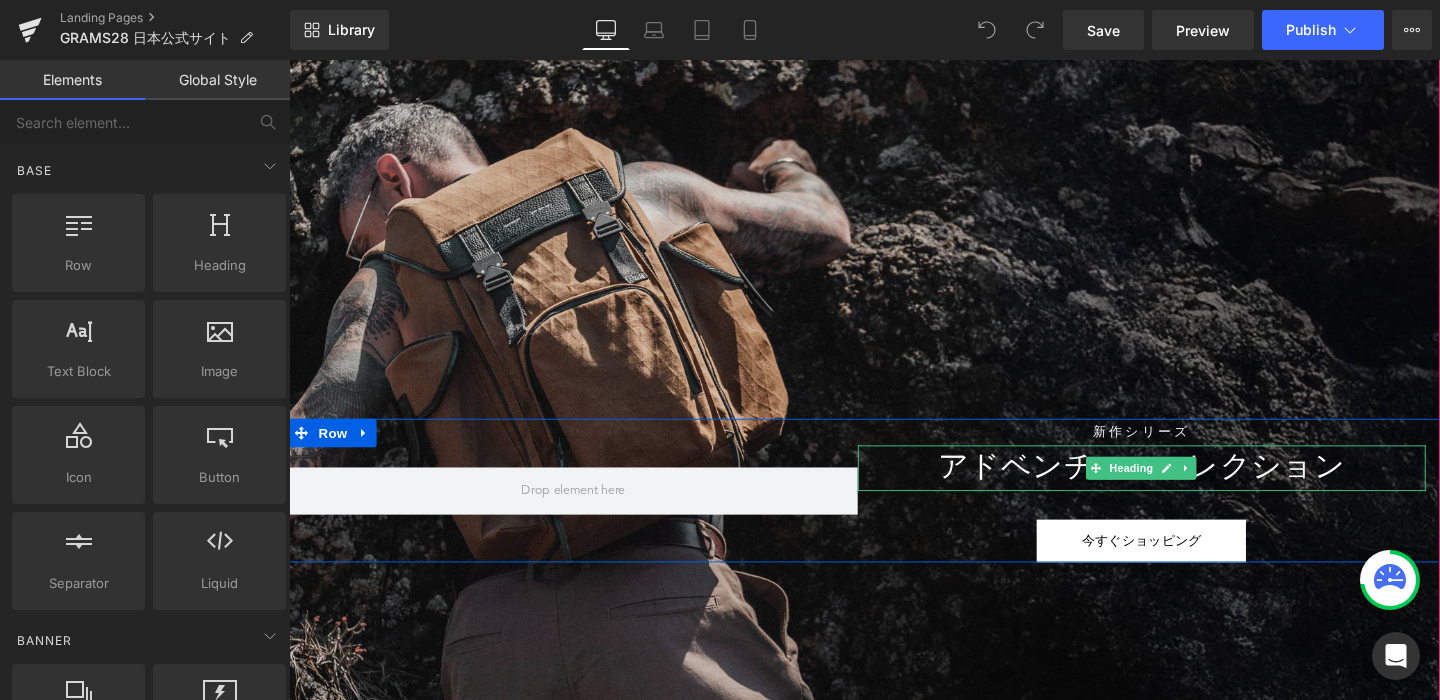 click on "アドベンチャーコレクション" at bounding box center (1186, 489) 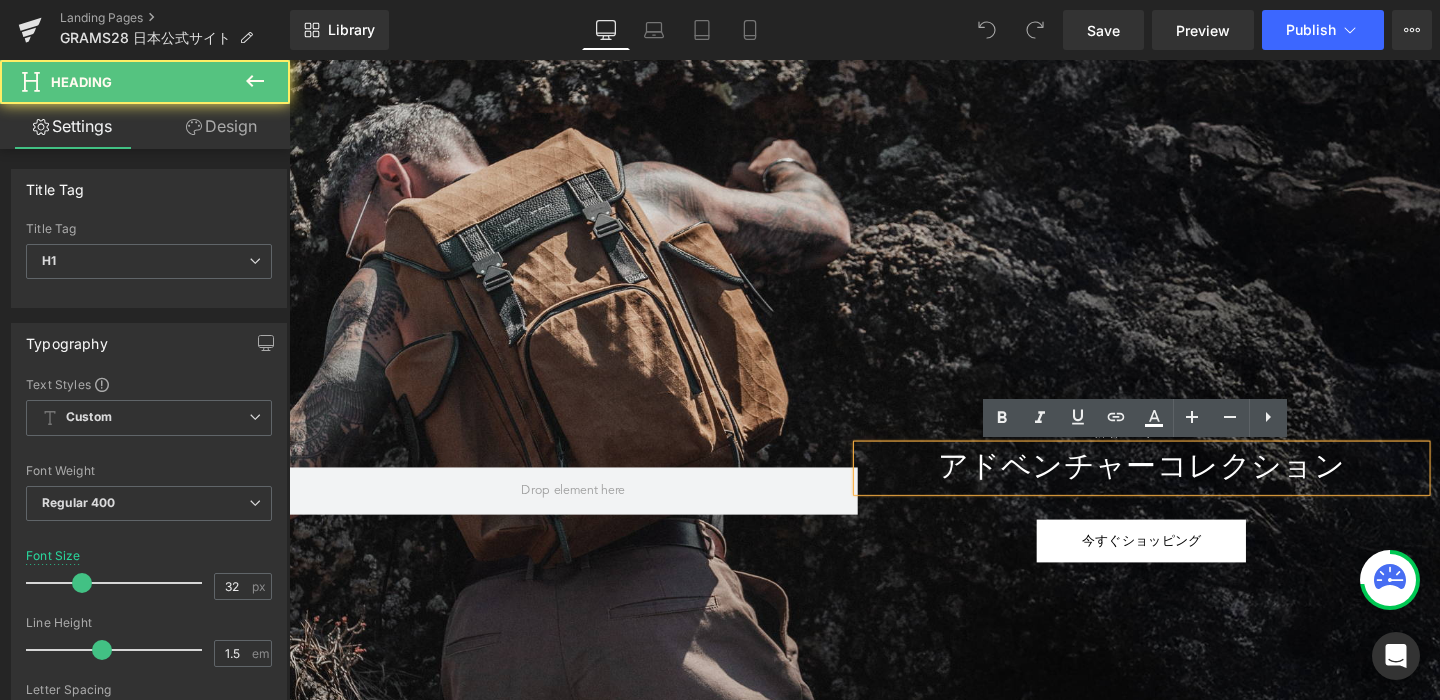 click on "アドベンチャーコレクション" at bounding box center [1186, 489] 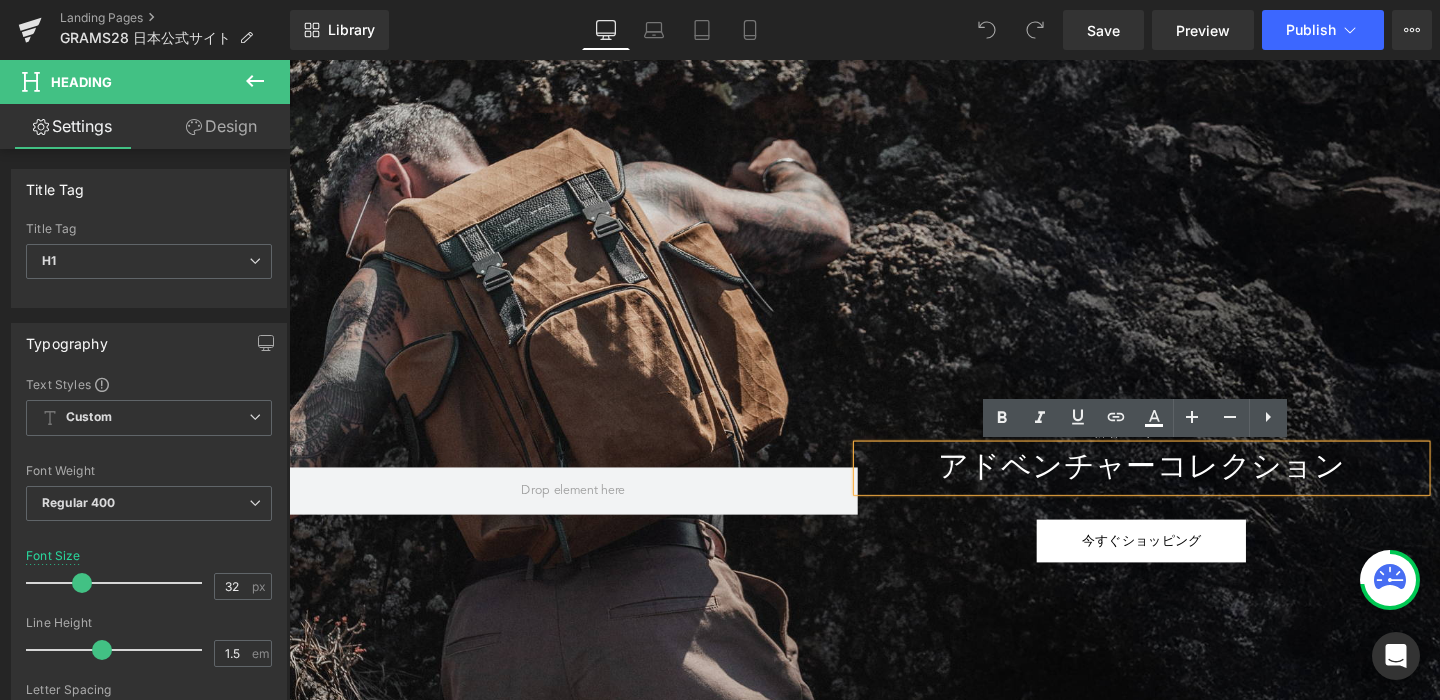 type 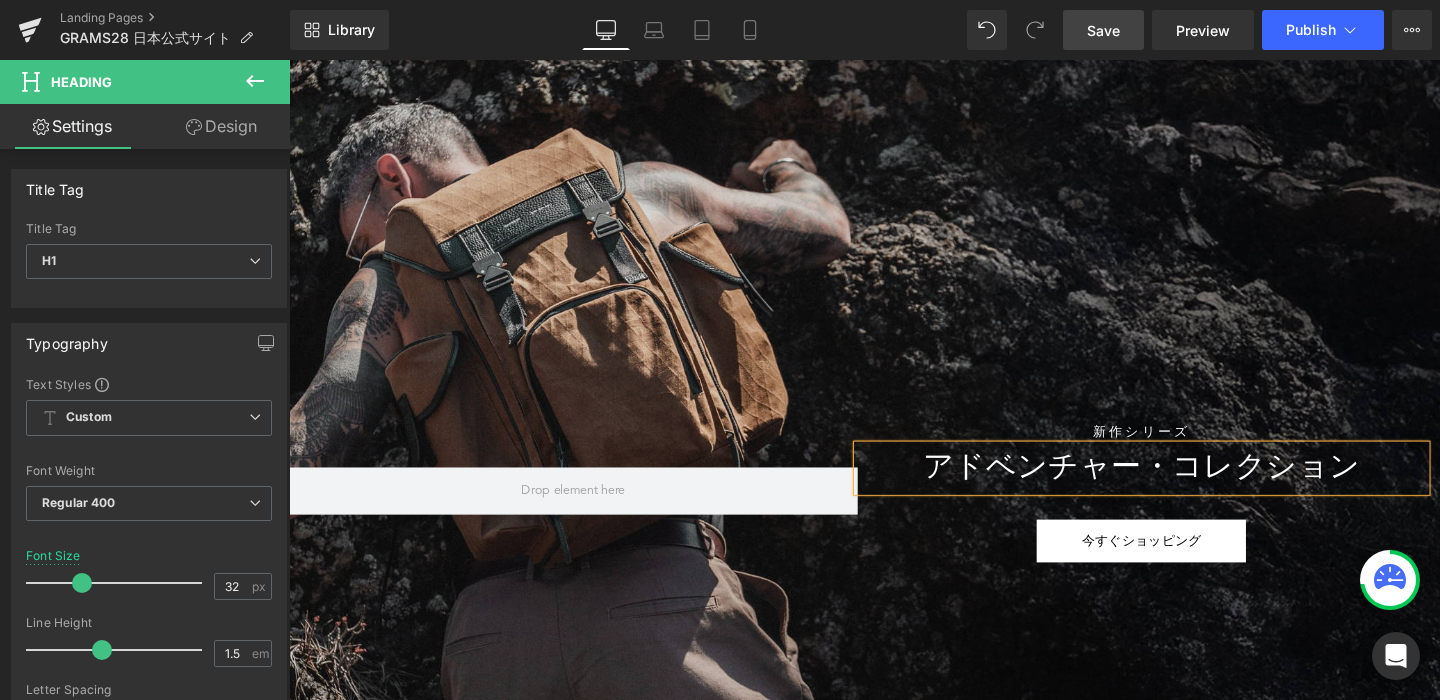 click on "Save" at bounding box center [1103, 30] 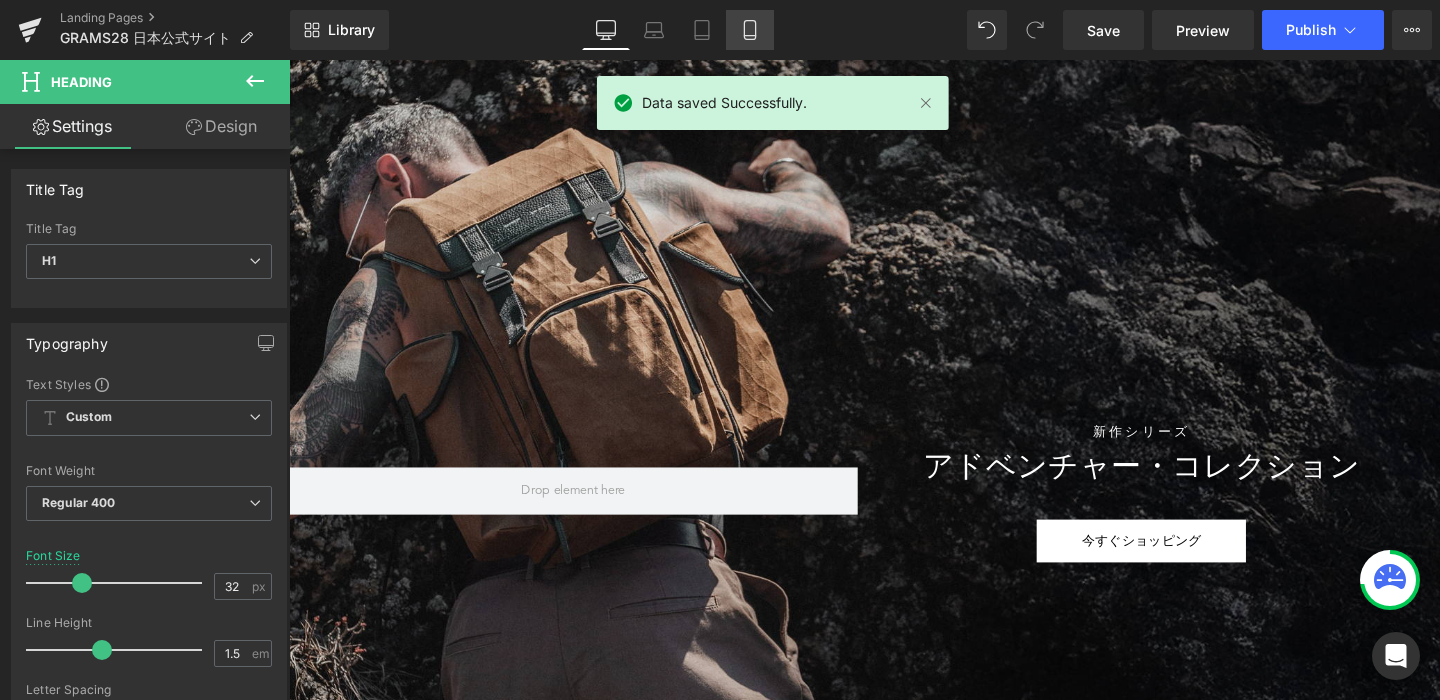 click on "Mobile" at bounding box center (750, 30) 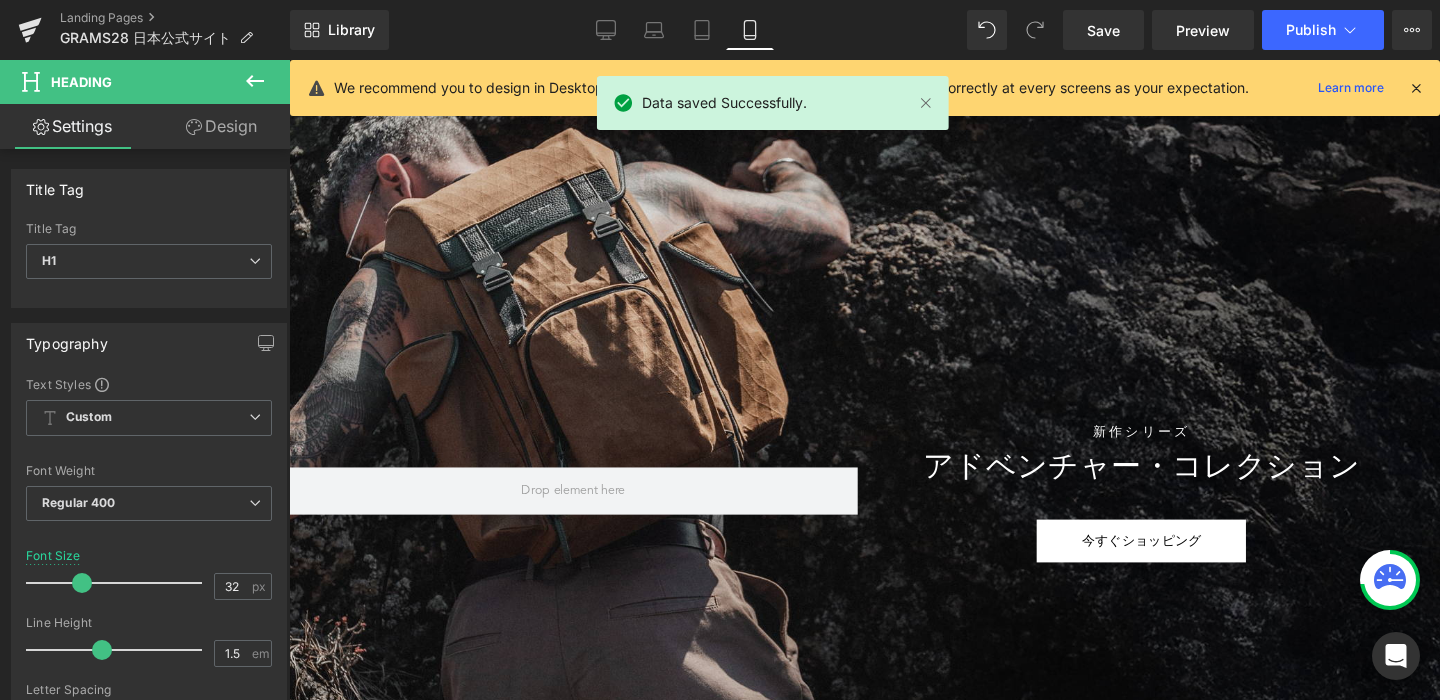 scroll, scrollTop: 0, scrollLeft: 0, axis: both 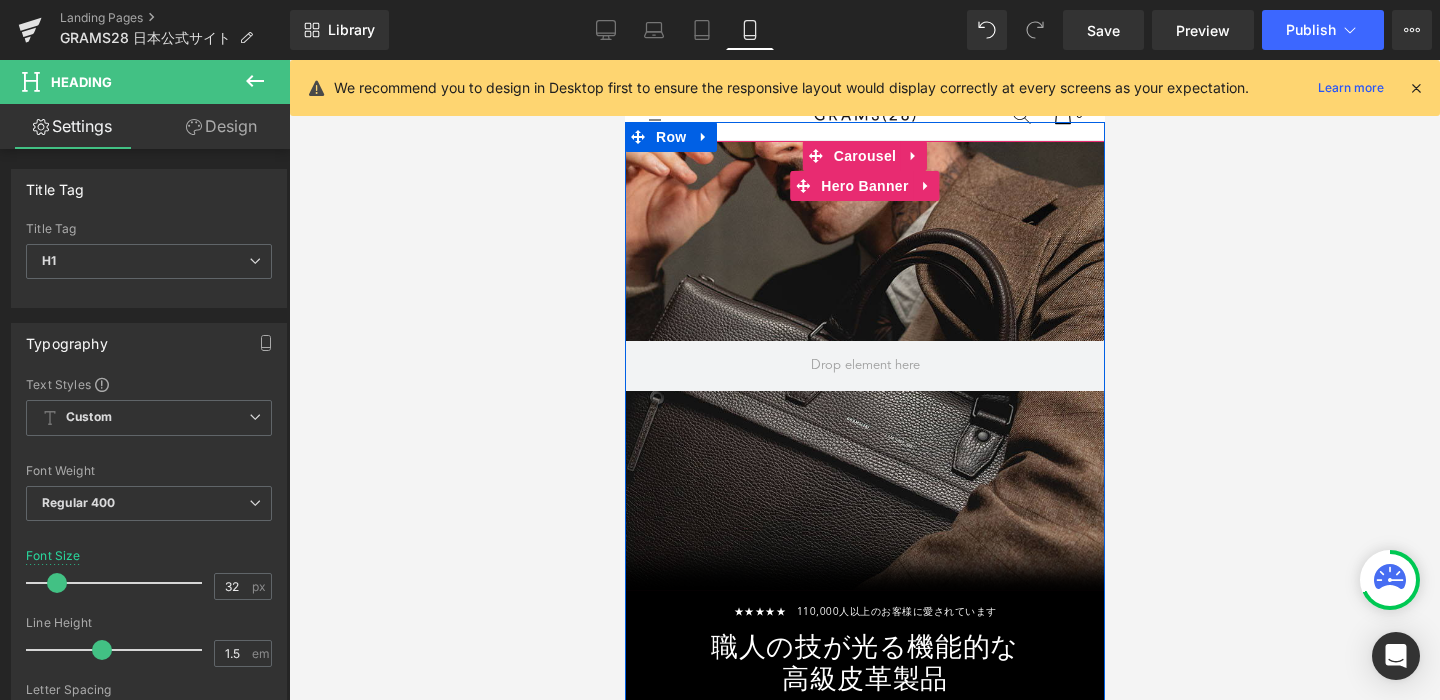click at bounding box center [864, 366] 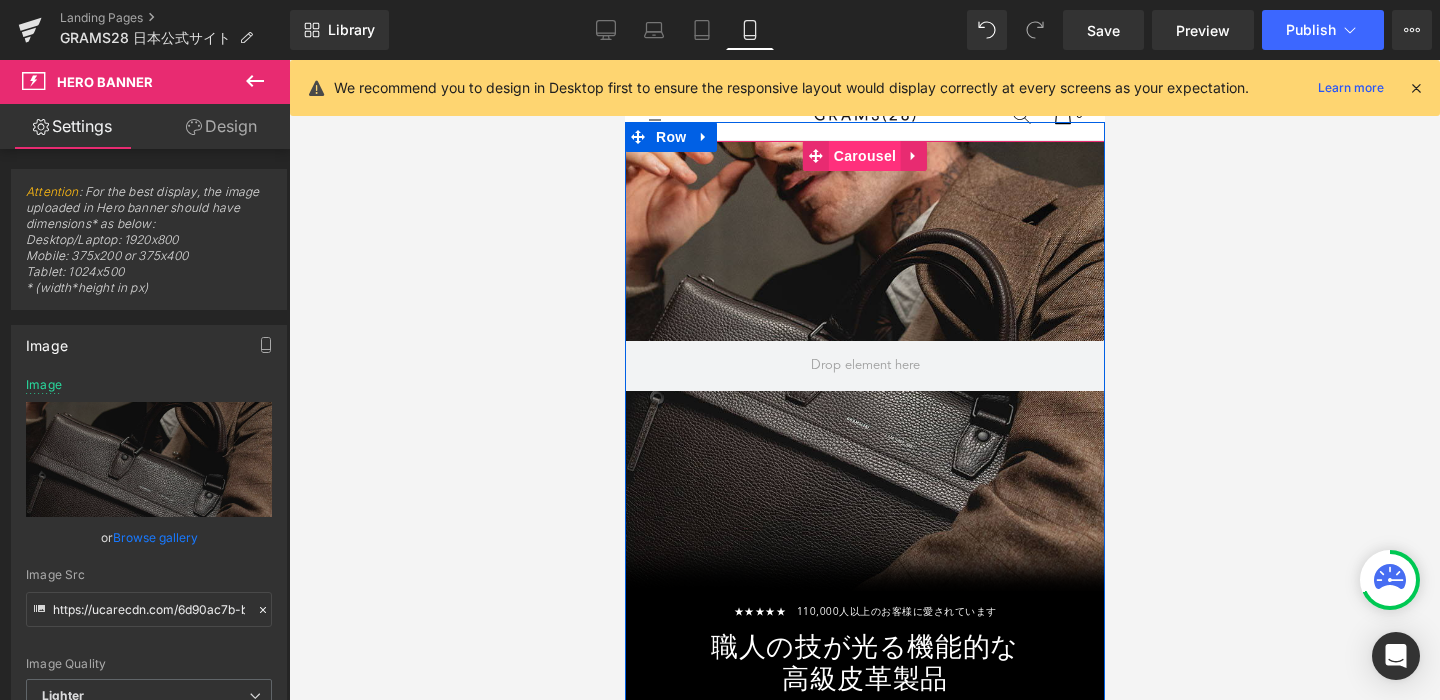 click on "Carousel" at bounding box center [864, 156] 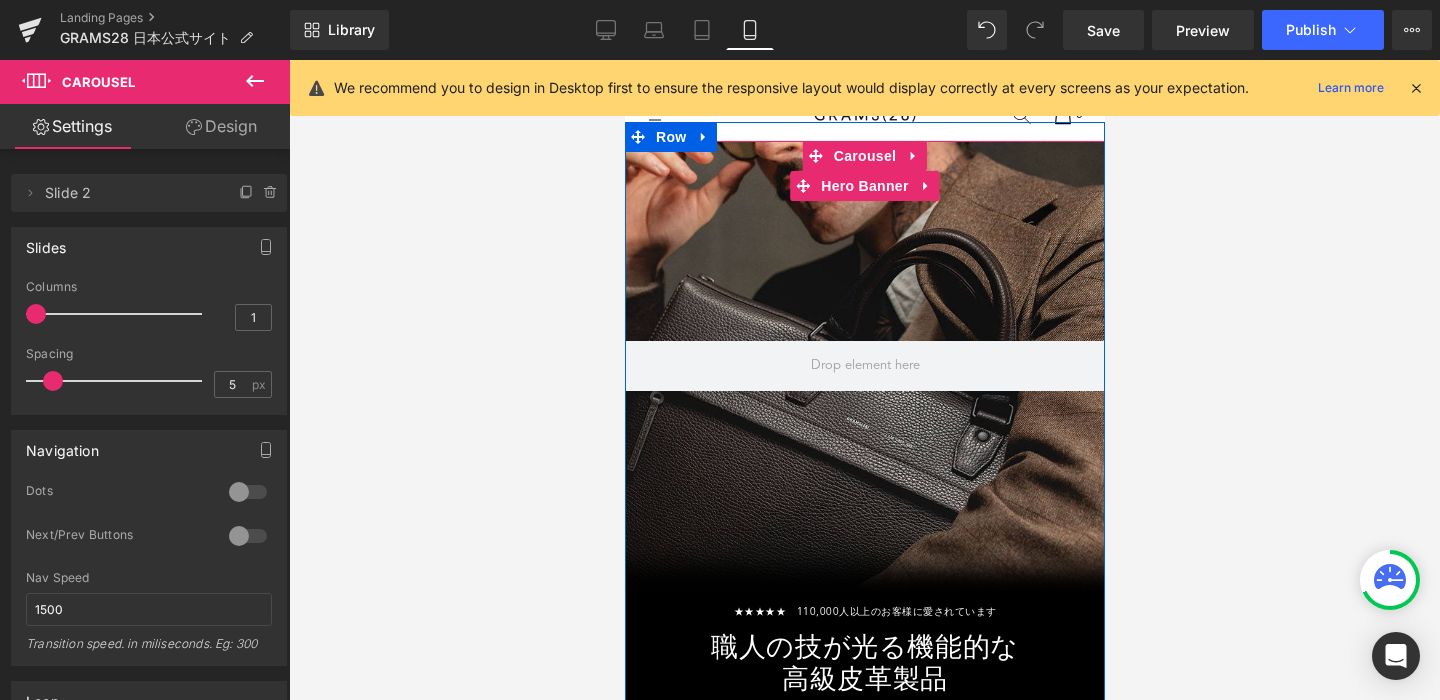 click at bounding box center [864, 366] 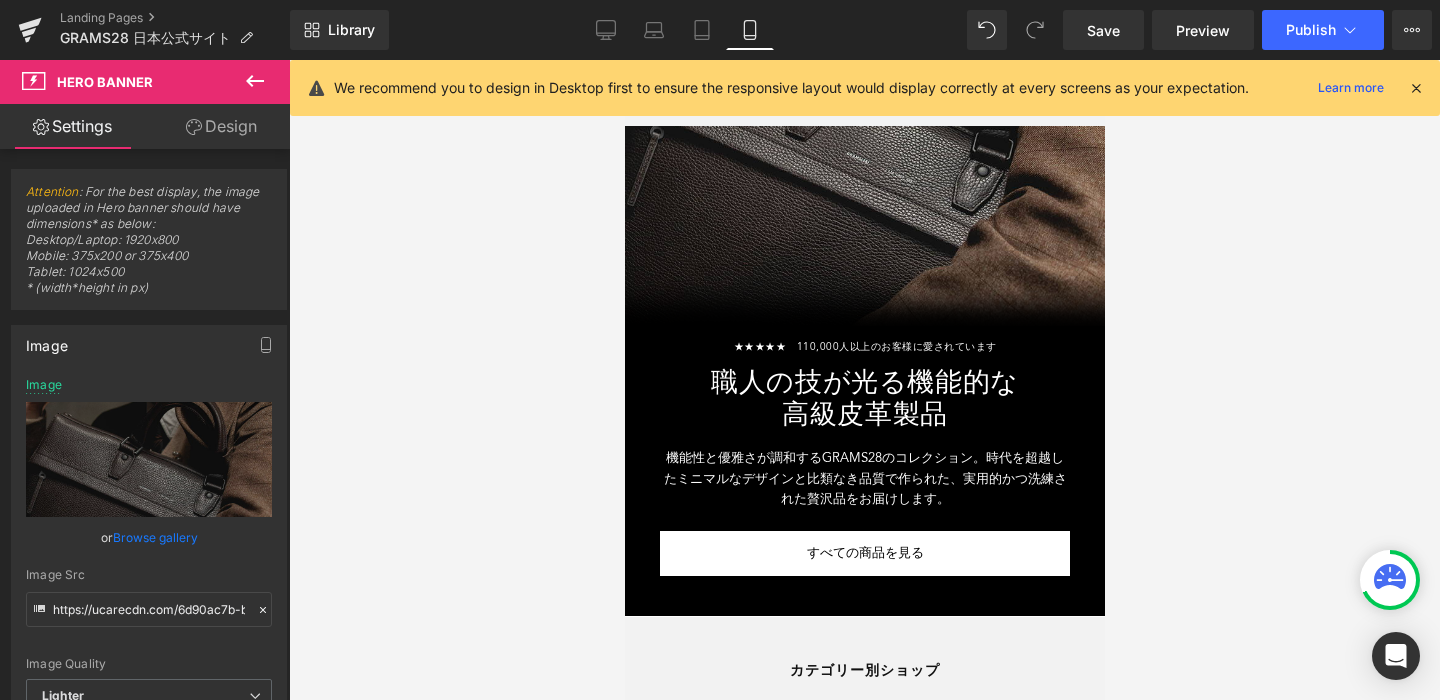 scroll, scrollTop: 292, scrollLeft: 0, axis: vertical 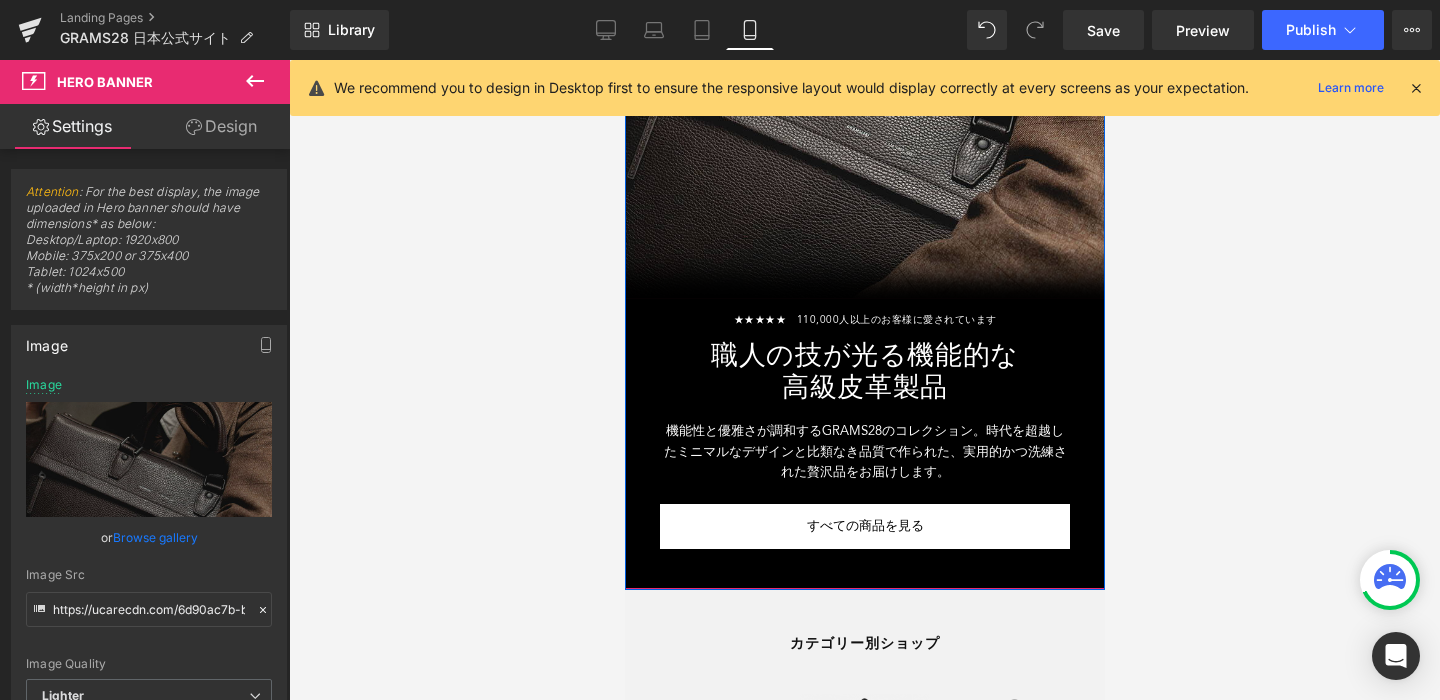 click at bounding box center [864, 74] 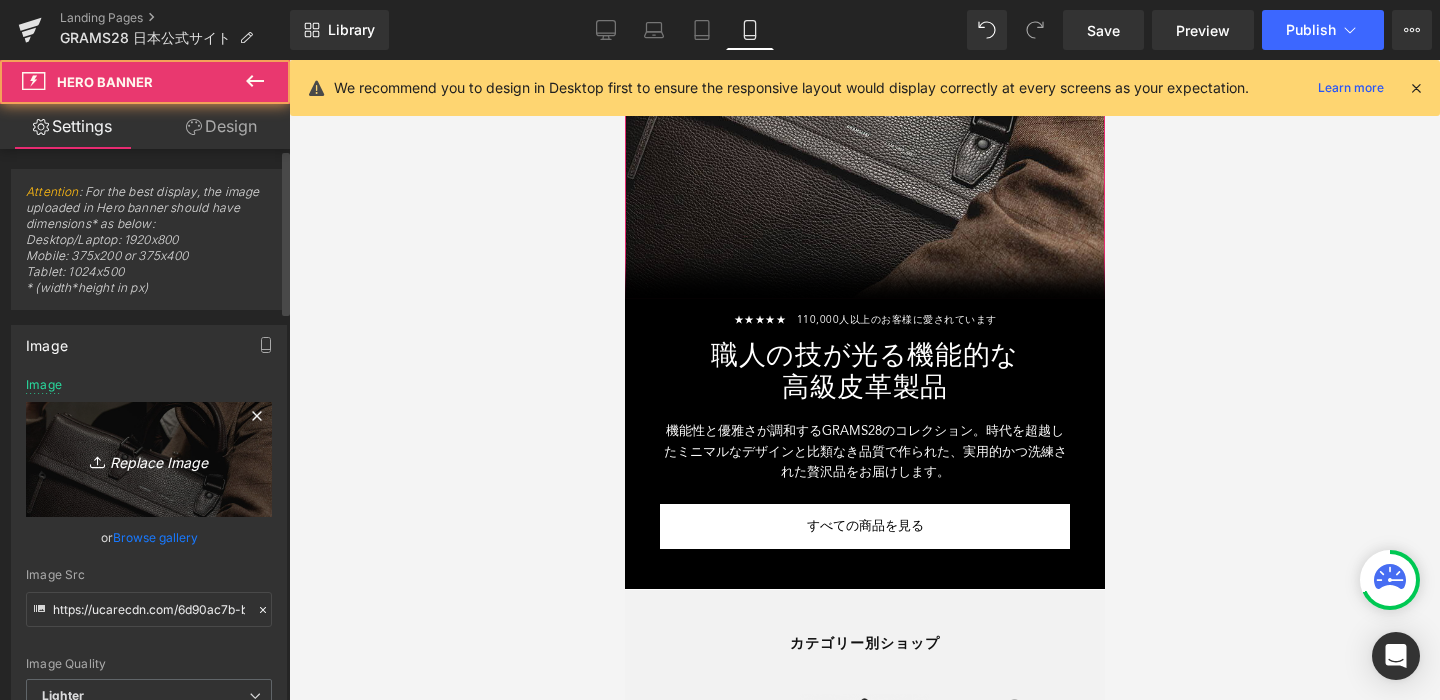 click on "Replace Image" at bounding box center [149, 459] 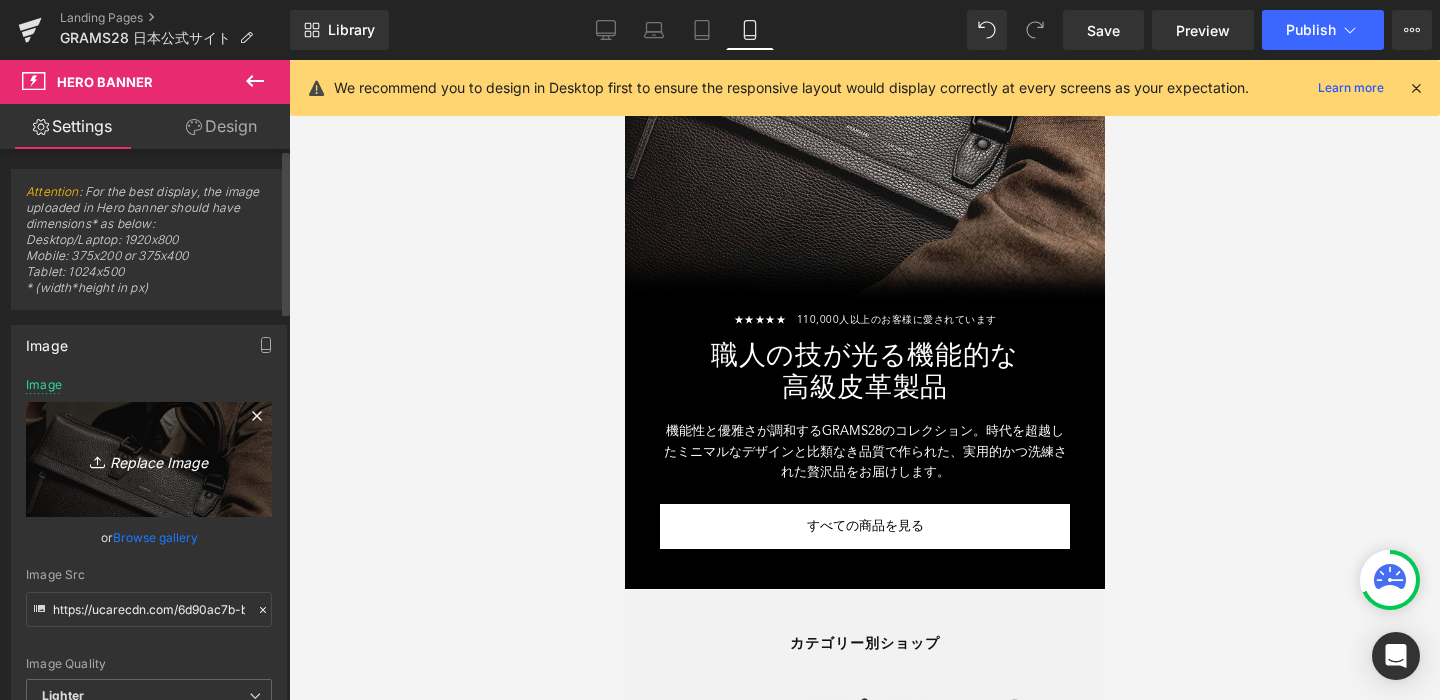 type on "C:\fakepath\780x1400 1.jpg" 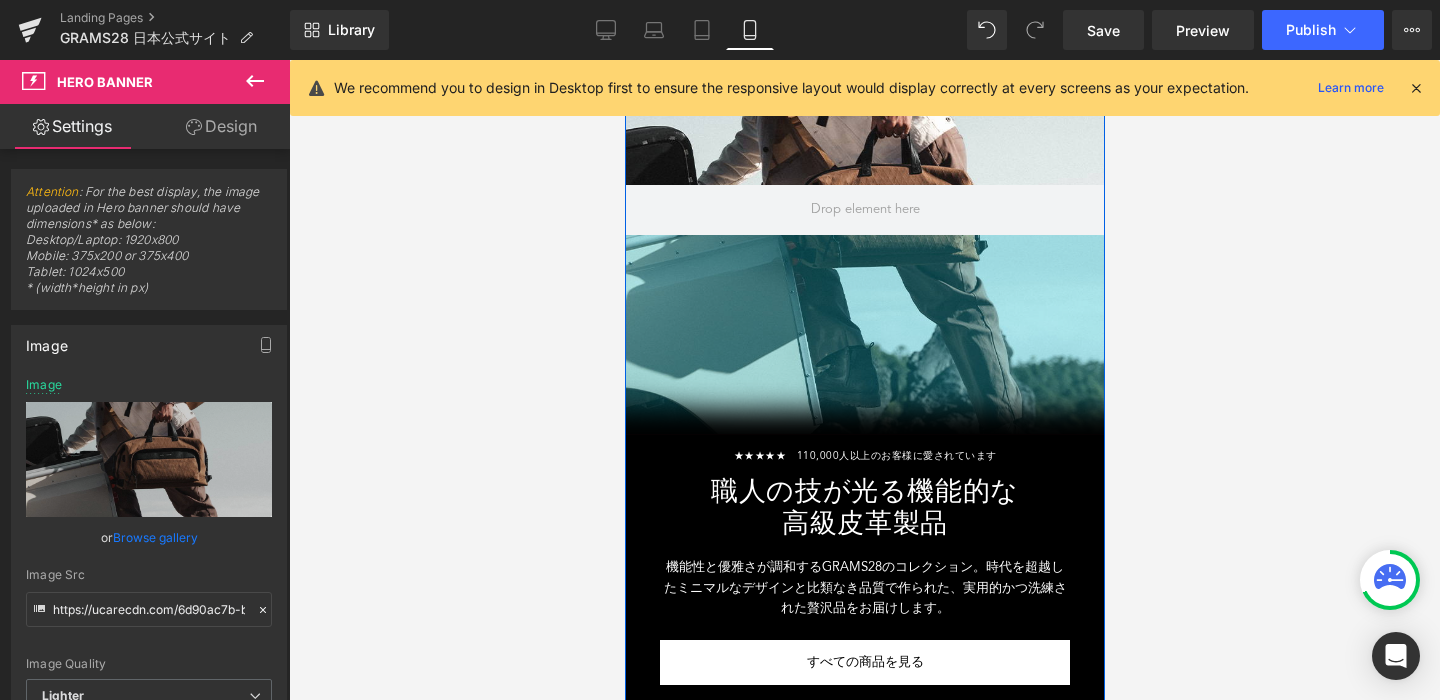 scroll, scrollTop: 0, scrollLeft: 0, axis: both 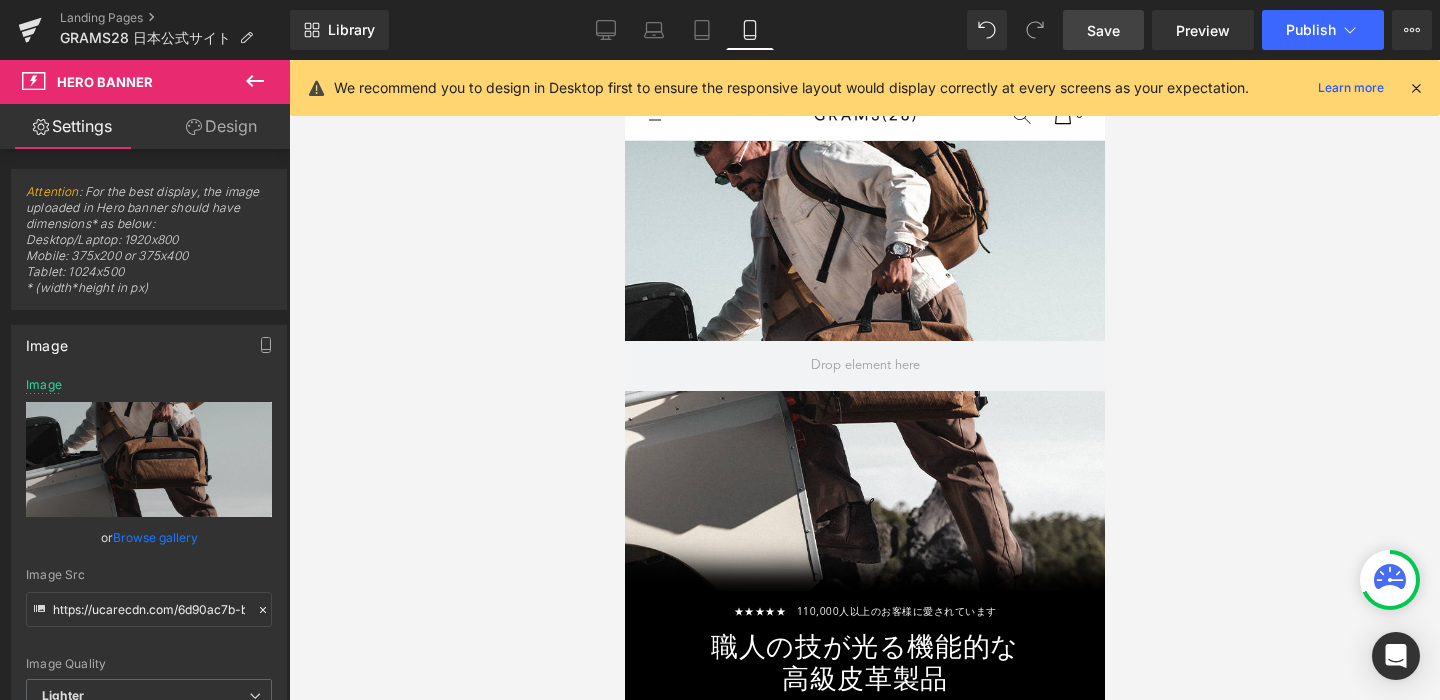 click on "Save" at bounding box center (1103, 30) 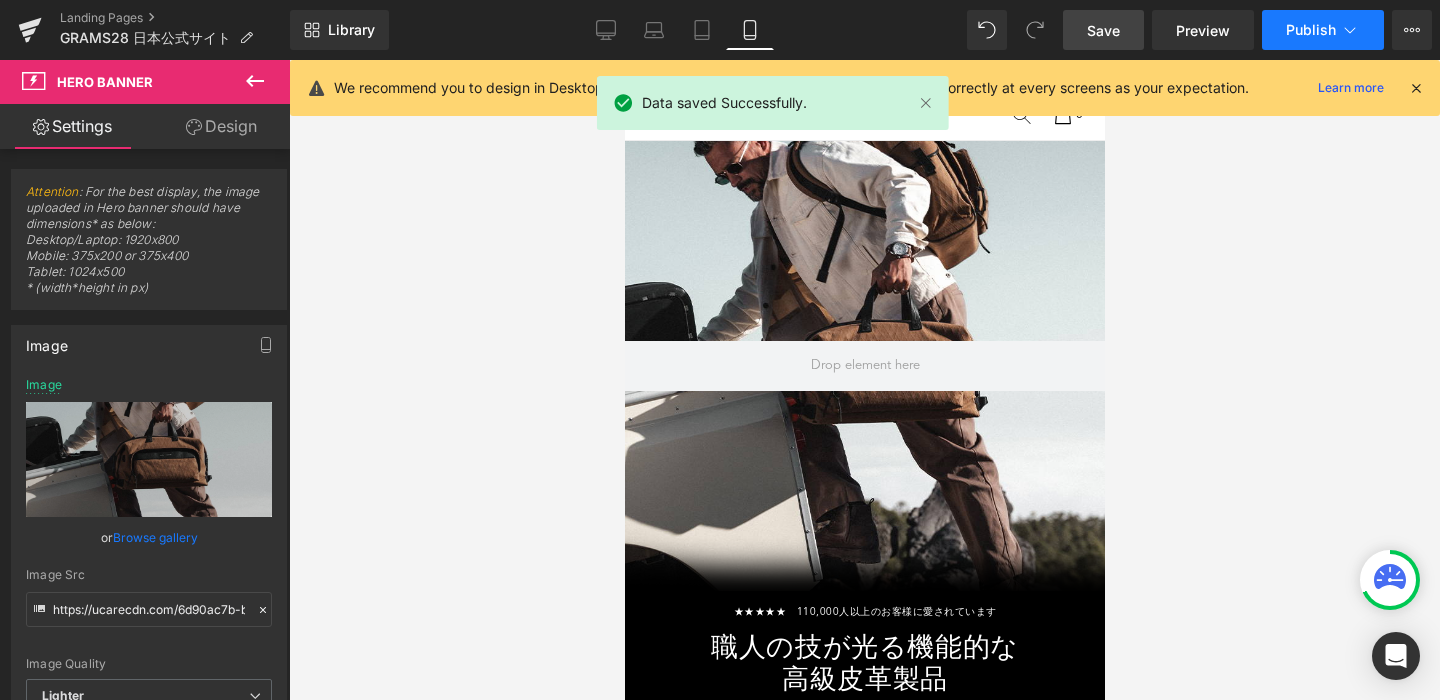 click on "Publish" at bounding box center (1311, 30) 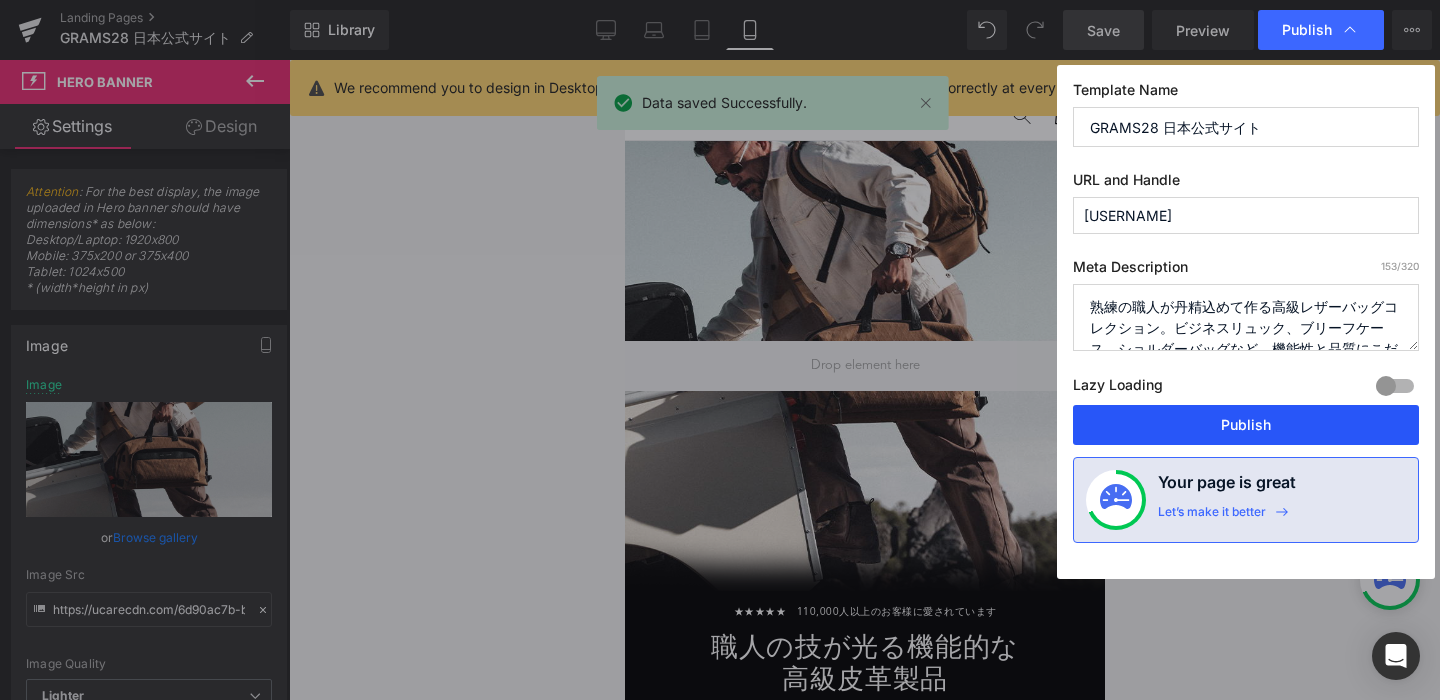 click on "Publish" at bounding box center [1246, 425] 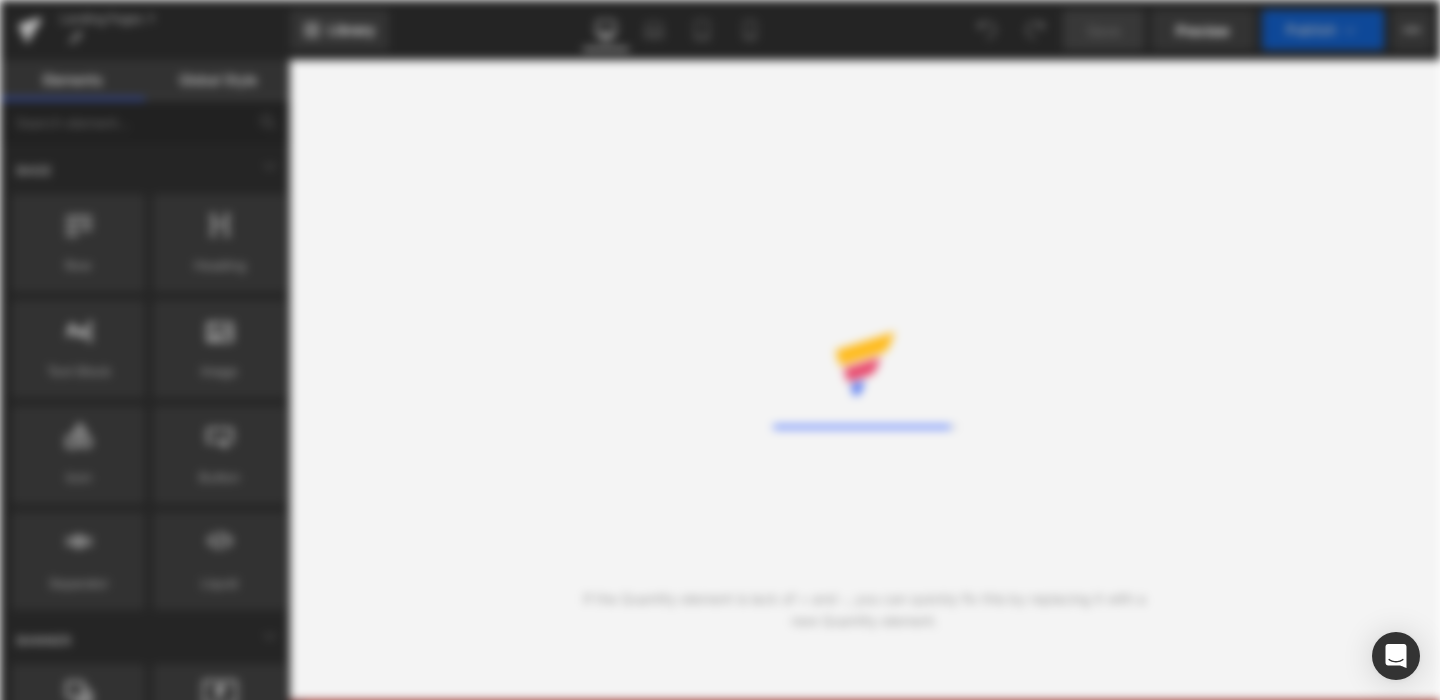 scroll, scrollTop: 0, scrollLeft: 0, axis: both 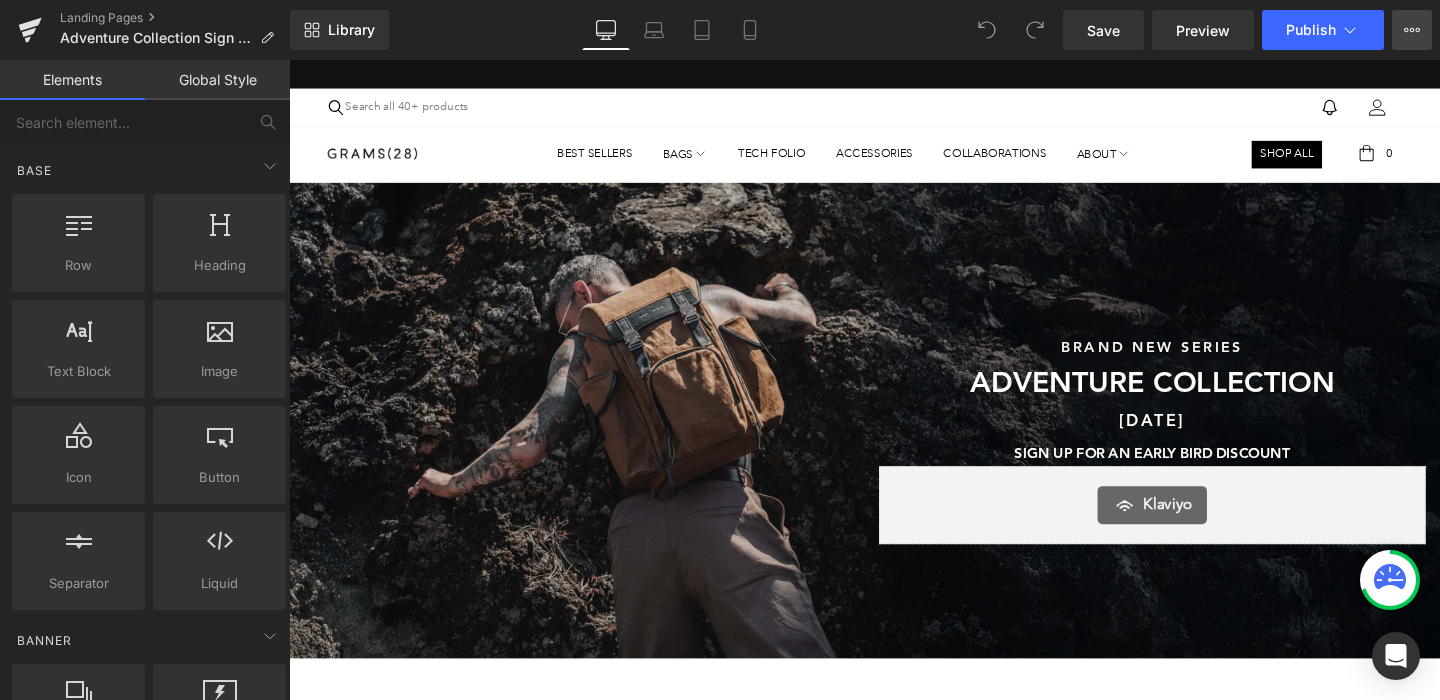 click on "View Live Page View with current Template Save Template to Library Schedule Publish  Optimize  Publish Settings Shortcuts" at bounding box center [1412, 30] 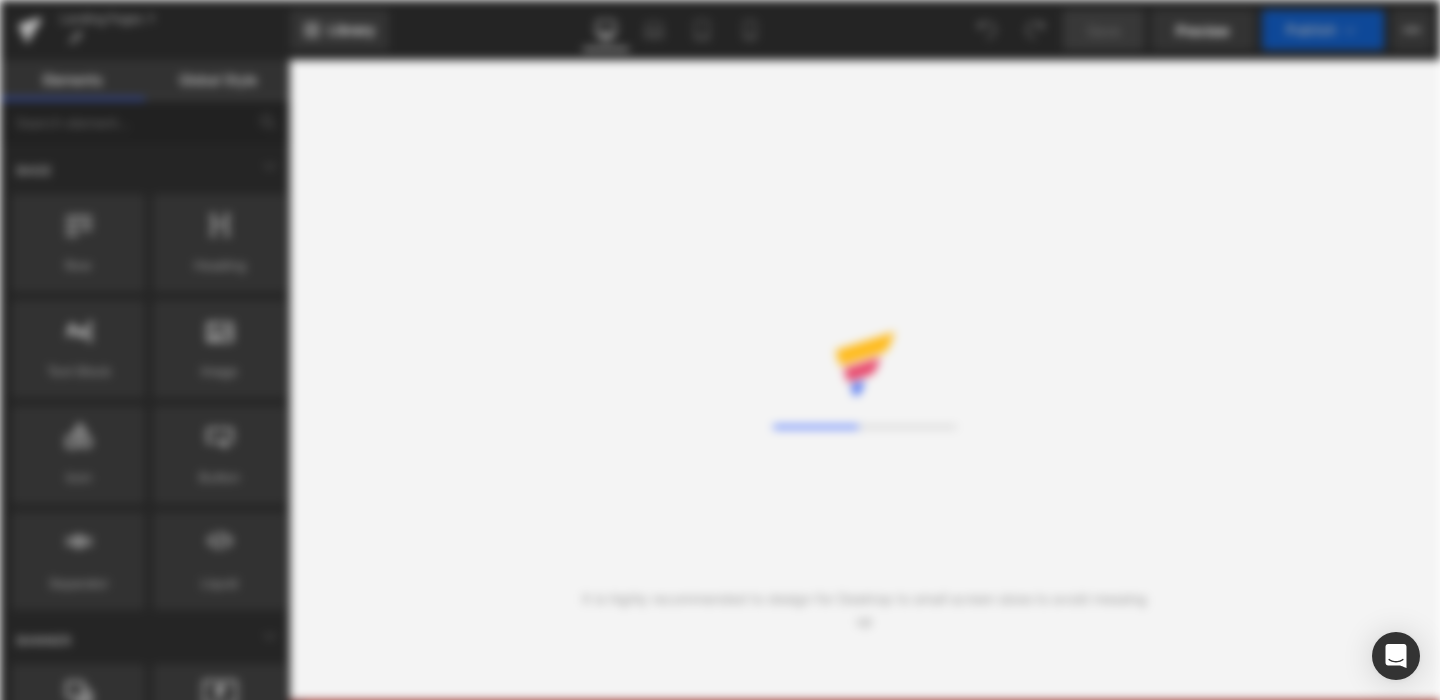 scroll, scrollTop: 0, scrollLeft: 0, axis: both 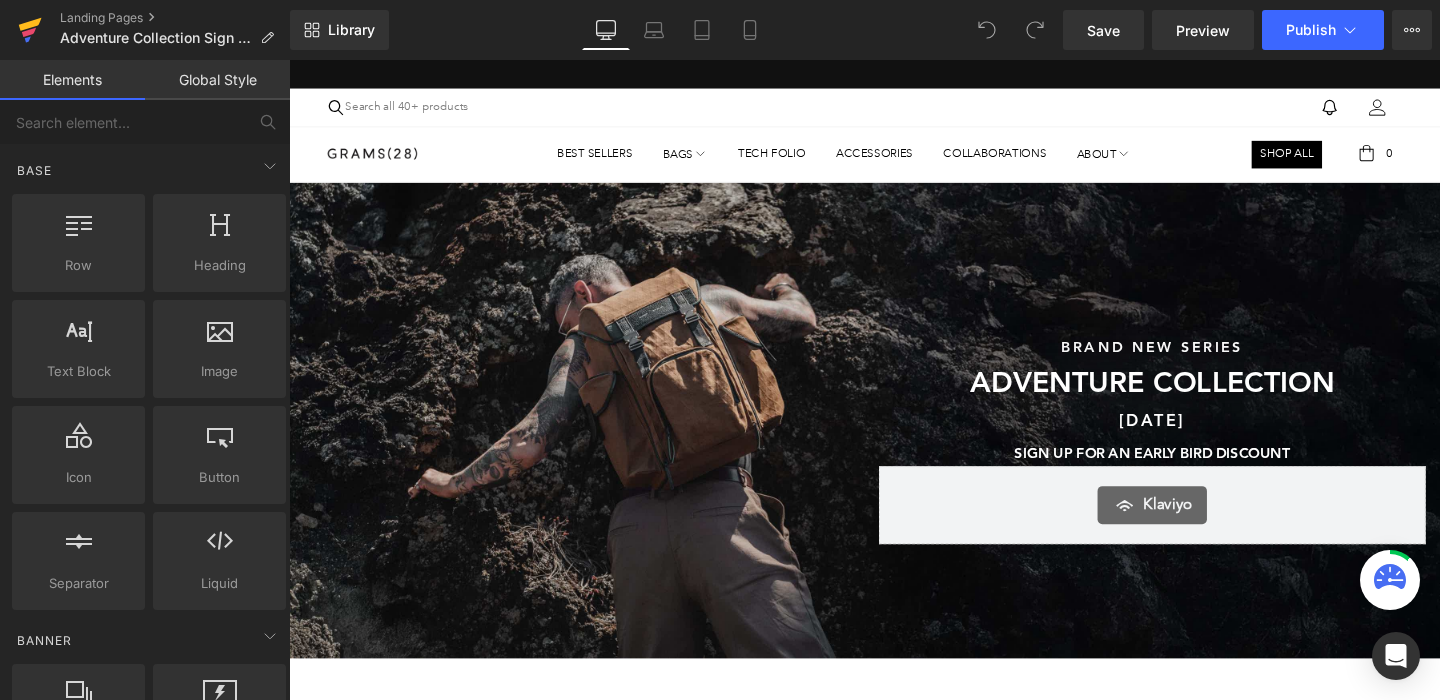 click 